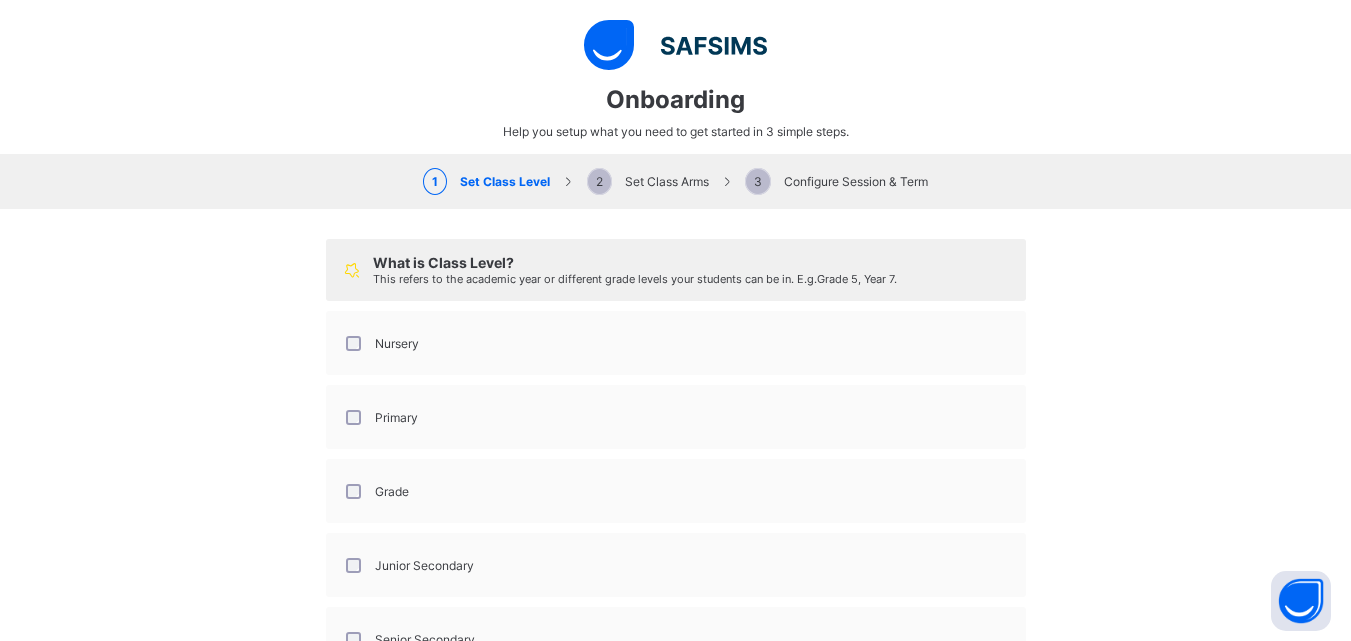 select on "**" 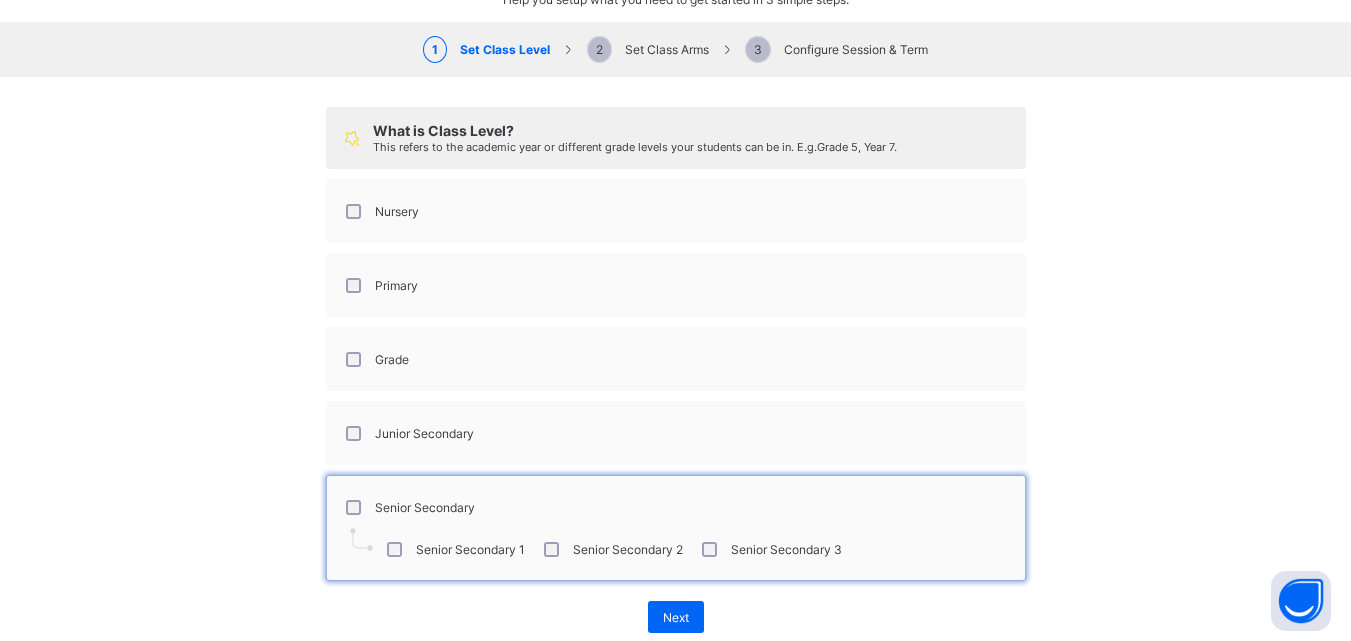 click on "Primary" at bounding box center (380, 285) 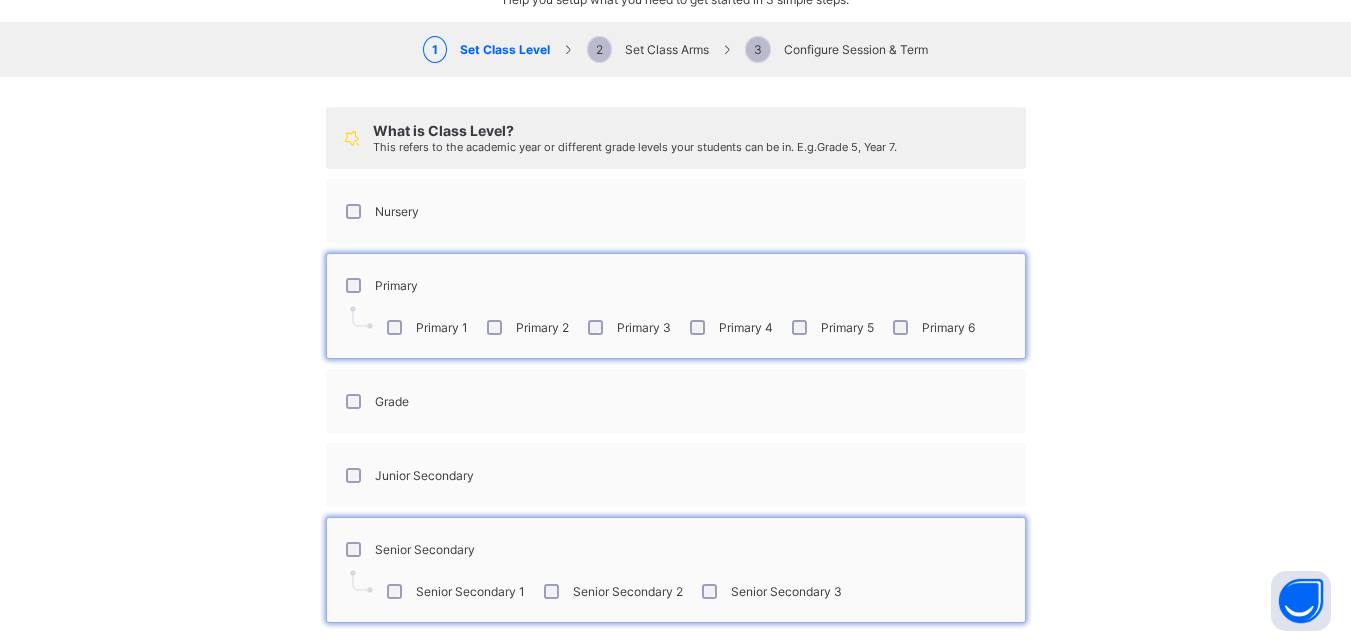 click on "Grade" at bounding box center [375, 401] 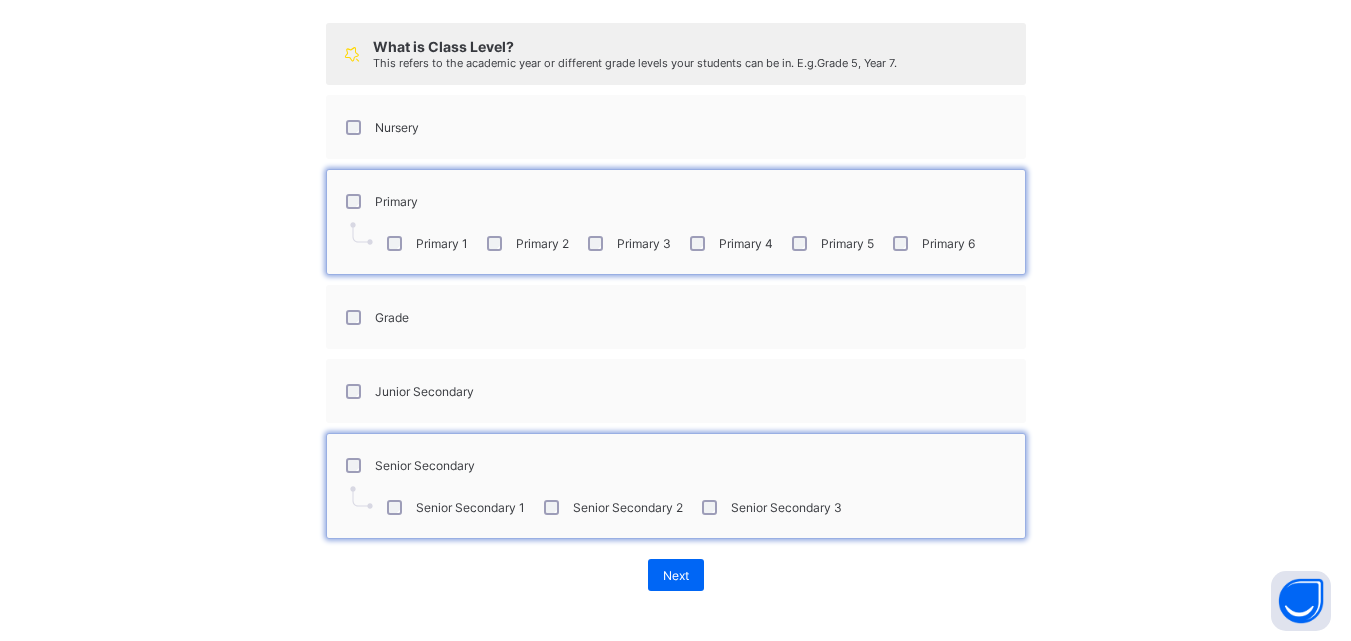 click on "Senior Secondary" at bounding box center [408, 465] 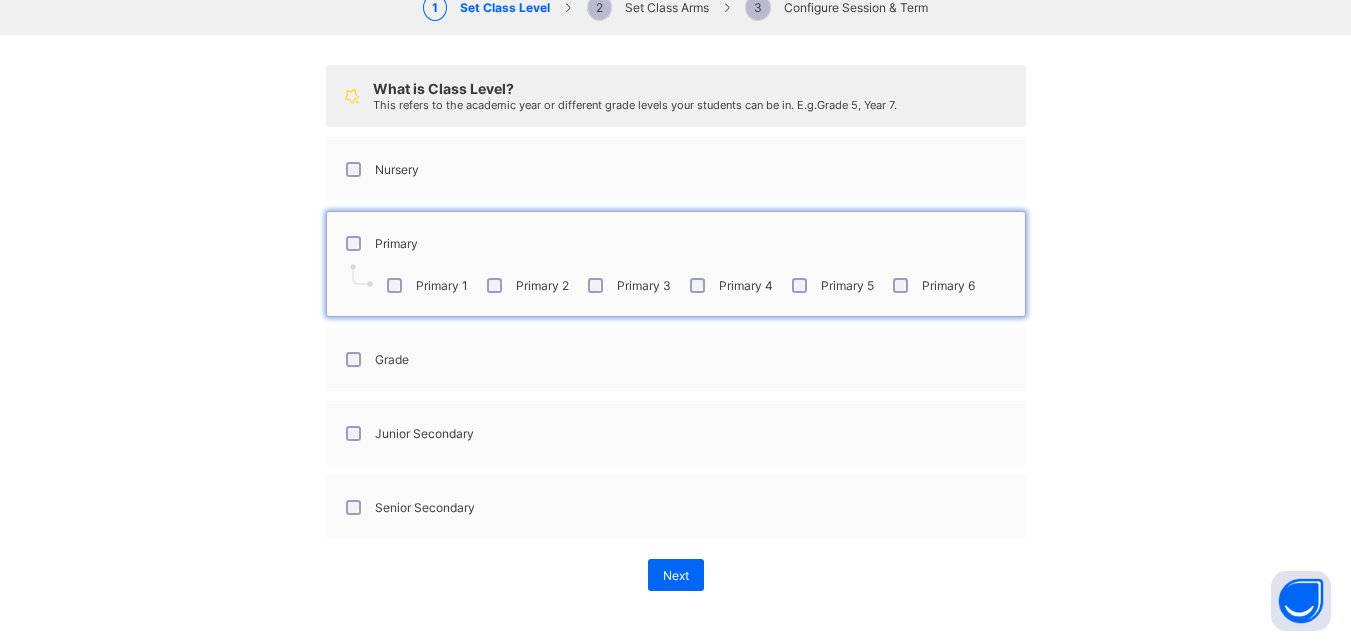 click on "Primary" at bounding box center [380, 243] 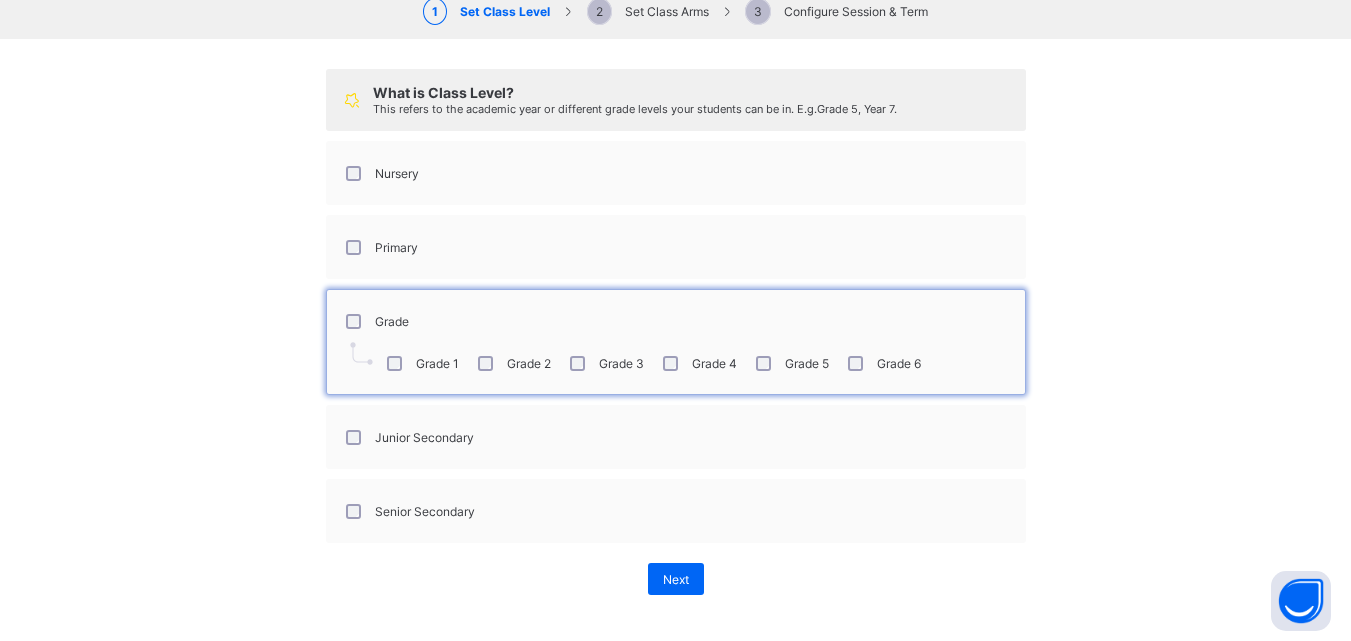 scroll, scrollTop: 174, scrollLeft: 0, axis: vertical 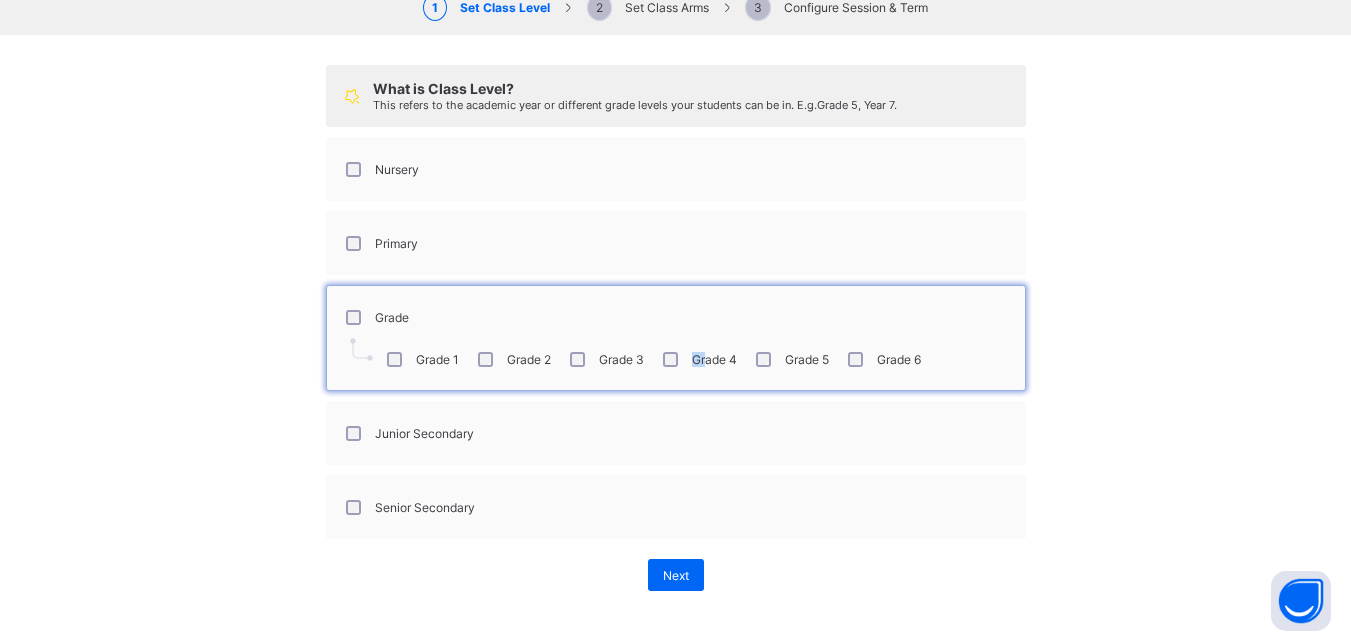 drag, startPoint x: 687, startPoint y: 348, endPoint x: 751, endPoint y: 349, distance: 64.00781 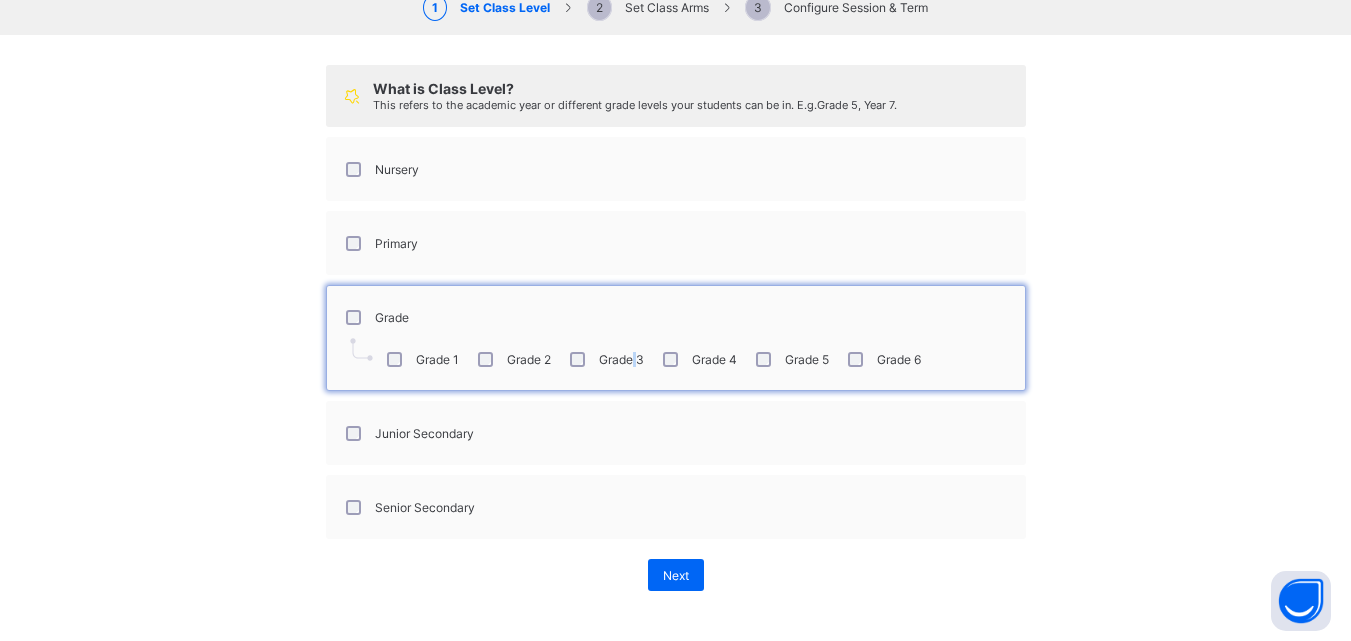 drag, startPoint x: 624, startPoint y: 379, endPoint x: 677, endPoint y: 379, distance: 53 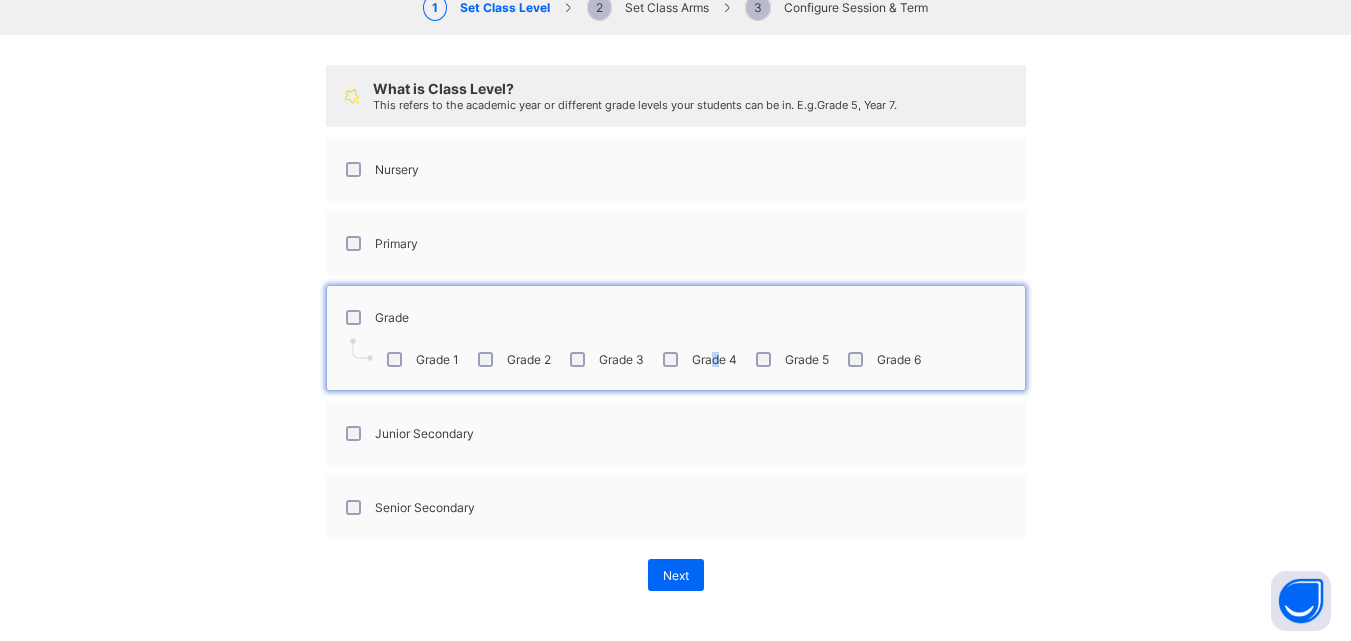 drag, startPoint x: 710, startPoint y: 368, endPoint x: 721, endPoint y: 367, distance: 11.045361 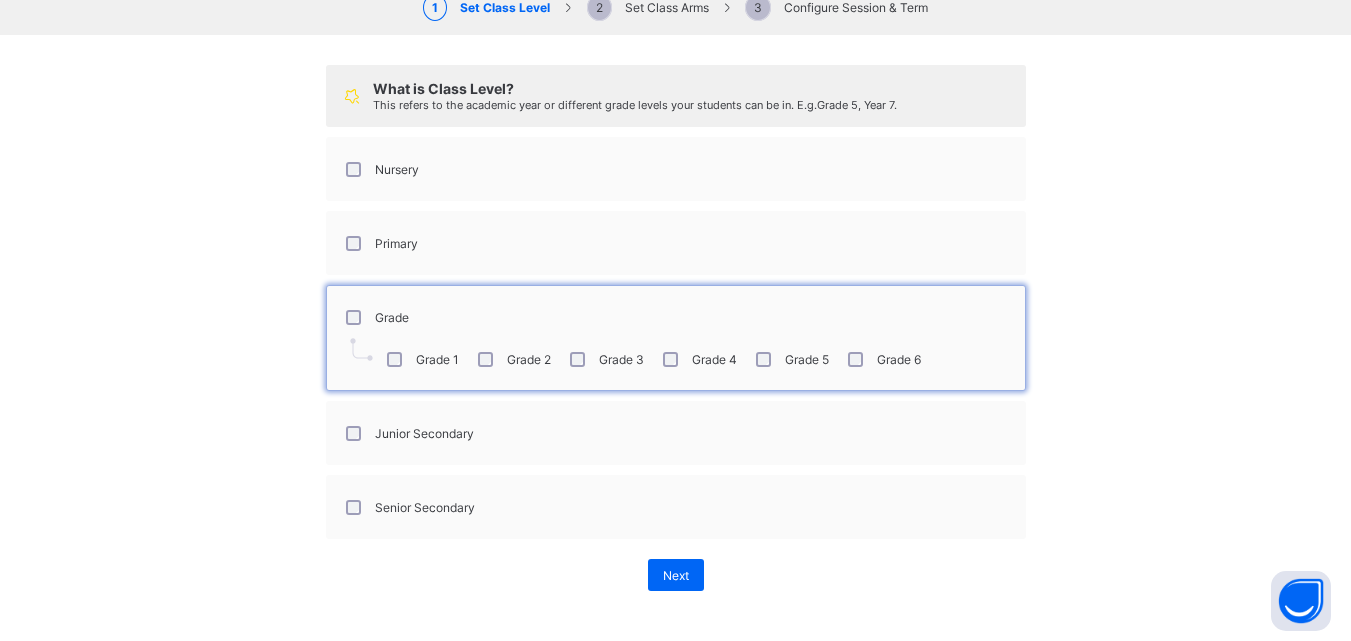 click on "Grade 5" at bounding box center (790, 359) 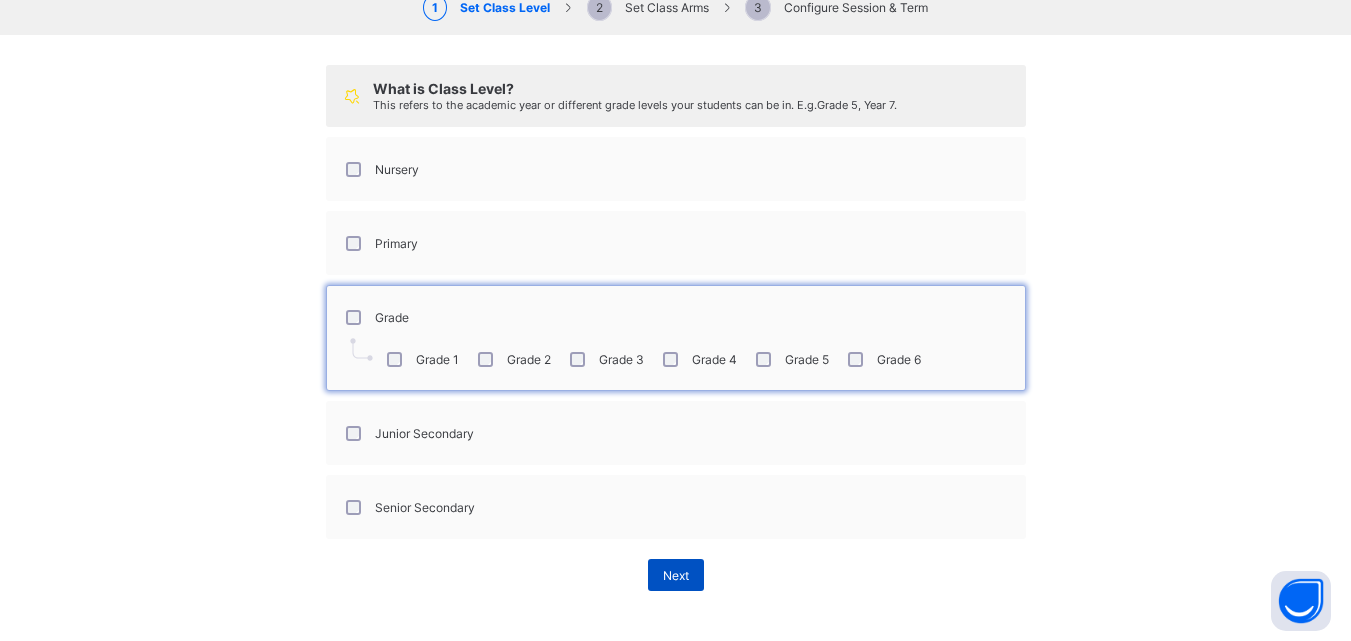 click on "Next" at bounding box center (676, 575) 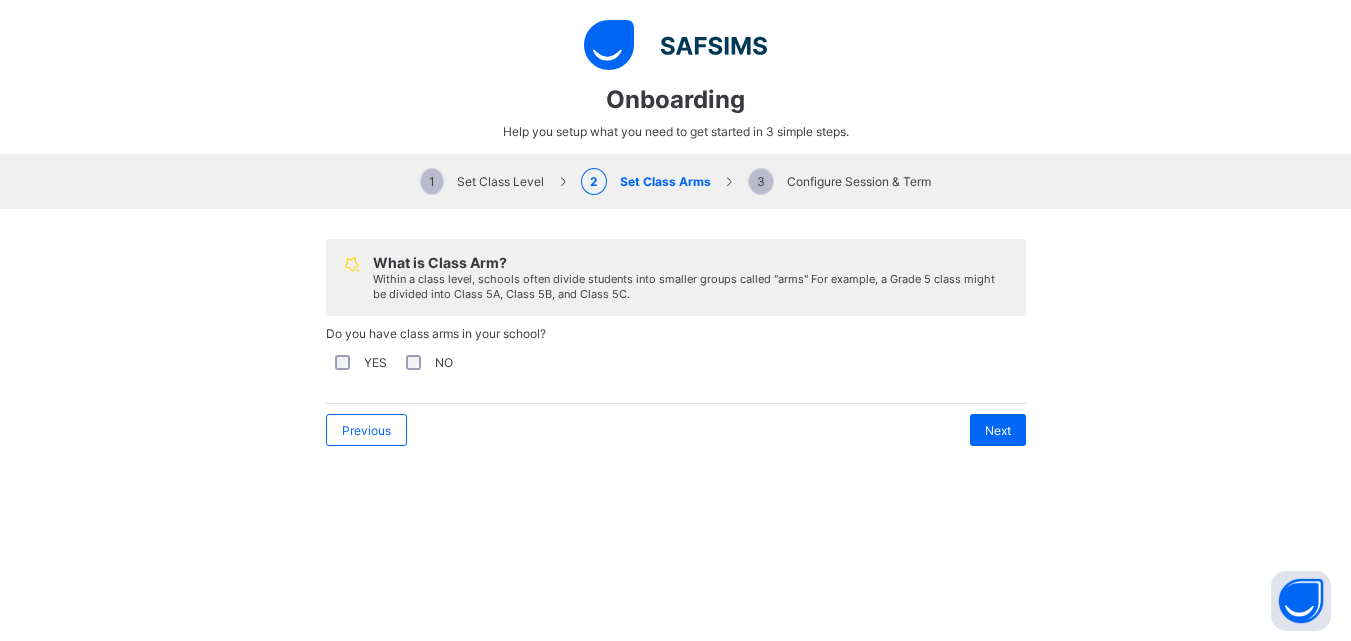 scroll, scrollTop: 0, scrollLeft: 0, axis: both 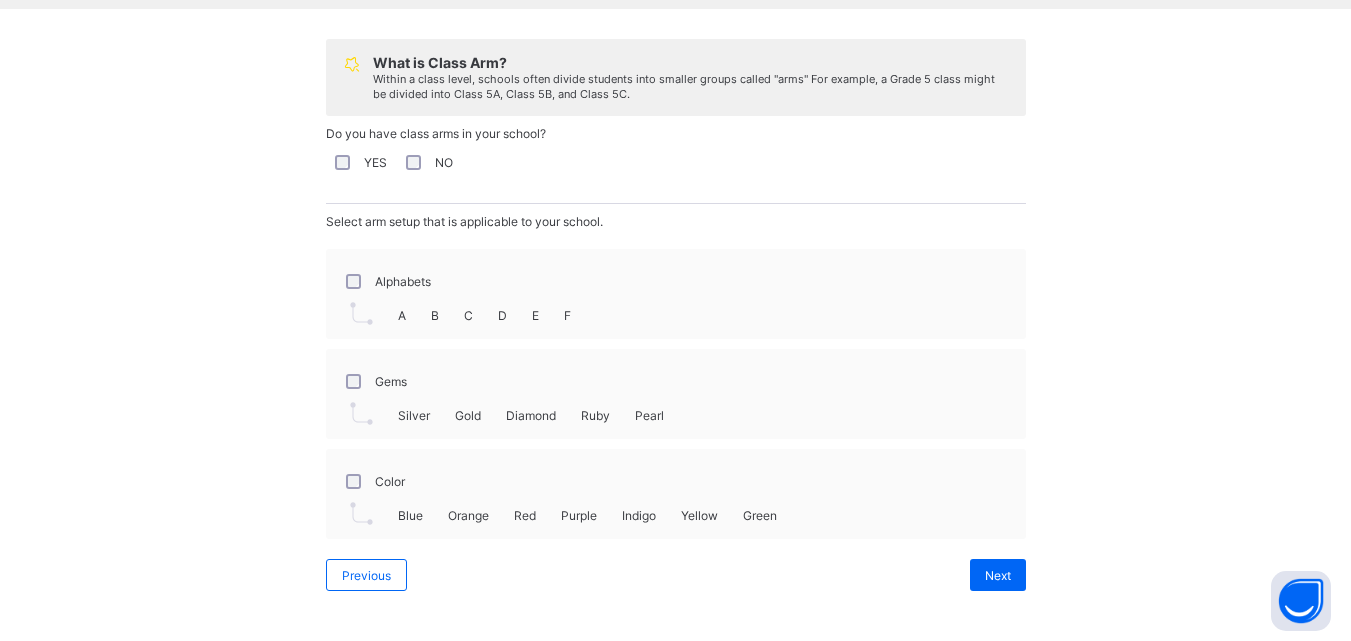 click on "Alphabets" at bounding box center (386, 281) 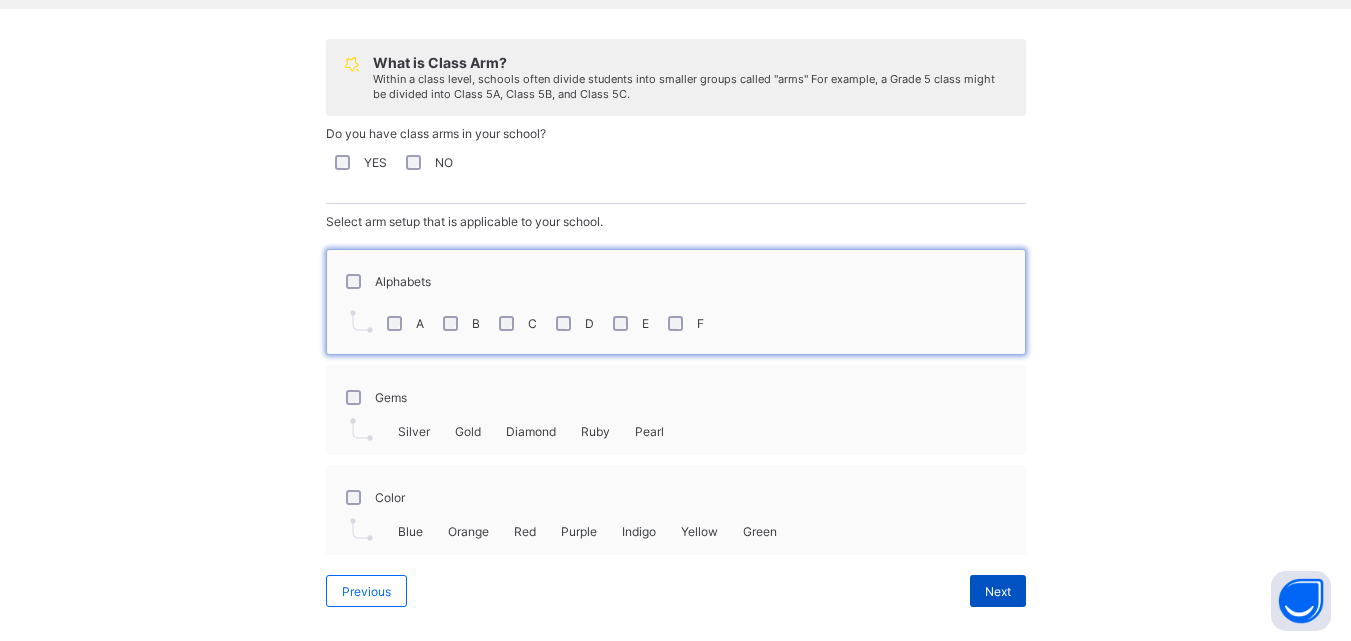 click on "Next" at bounding box center [998, 591] 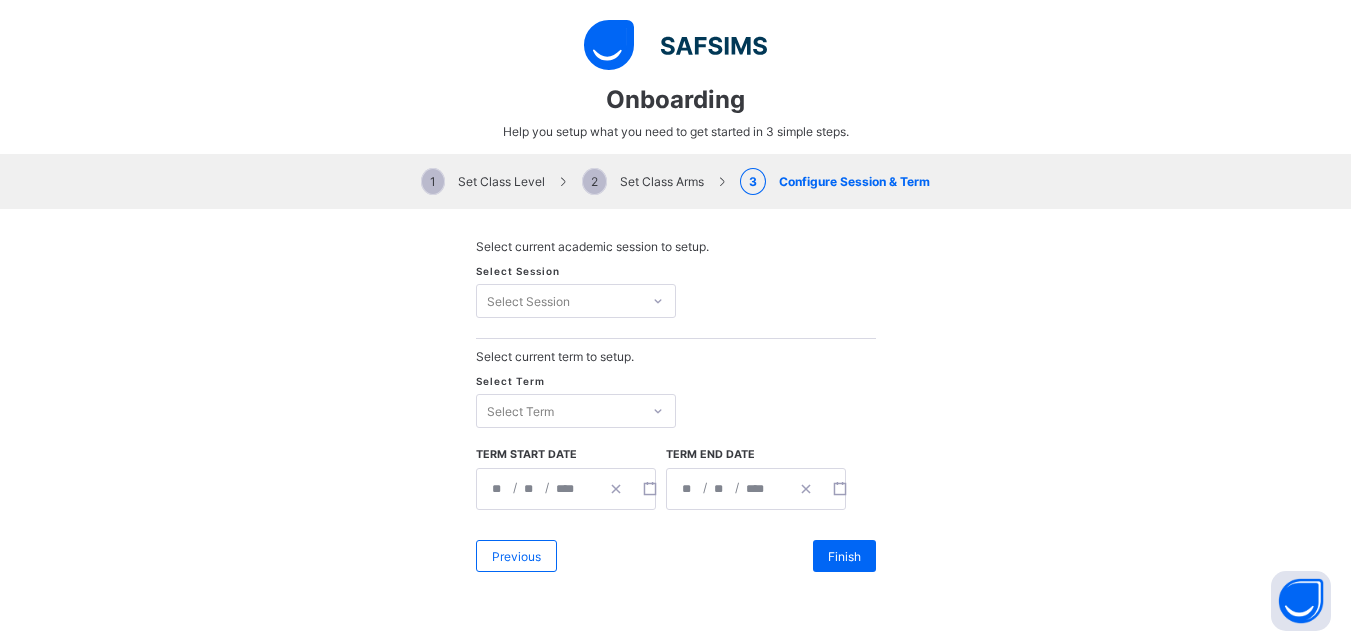 scroll, scrollTop: 0, scrollLeft: 0, axis: both 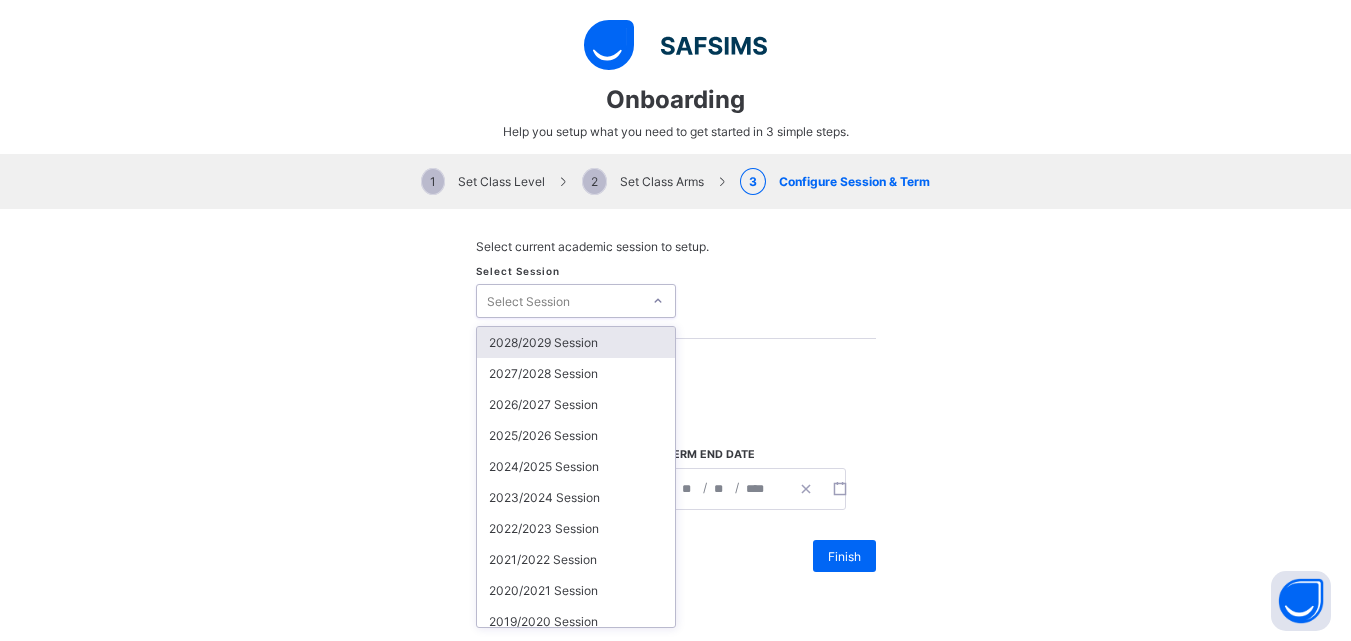 click on "Select Session" at bounding box center [559, 301] 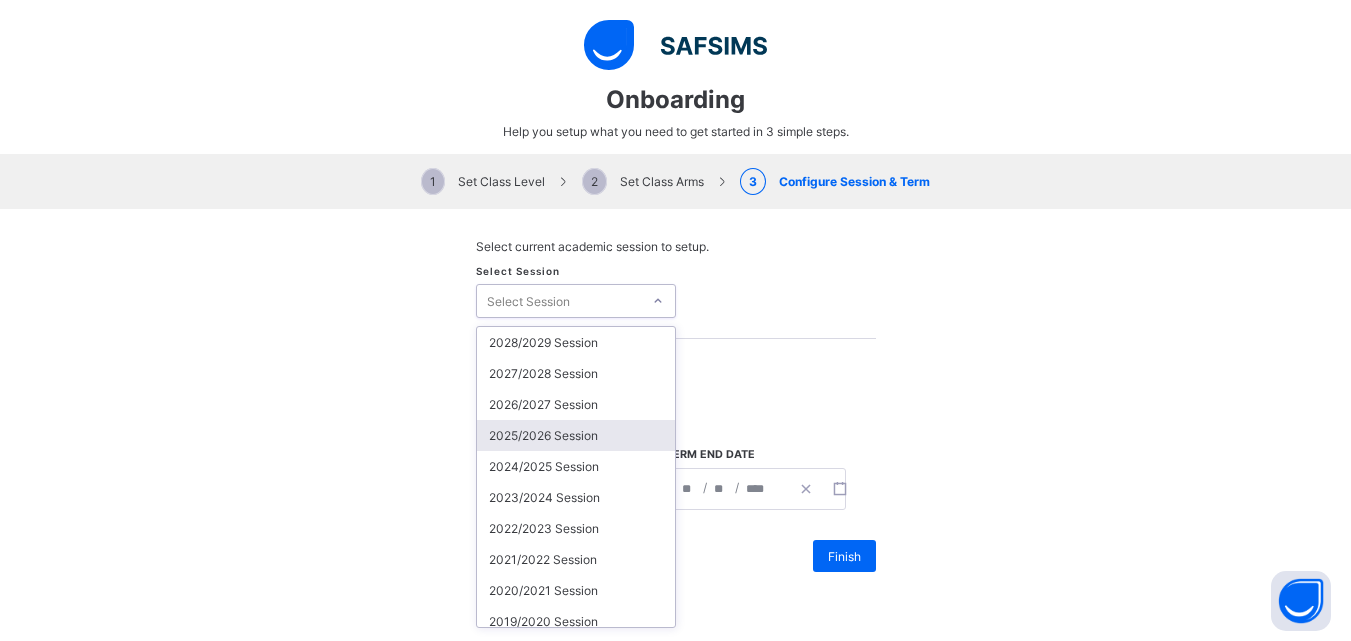 click on "2025/2026 Session" at bounding box center (576, 435) 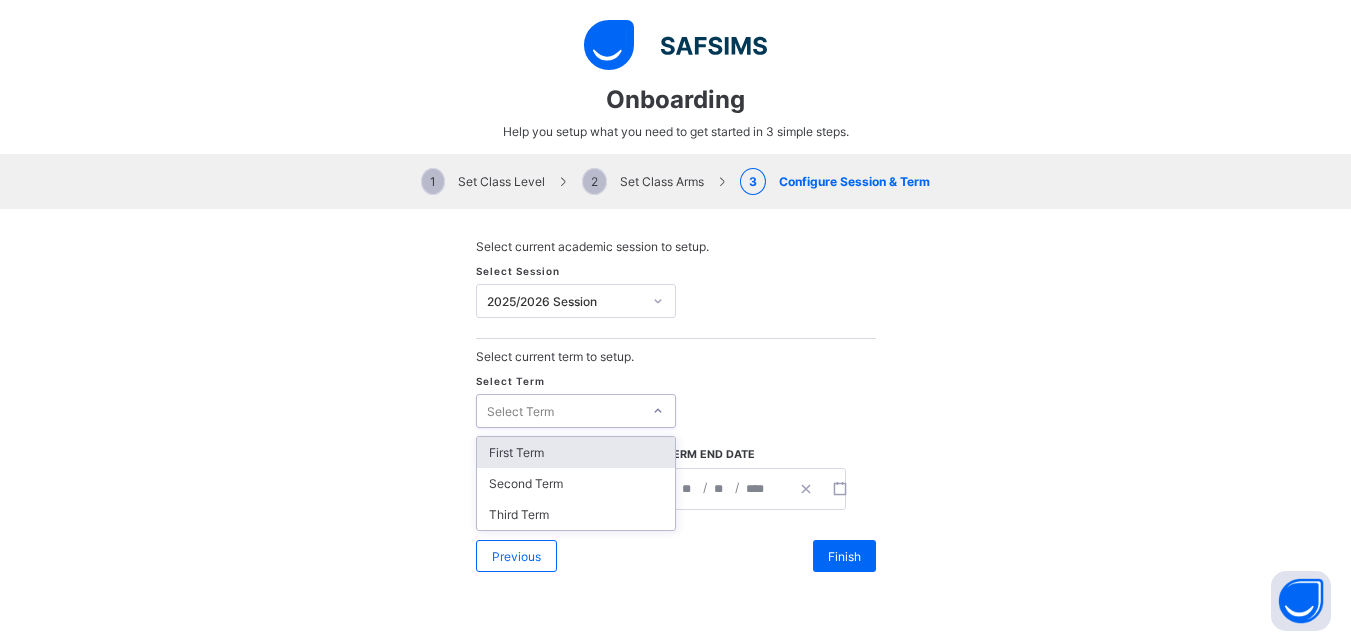 click on "Select Term" at bounding box center [559, 411] 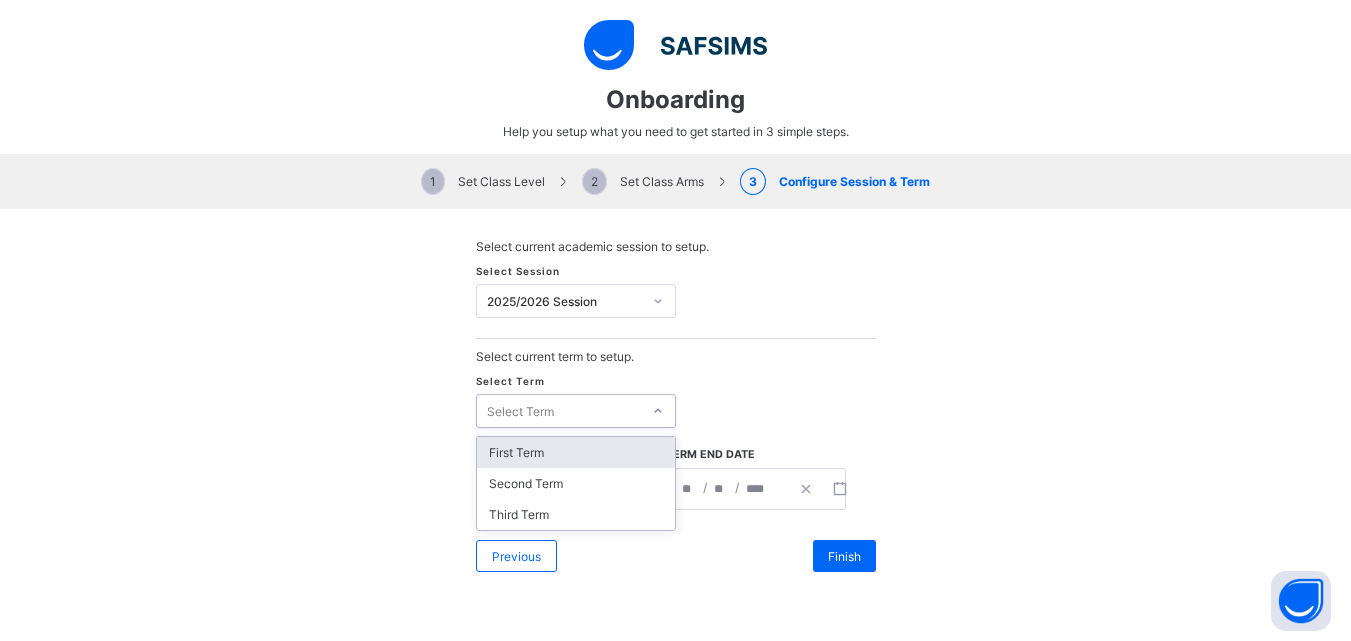 click on "First Term" at bounding box center (576, 452) 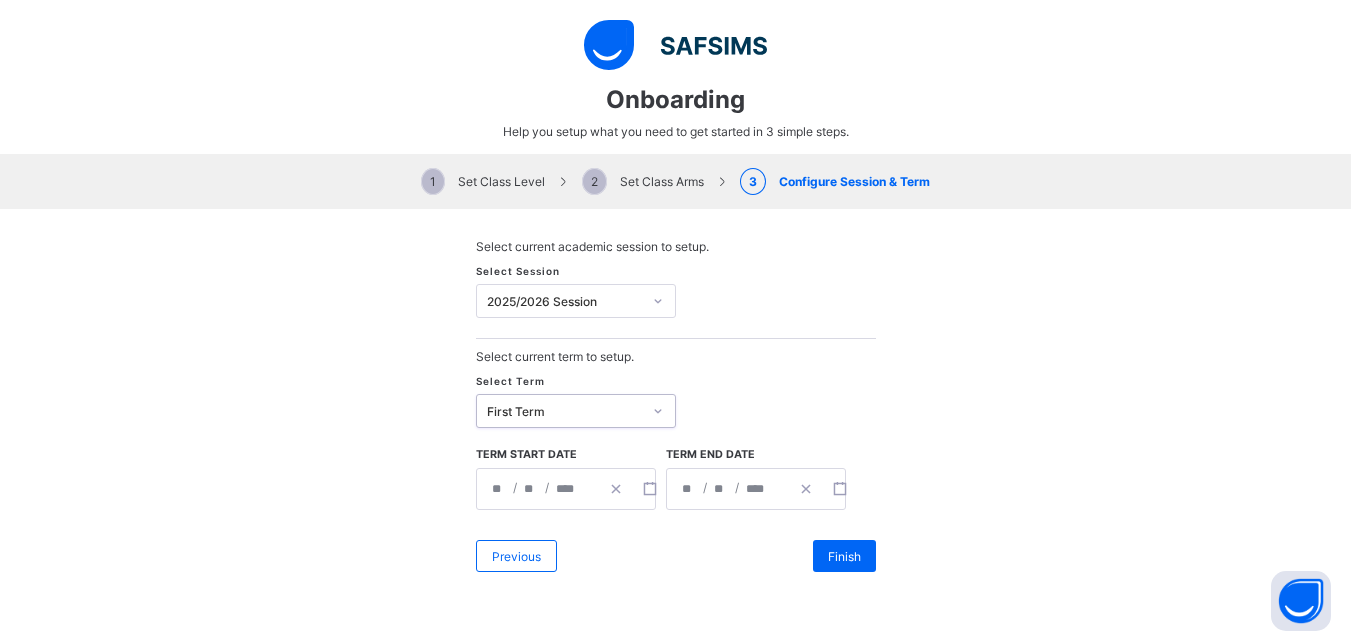 click on "*" 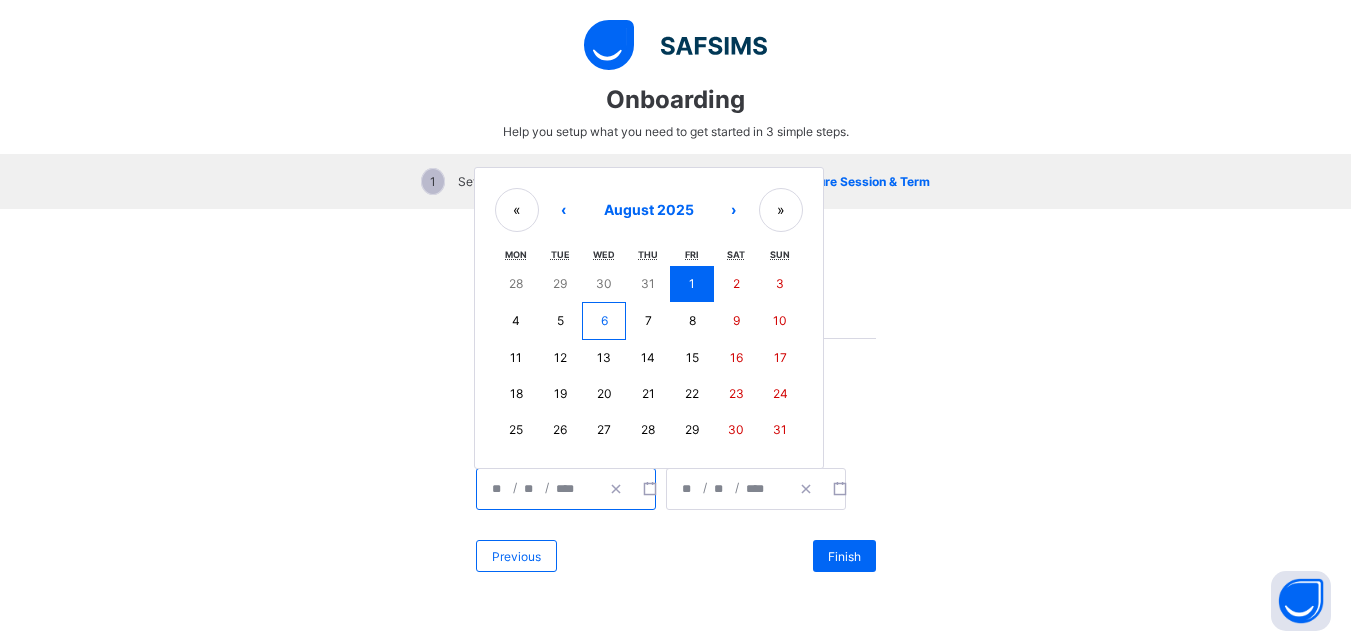 click on "18" at bounding box center (517, 394) 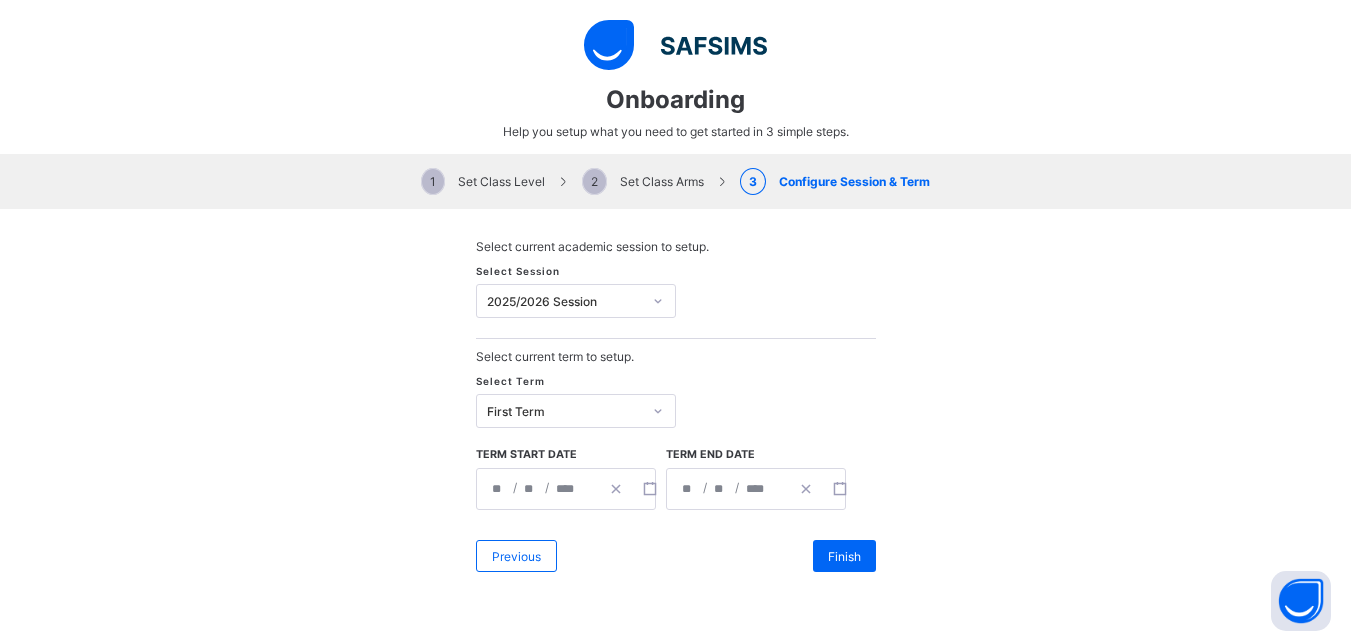 click on "**" 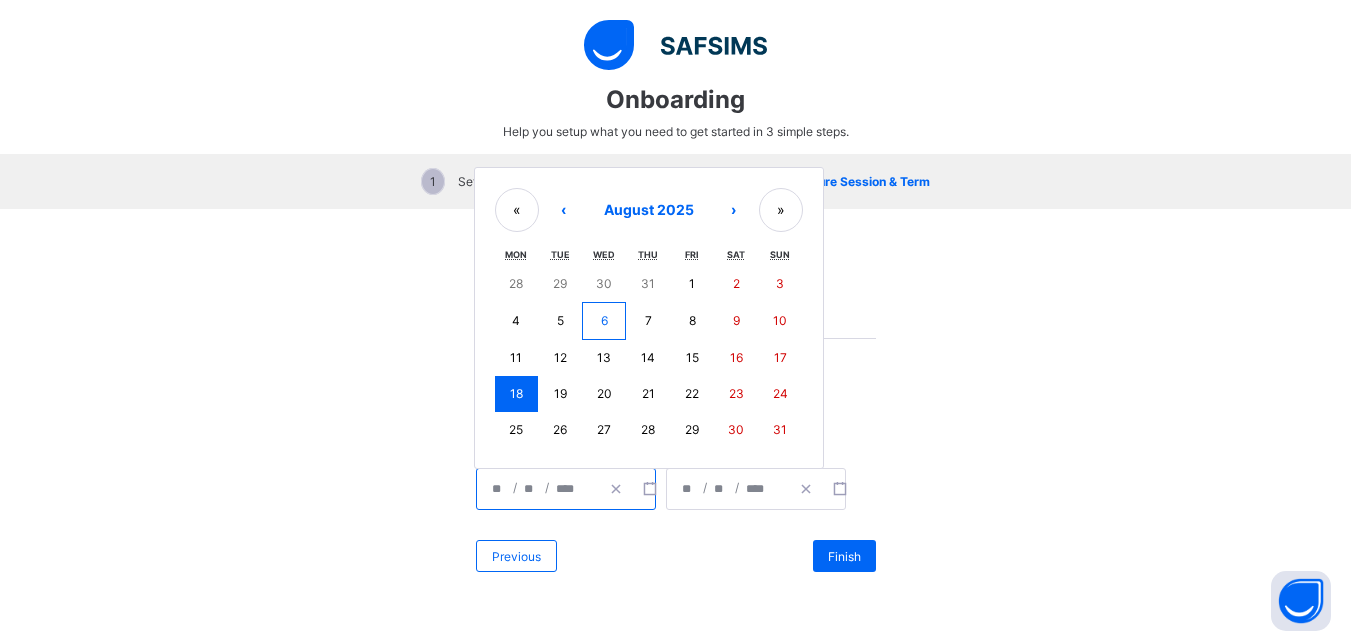 click on "13" at bounding box center (604, 358) 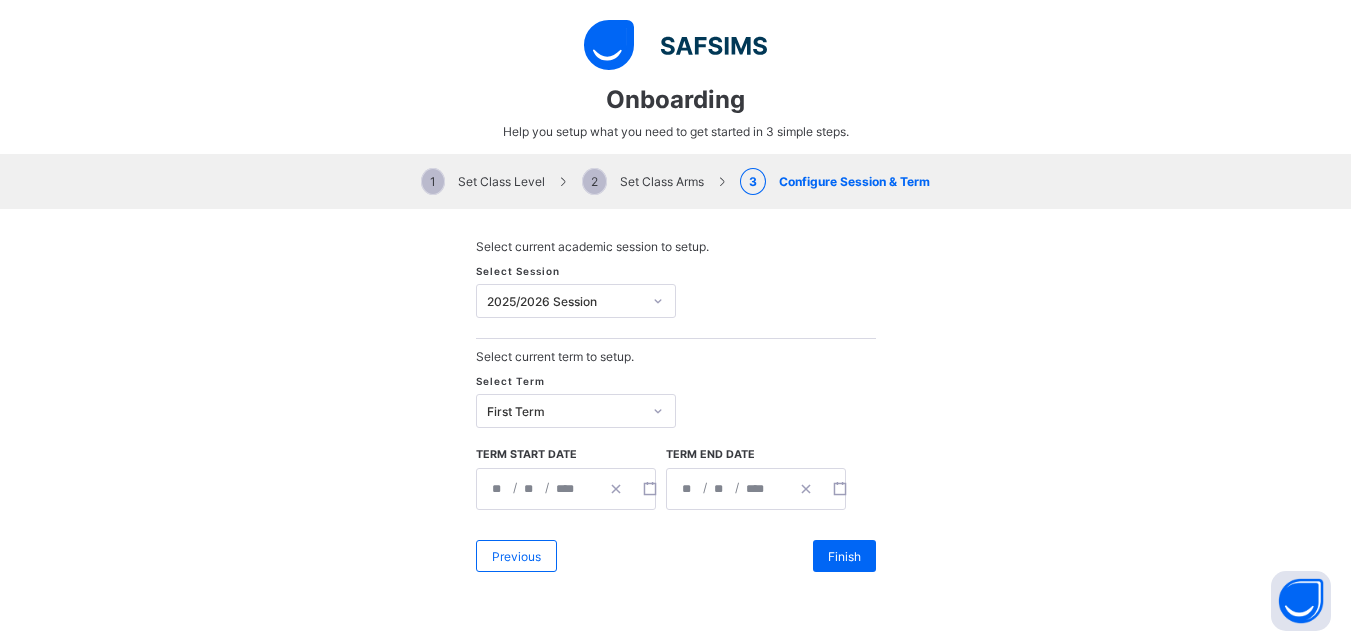 click on "**********" at bounding box center (728, 489) 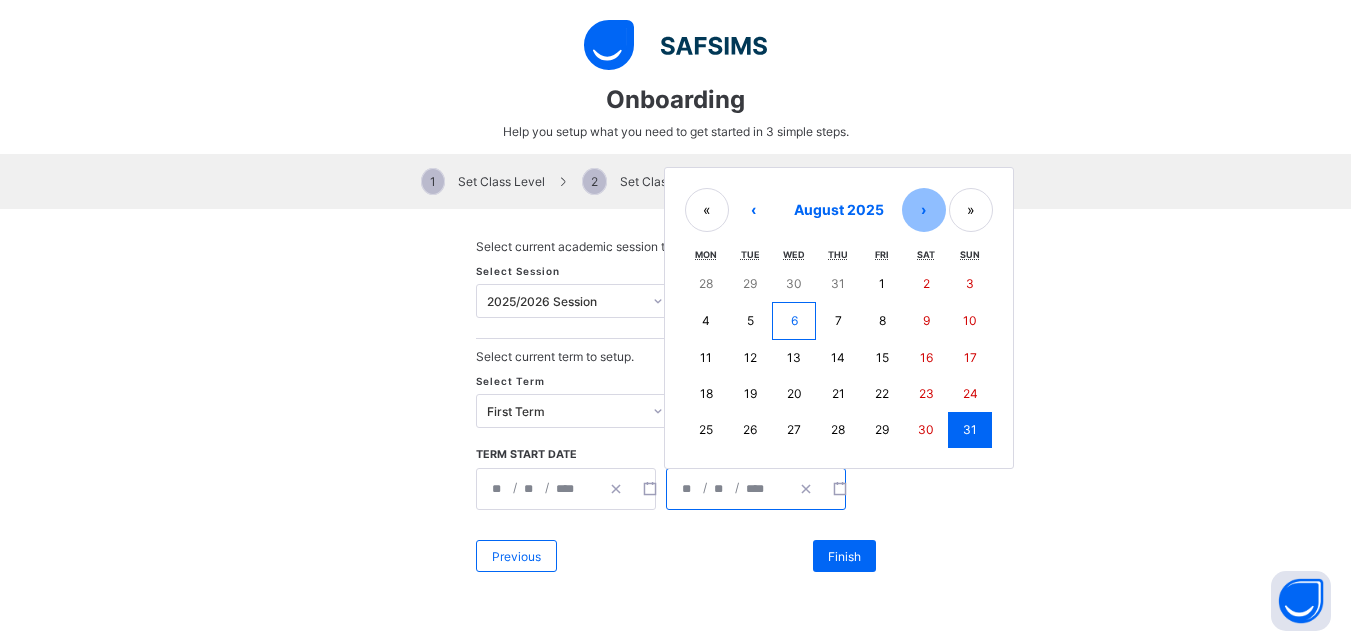click on "›" at bounding box center (924, 210) 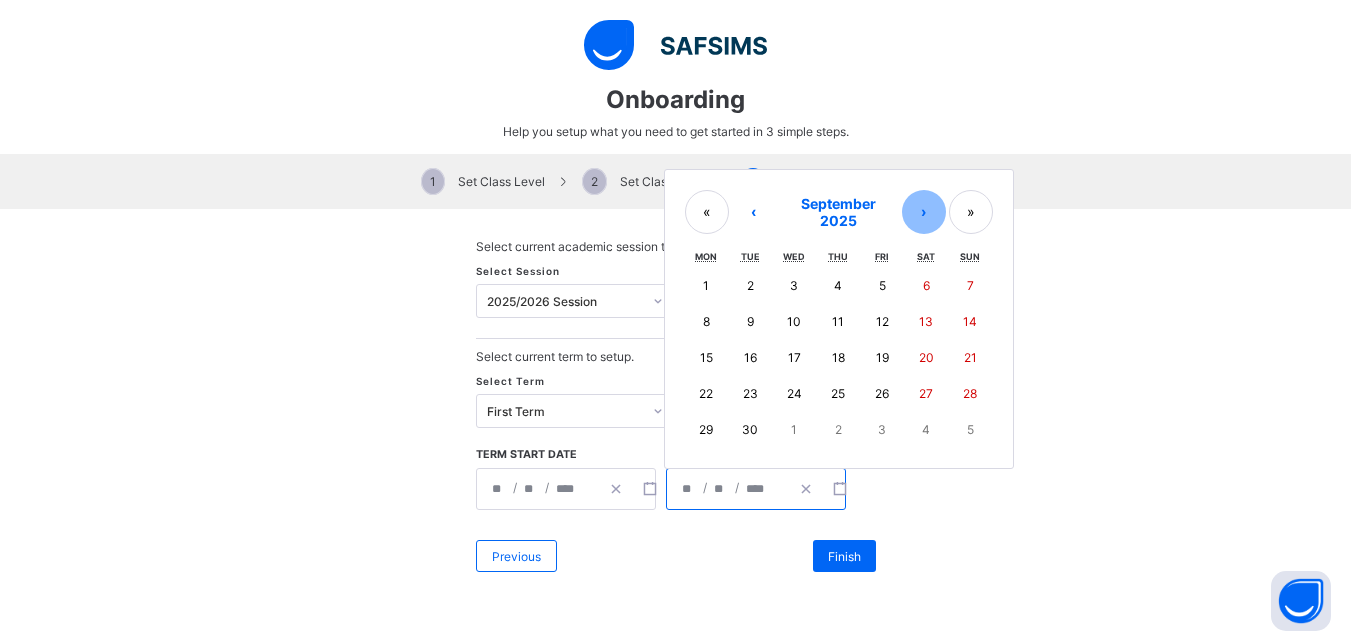 click on "›" at bounding box center [924, 212] 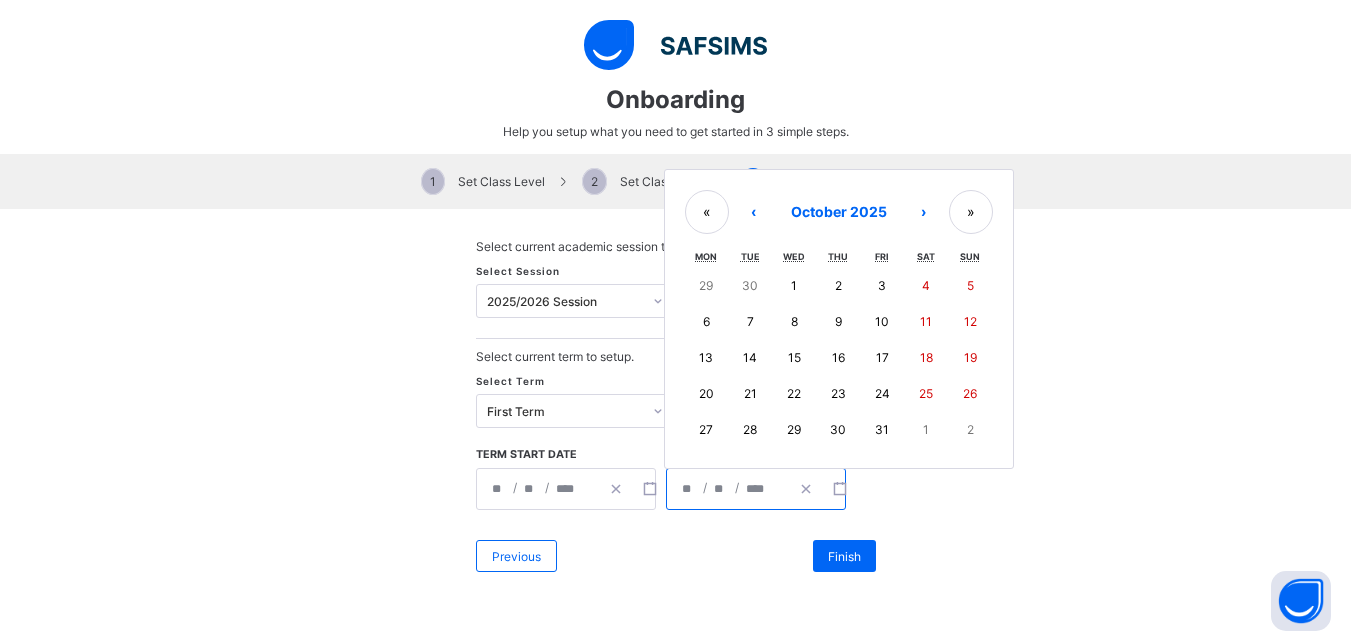 click on "9" at bounding box center (838, 322) 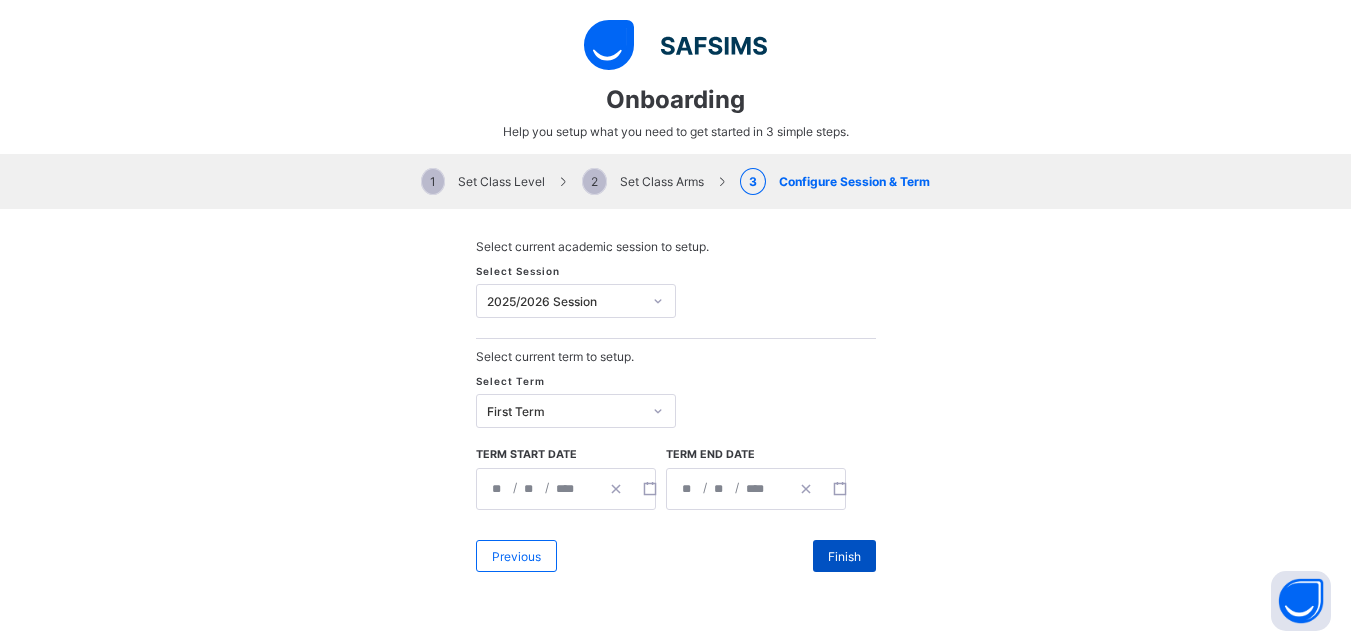 click on "Finish" at bounding box center (844, 556) 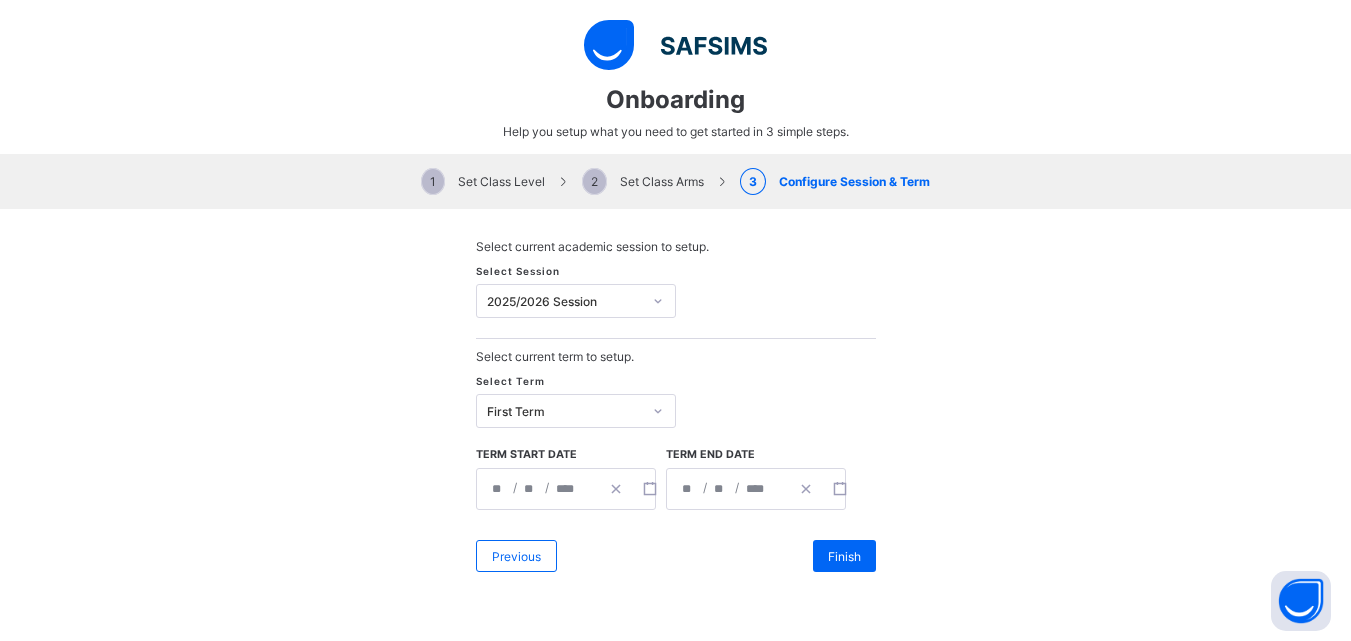 scroll, scrollTop: 1931, scrollLeft: 0, axis: vertical 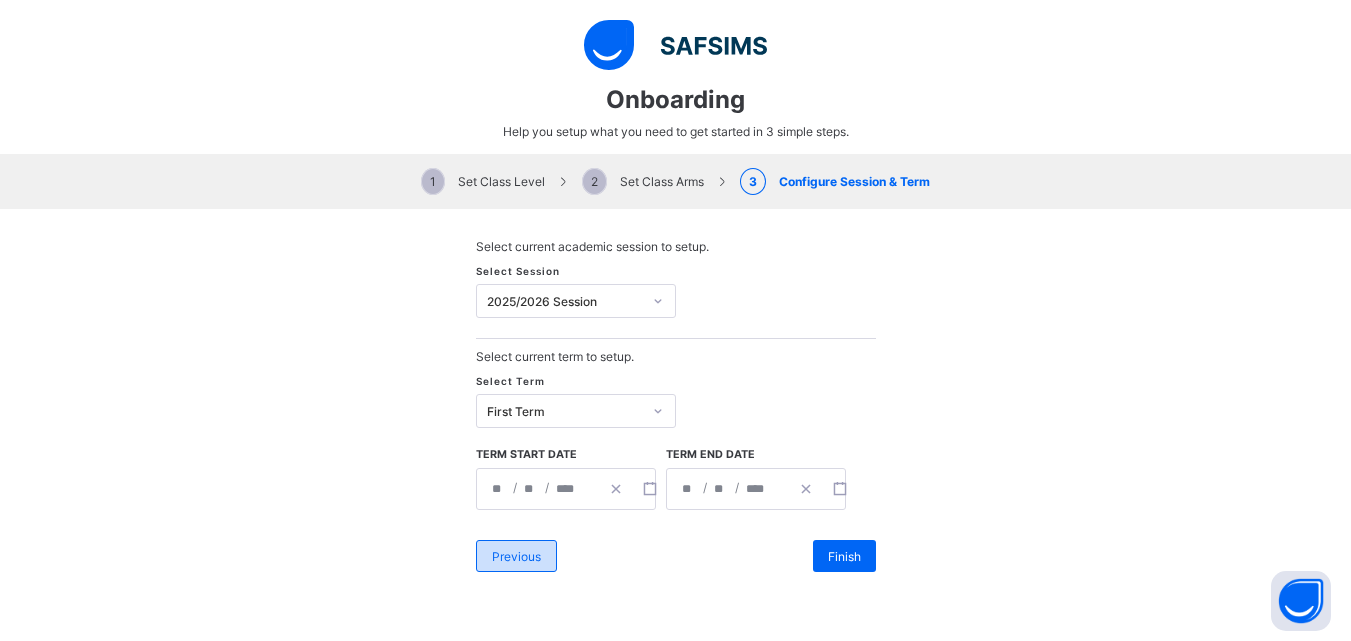 click on "Previous" at bounding box center [516, 556] 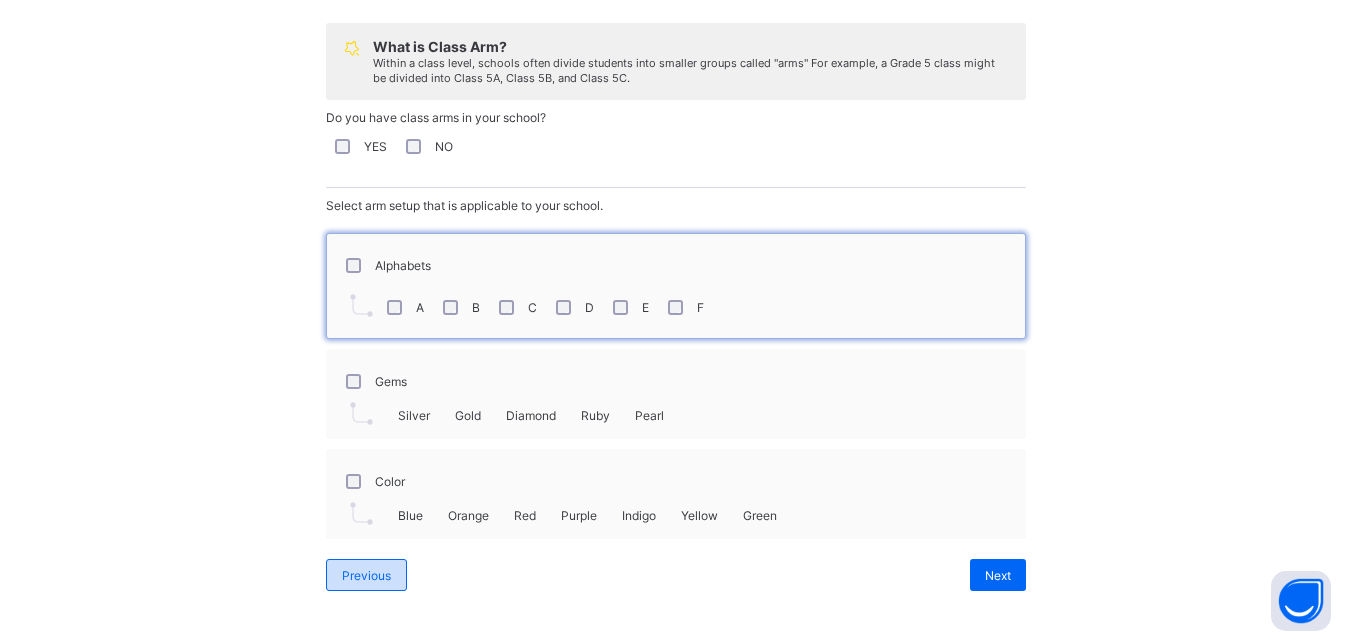 click on "Previous" at bounding box center (366, 575) 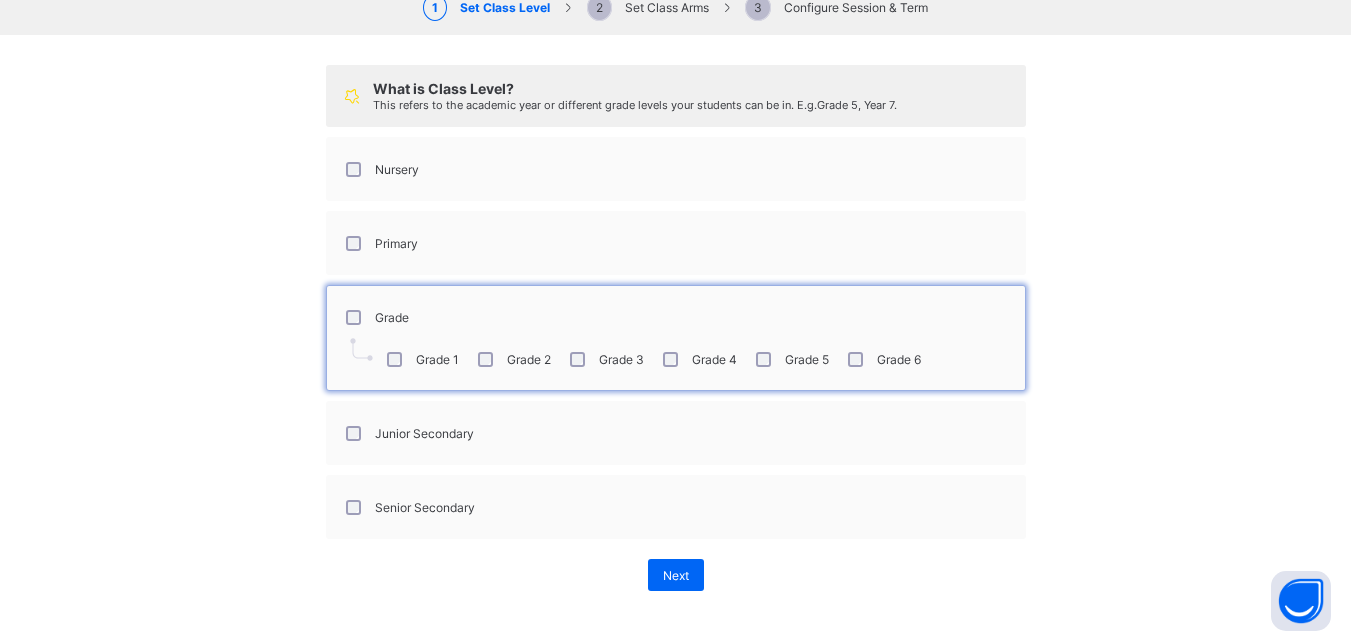 click on "Junior Secondary" at bounding box center [676, 433] 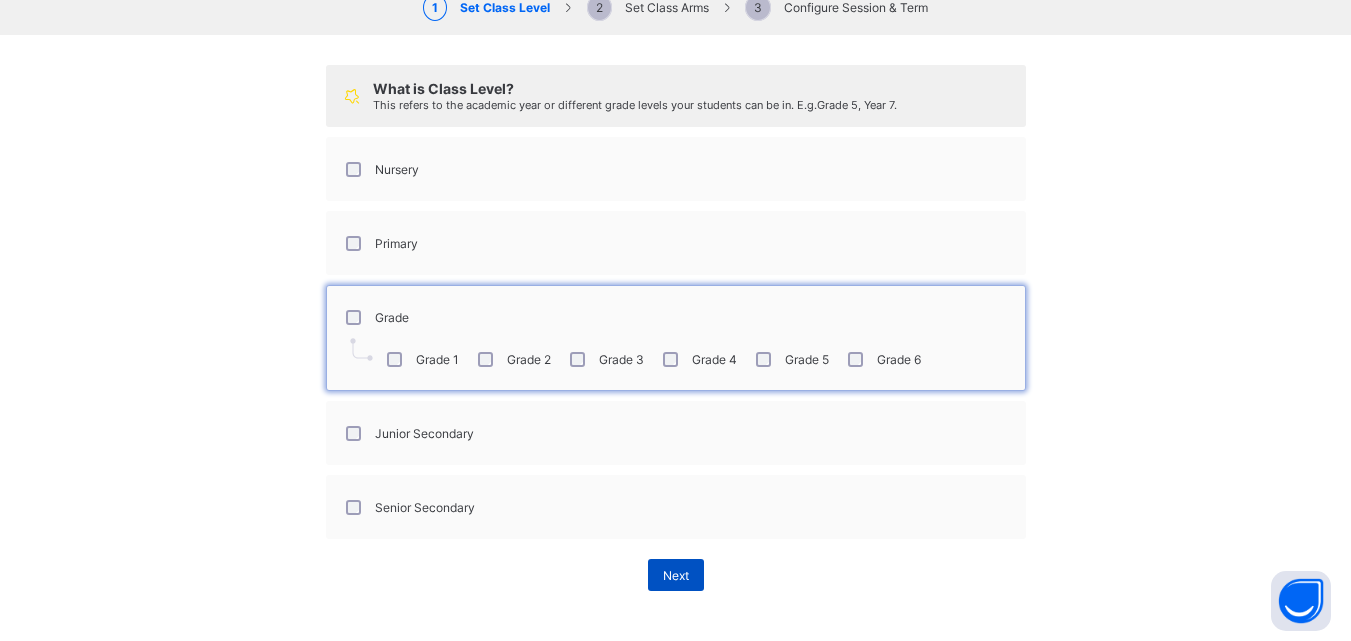 click on "Next" at bounding box center (676, 575) 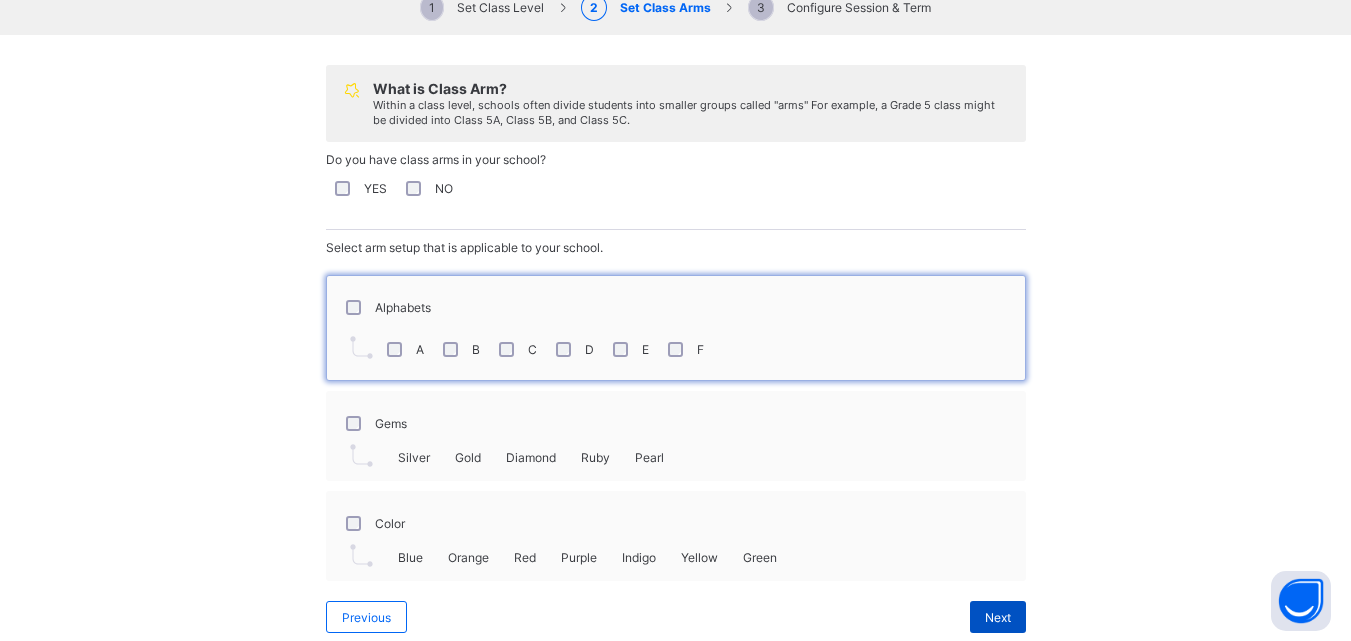 click on "Next" at bounding box center (998, 617) 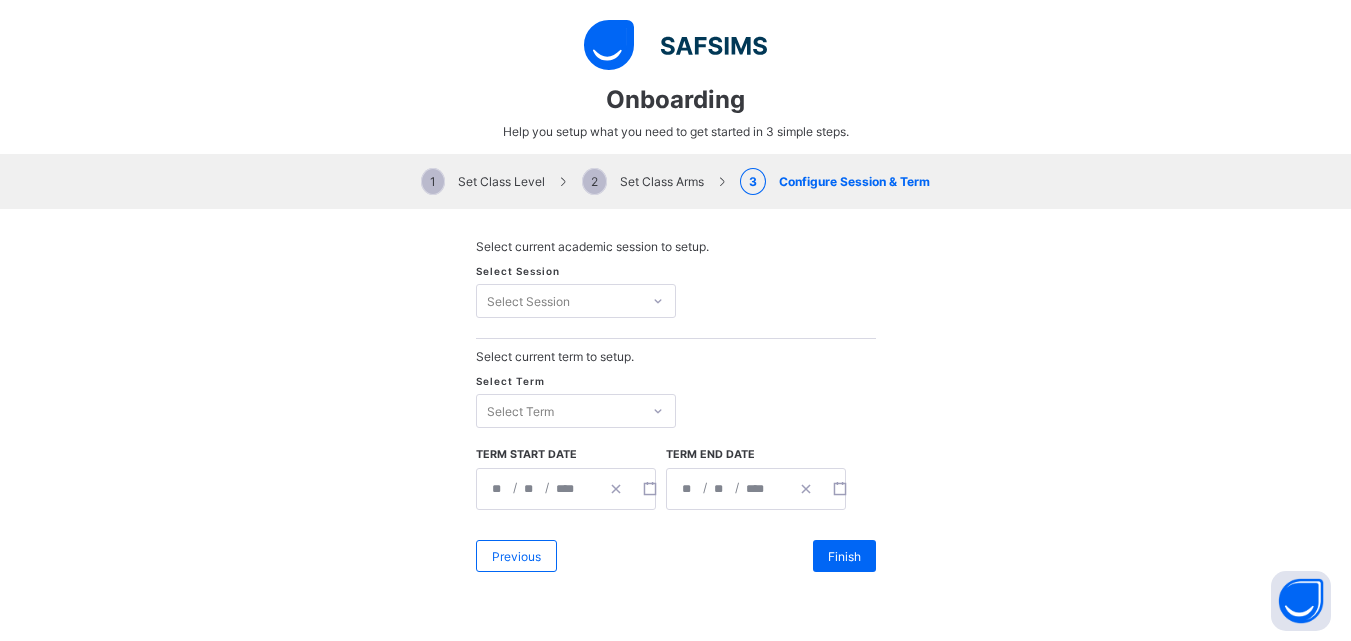 scroll, scrollTop: 0, scrollLeft: 0, axis: both 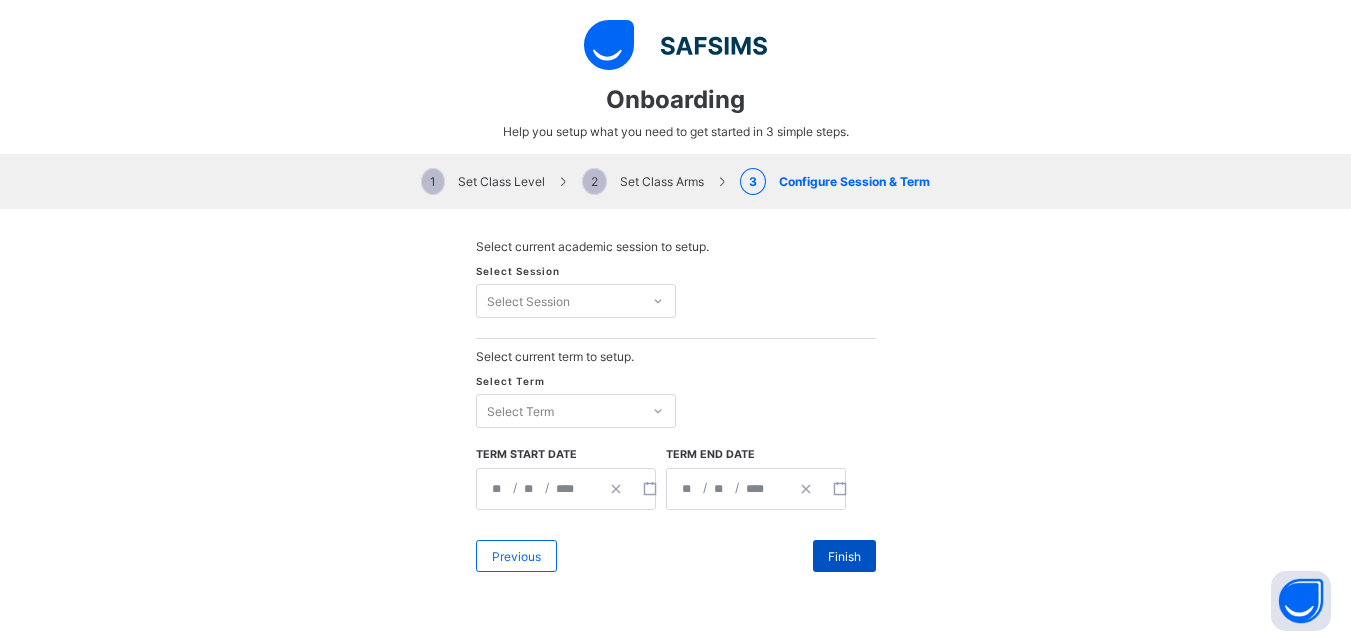 click on "Finish" at bounding box center [844, 556] 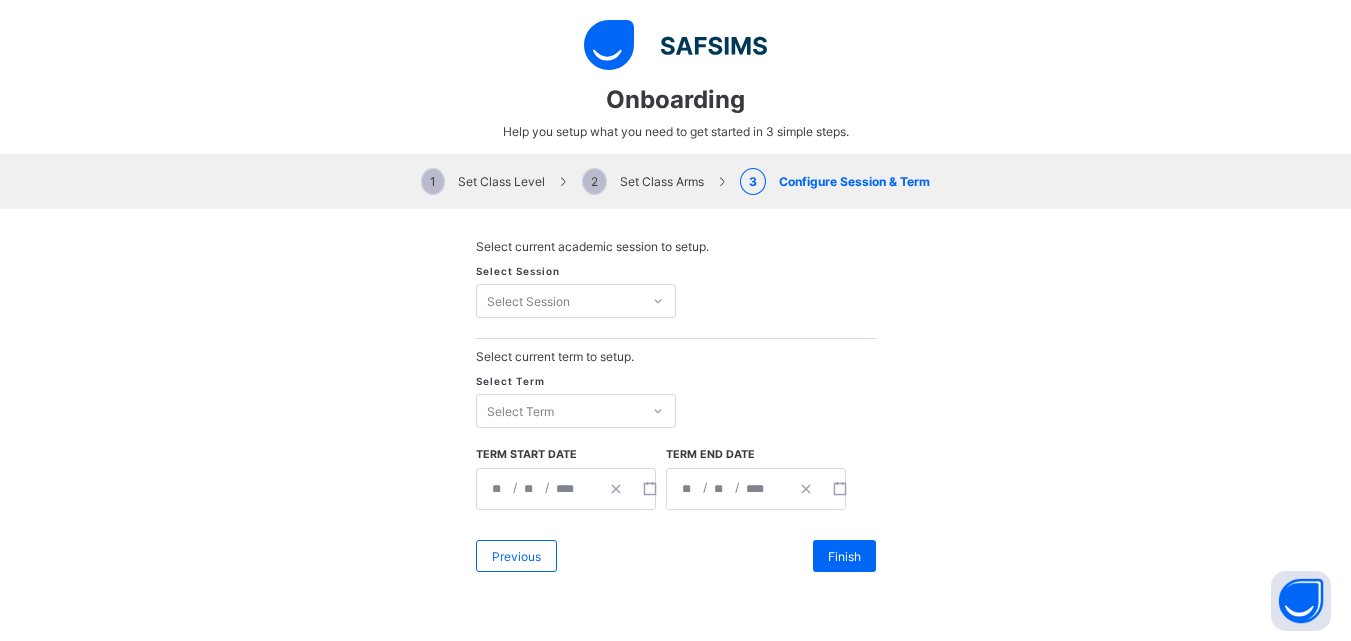 click on "Select Session" at bounding box center (559, 301) 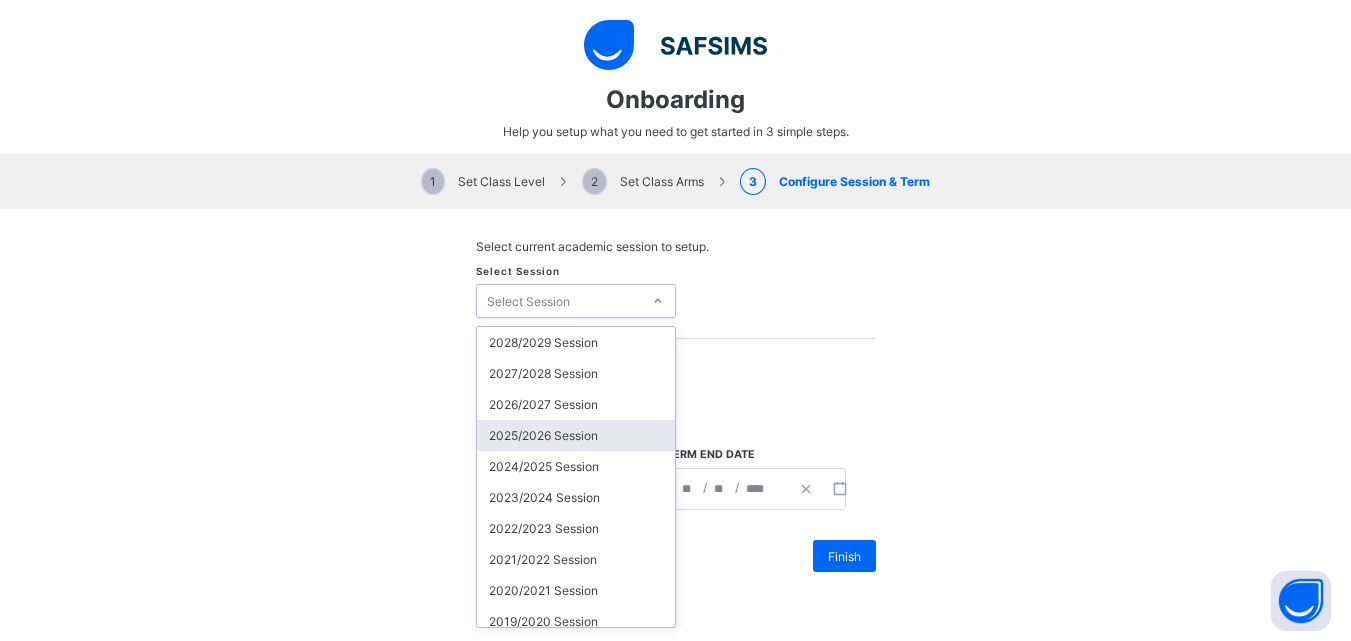 click on "2025/2026 Session" at bounding box center (576, 435) 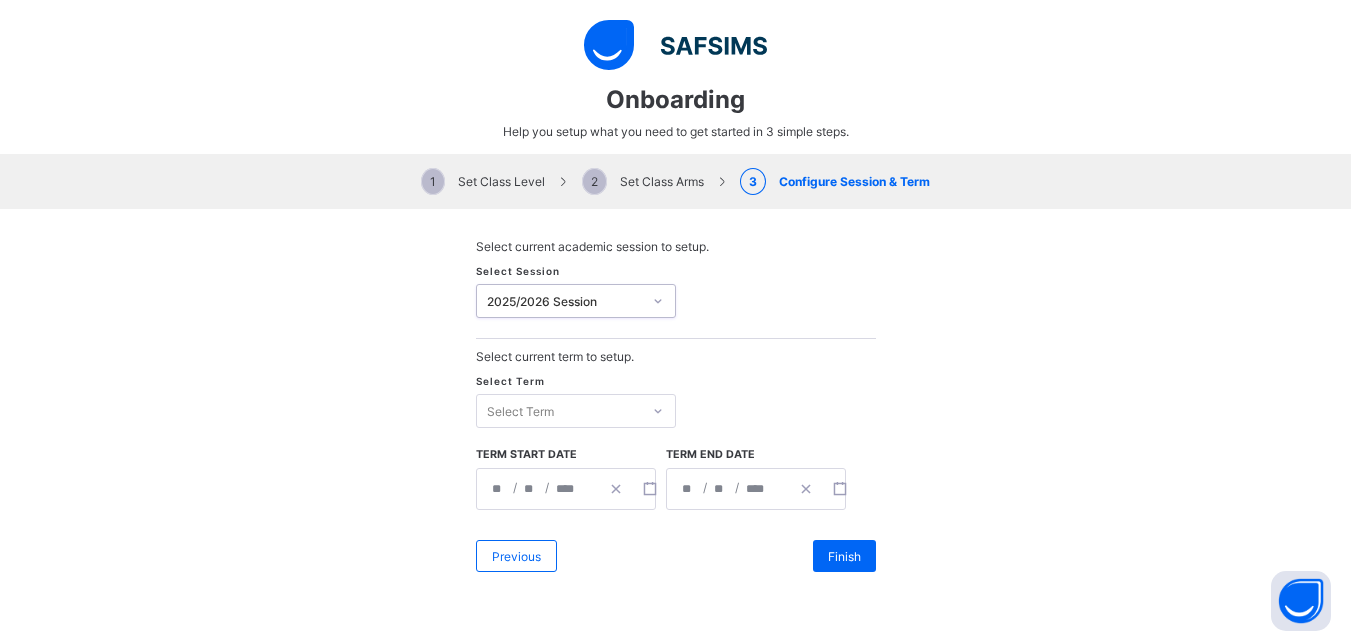 click on "Select Term" at bounding box center [559, 411] 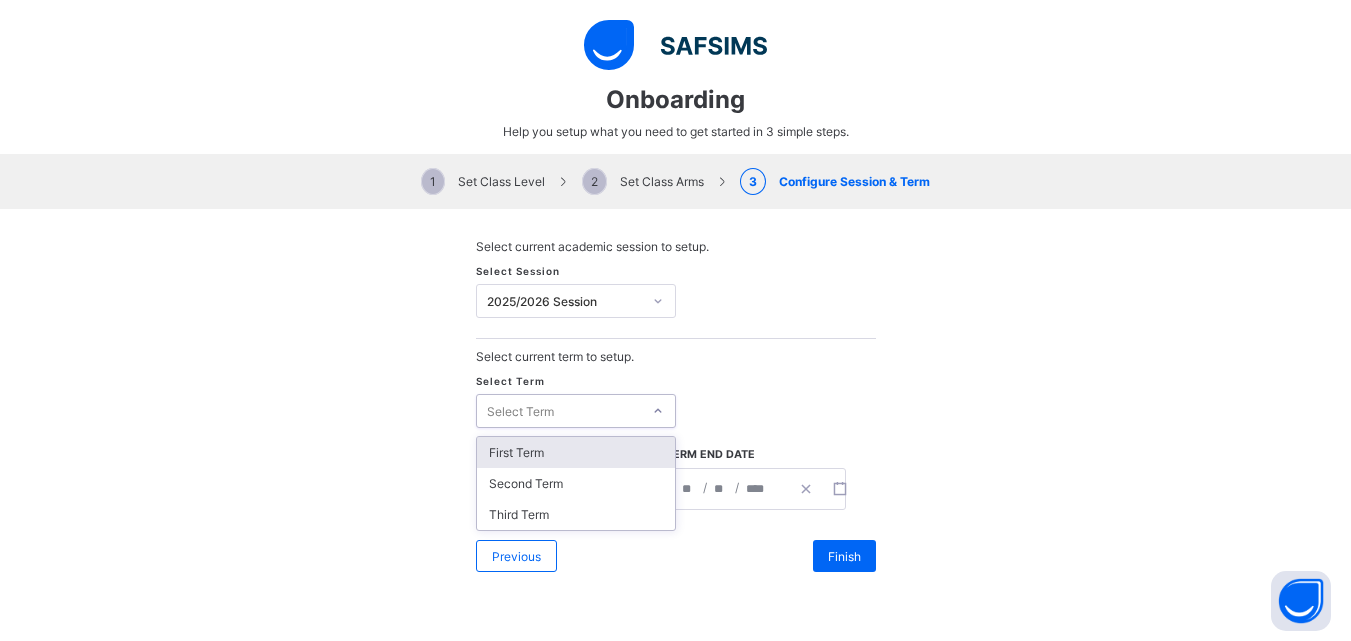 click on "First Term" at bounding box center [576, 452] 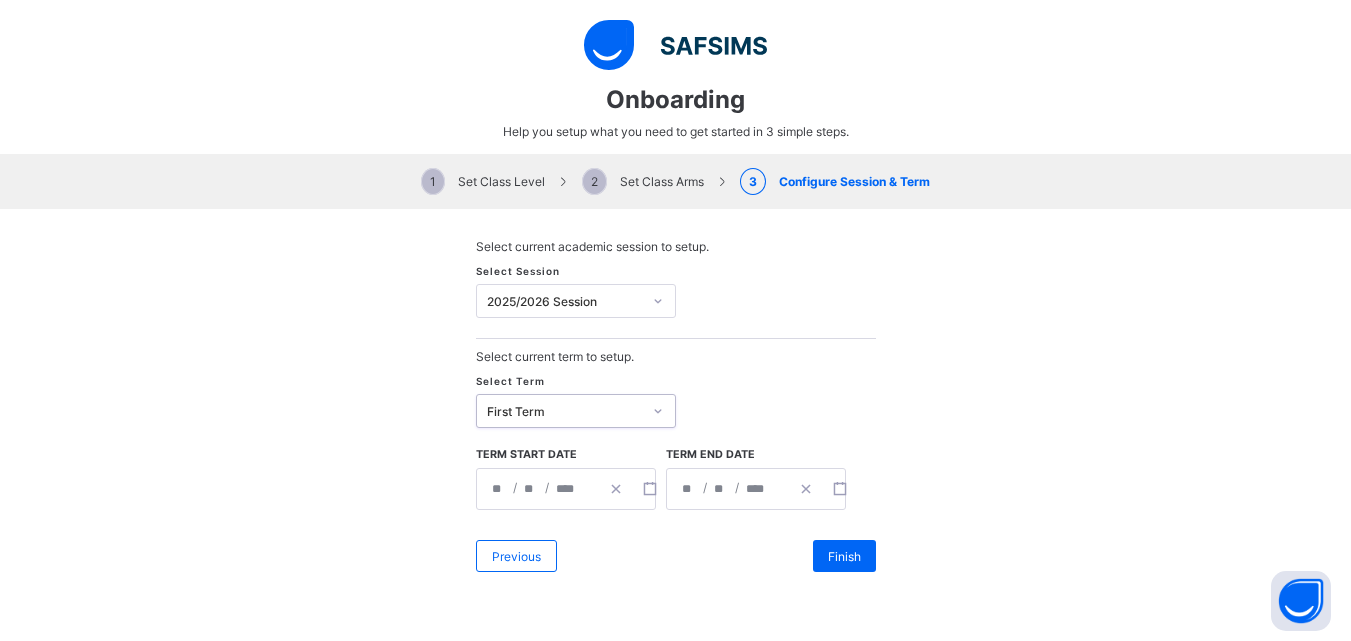 click on "*" 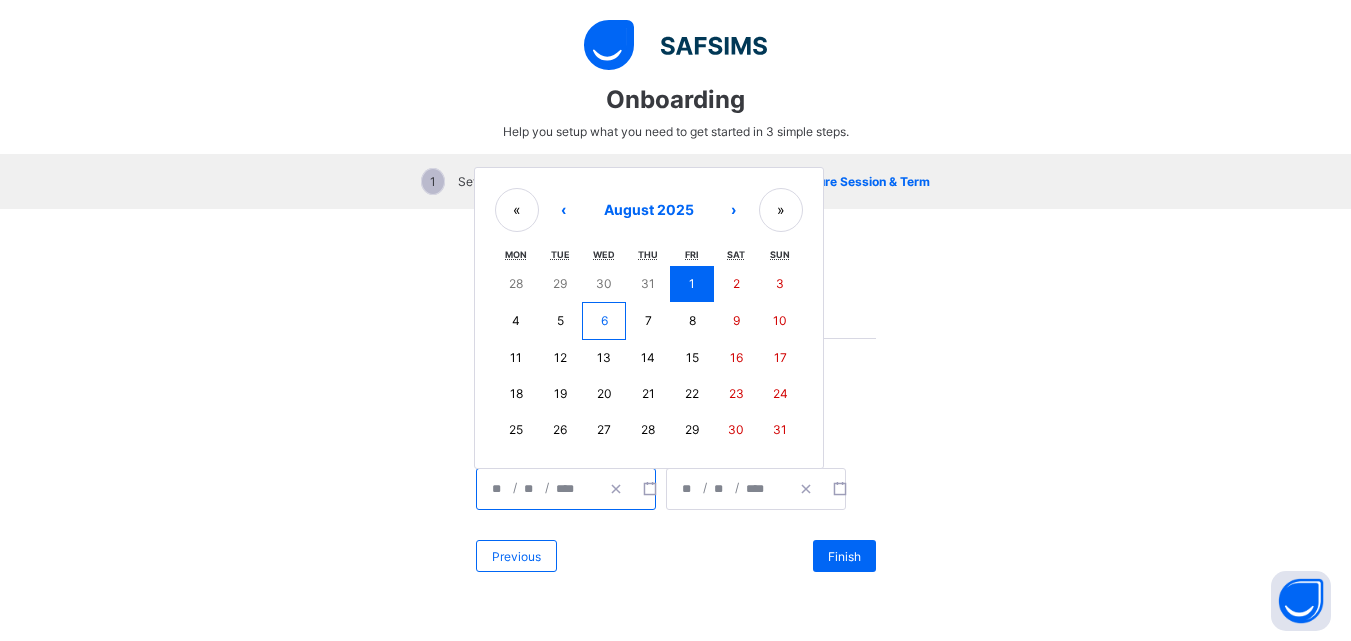 click on "*" 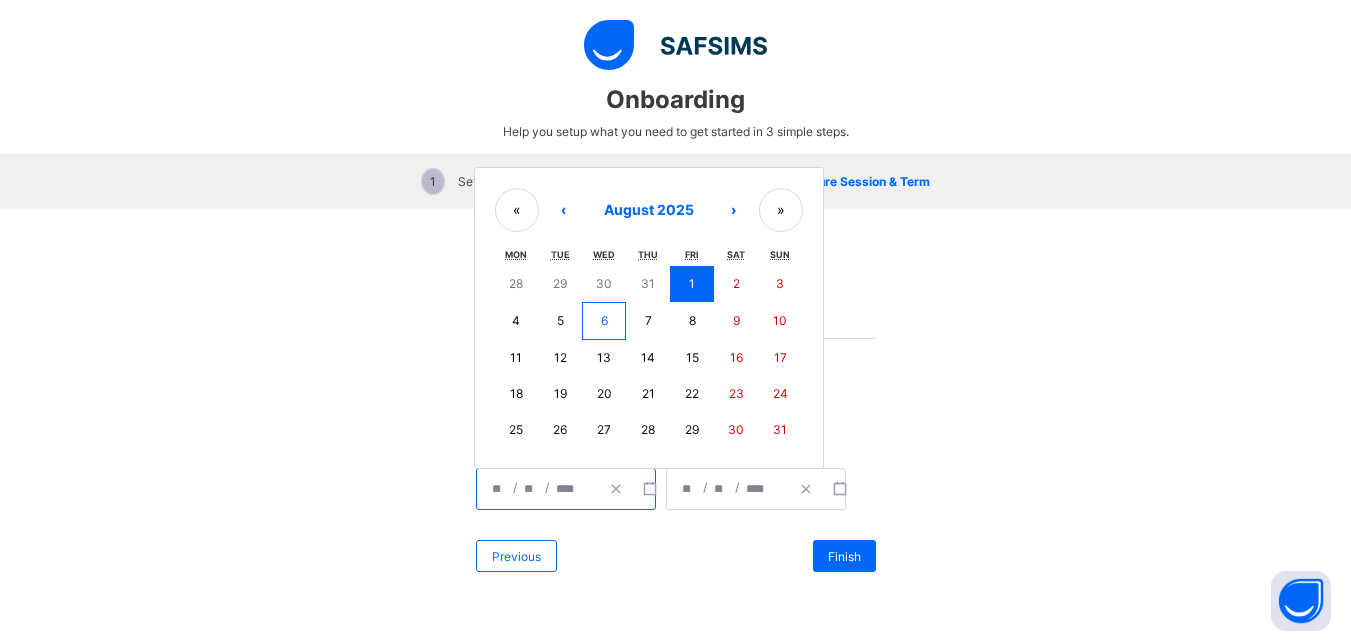 click on "*" 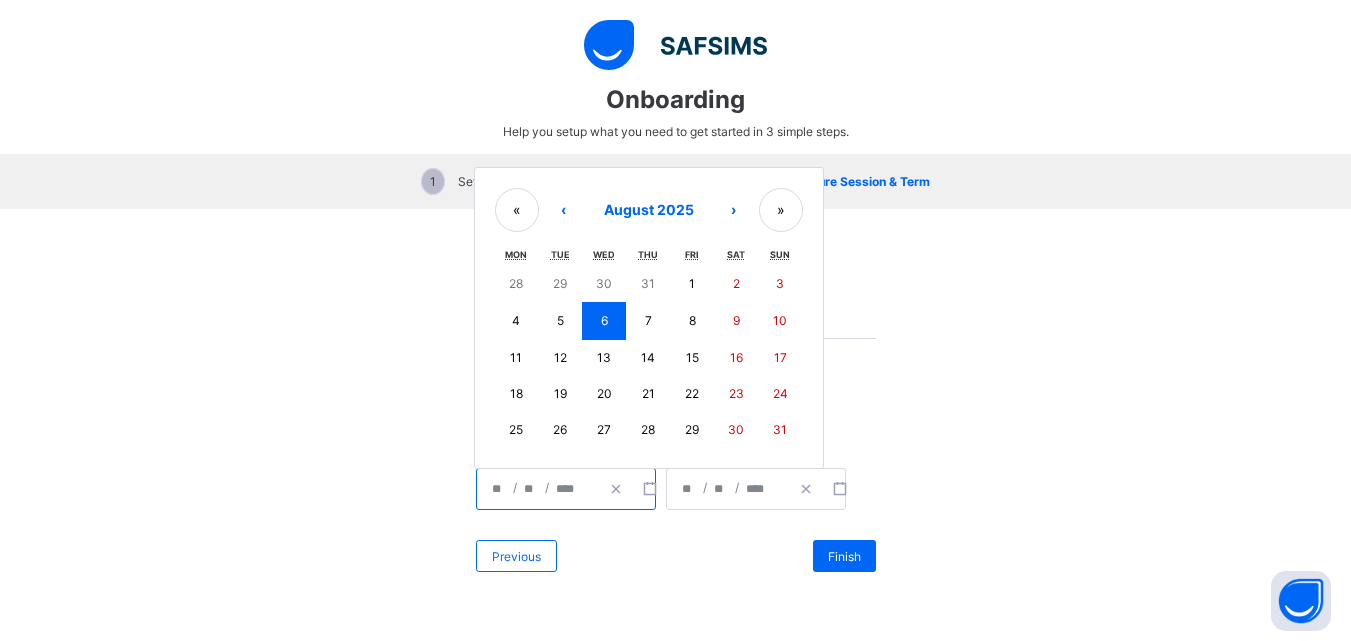 scroll, scrollTop: 0, scrollLeft: 1, axis: horizontal 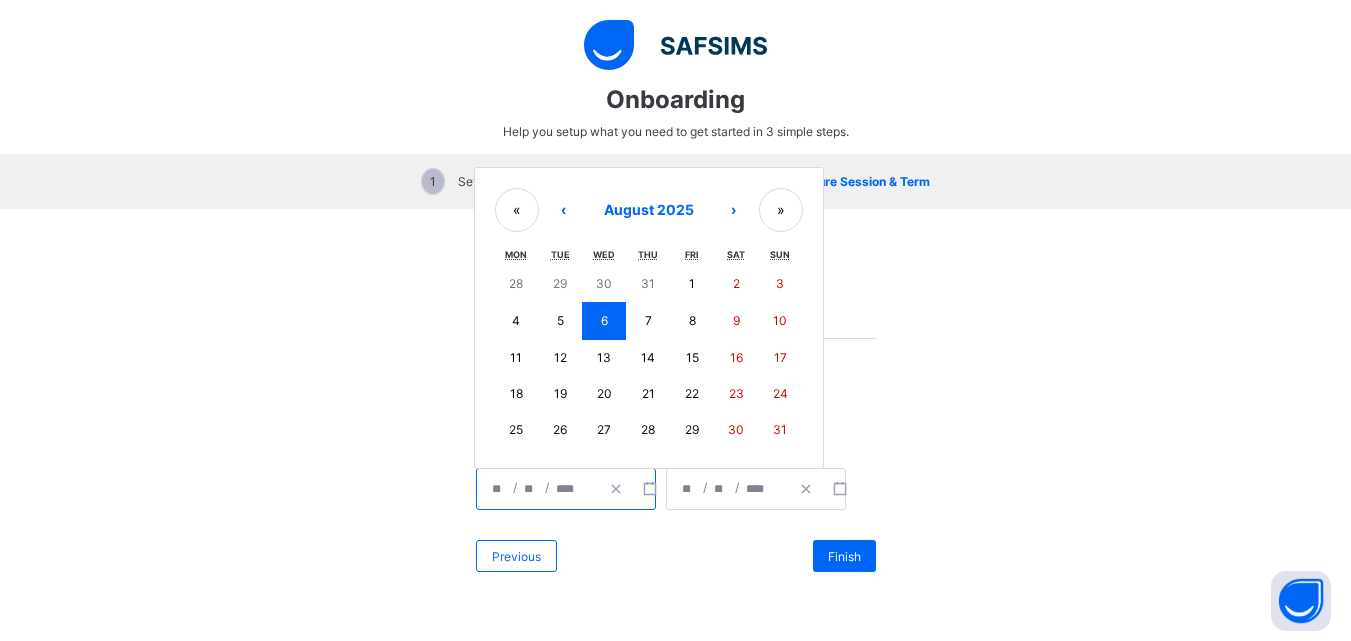 click on "13" at bounding box center [604, 358] 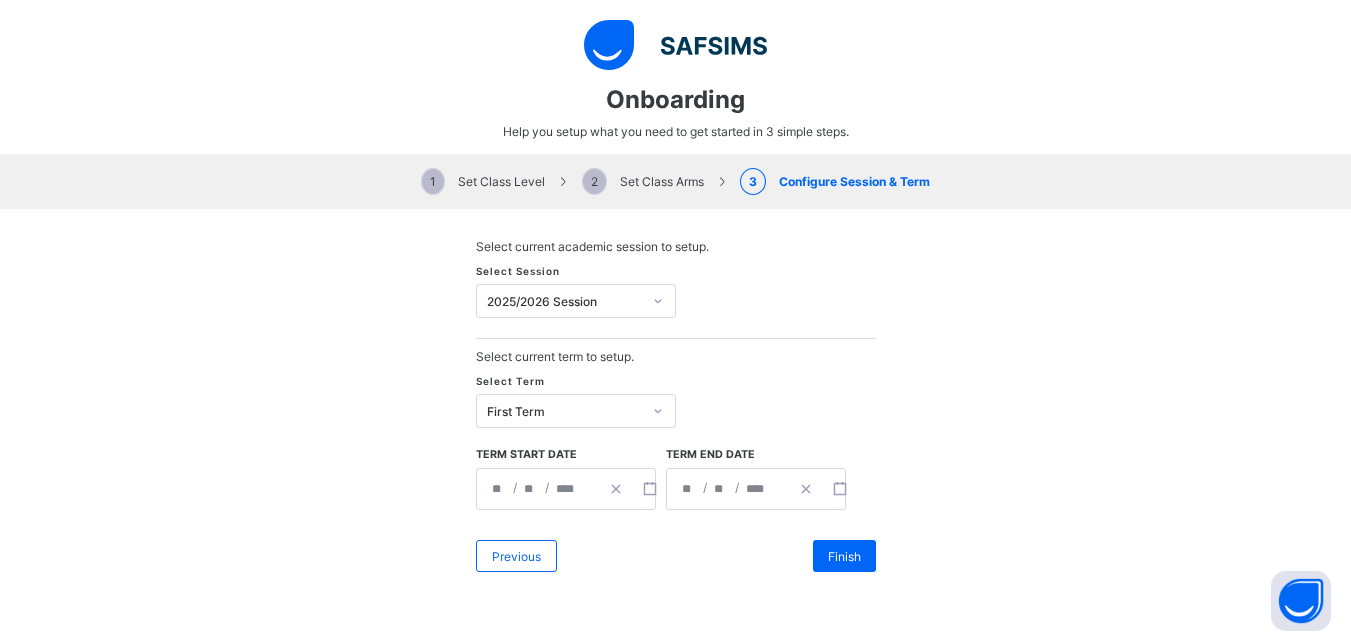 click on "**********" at bounding box center [728, 489] 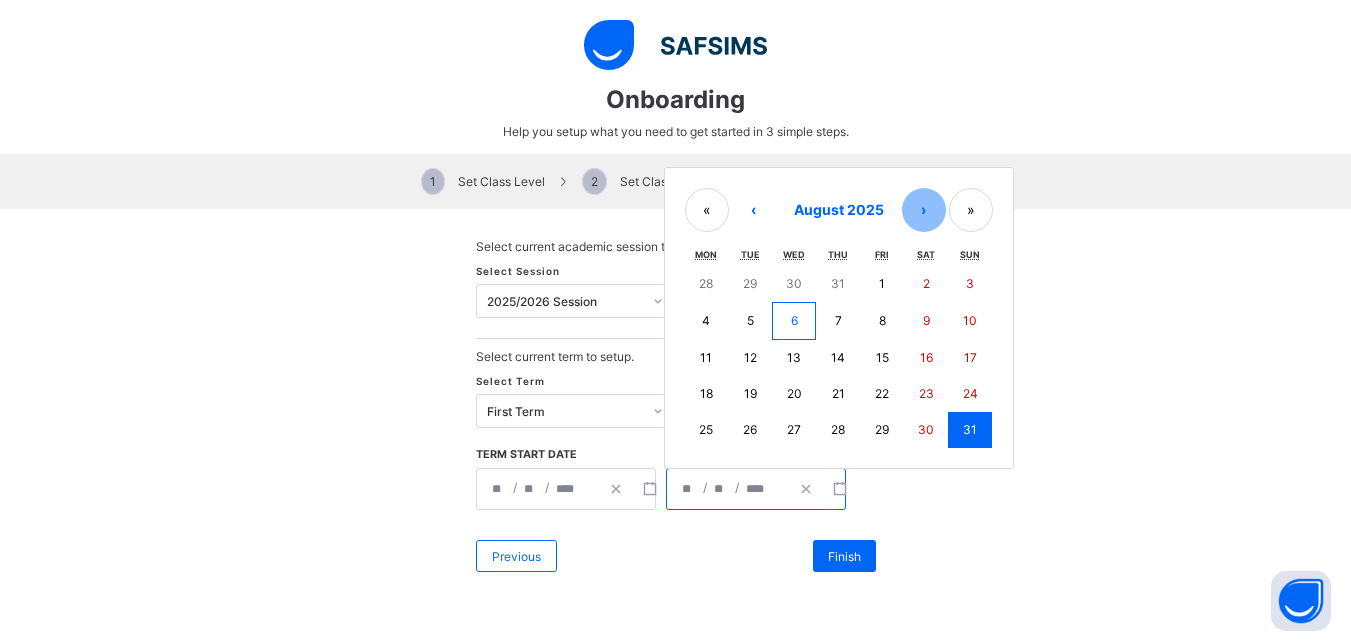 click on "›" at bounding box center [924, 210] 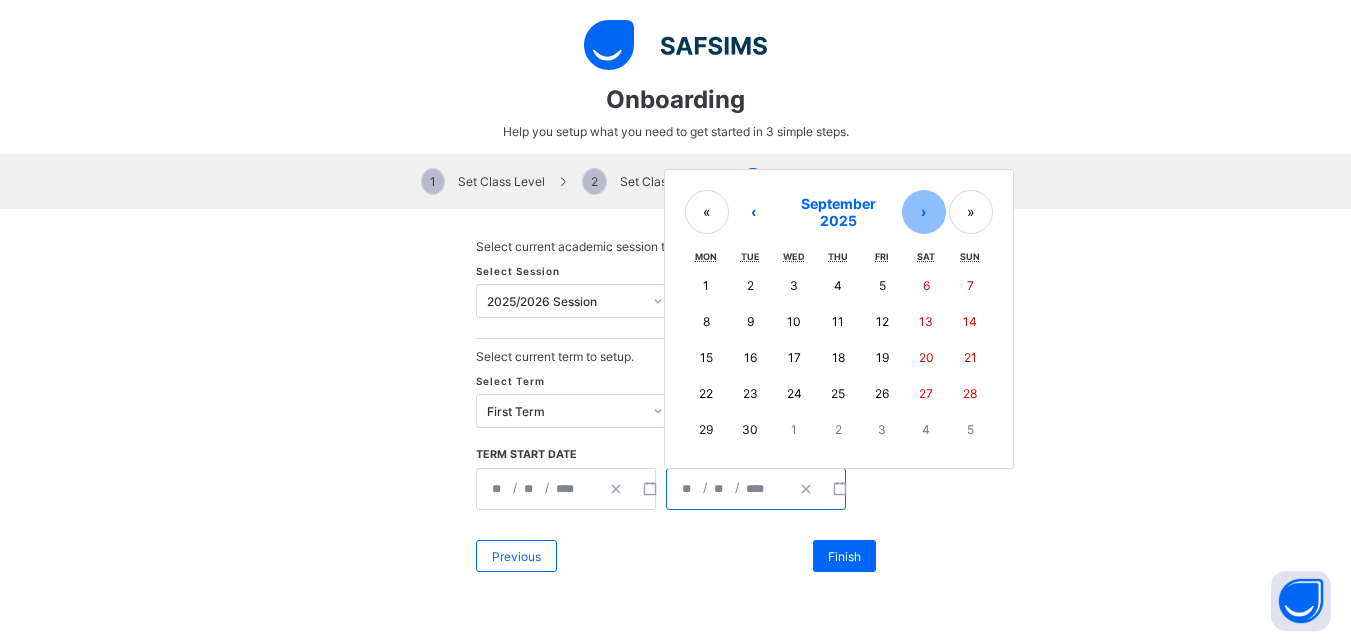 click on "›" at bounding box center (924, 212) 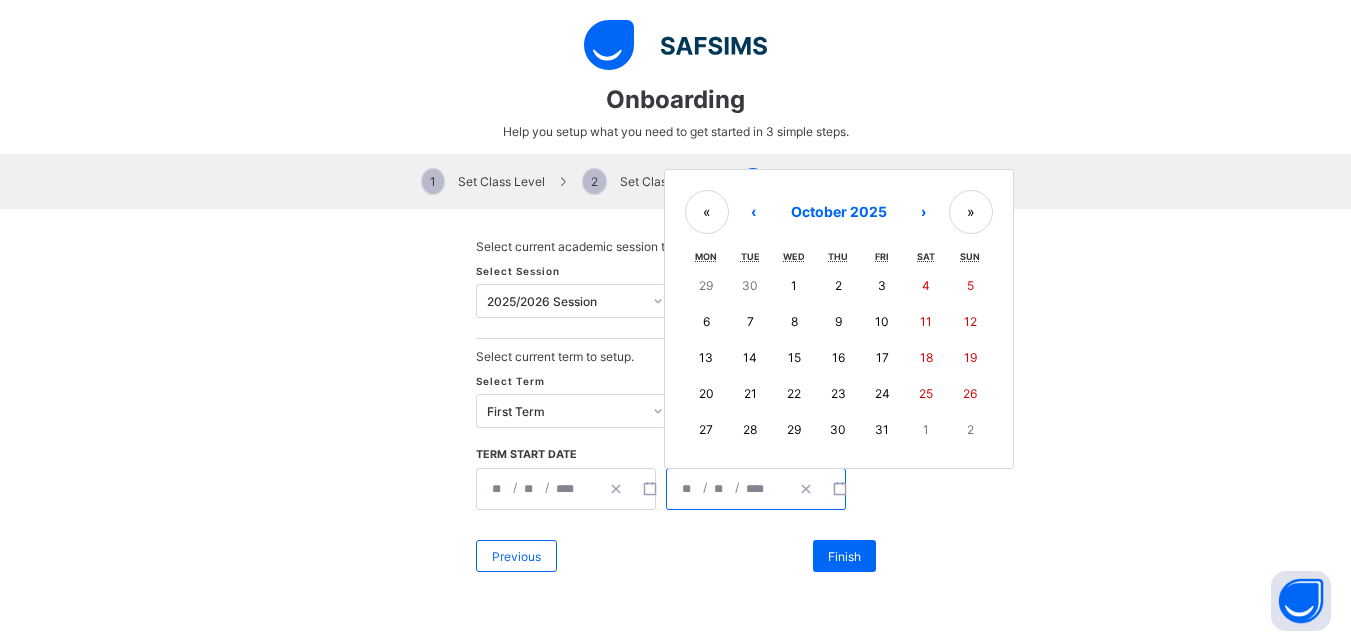click on "9" at bounding box center [838, 322] 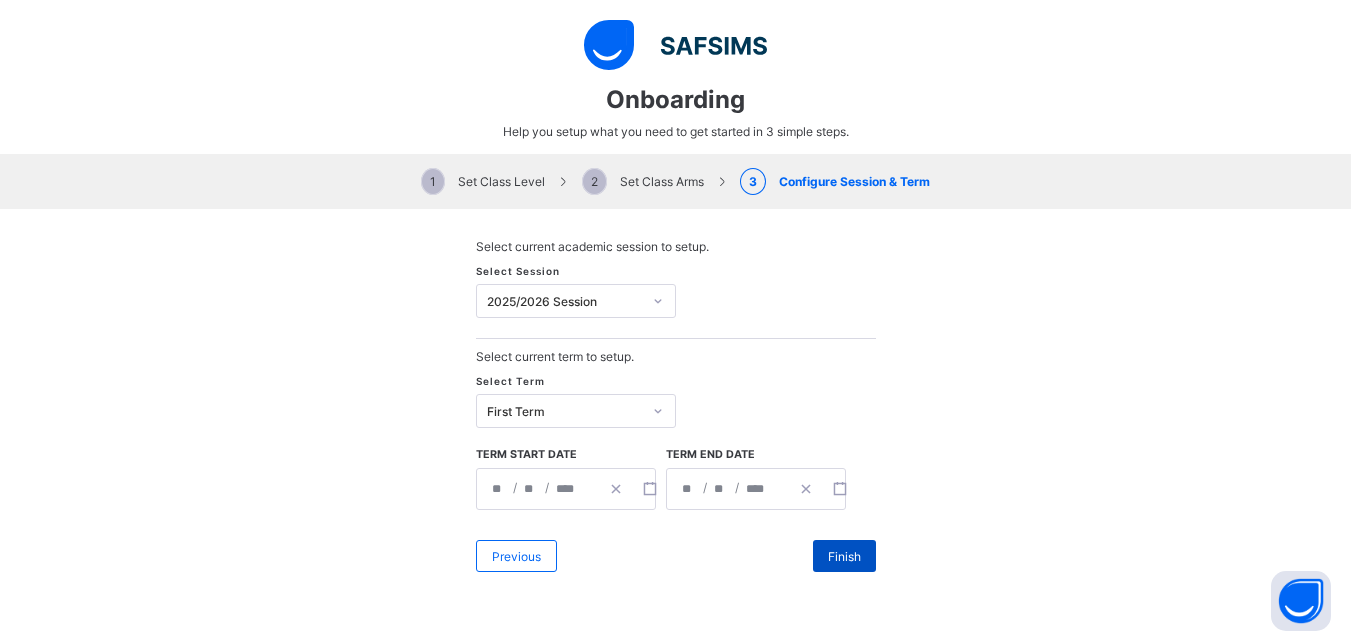 click on "Finish" at bounding box center (844, 556) 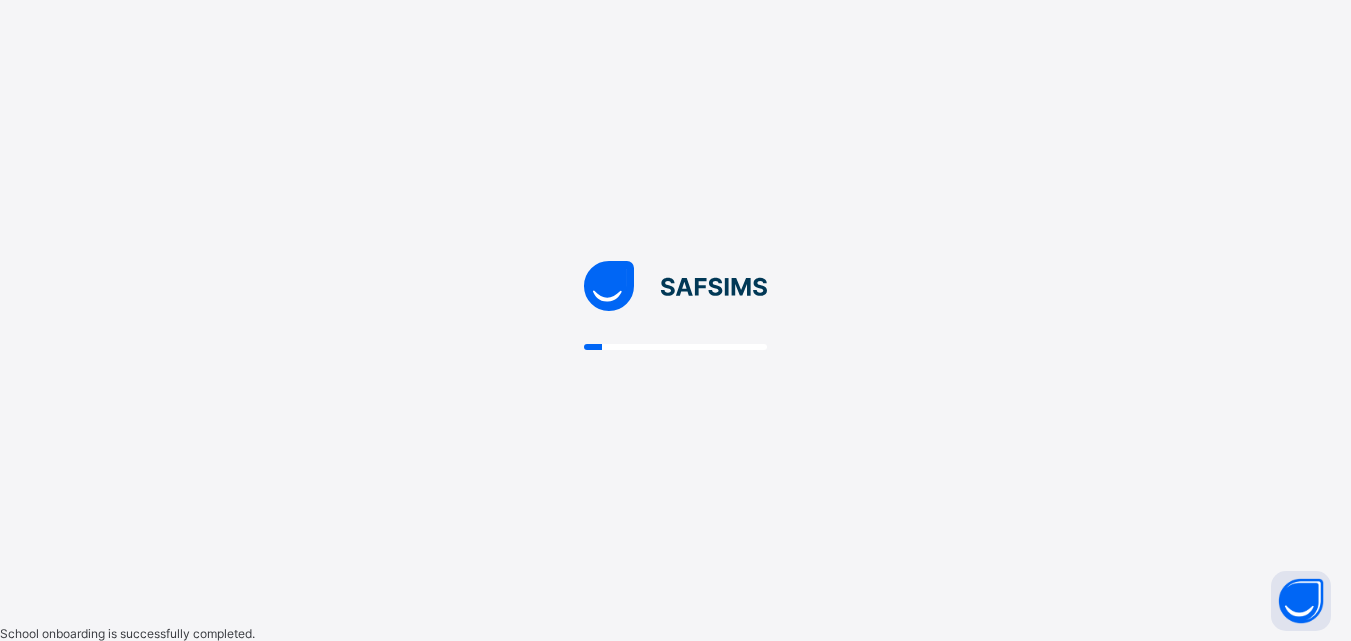 scroll, scrollTop: 0, scrollLeft: 0, axis: both 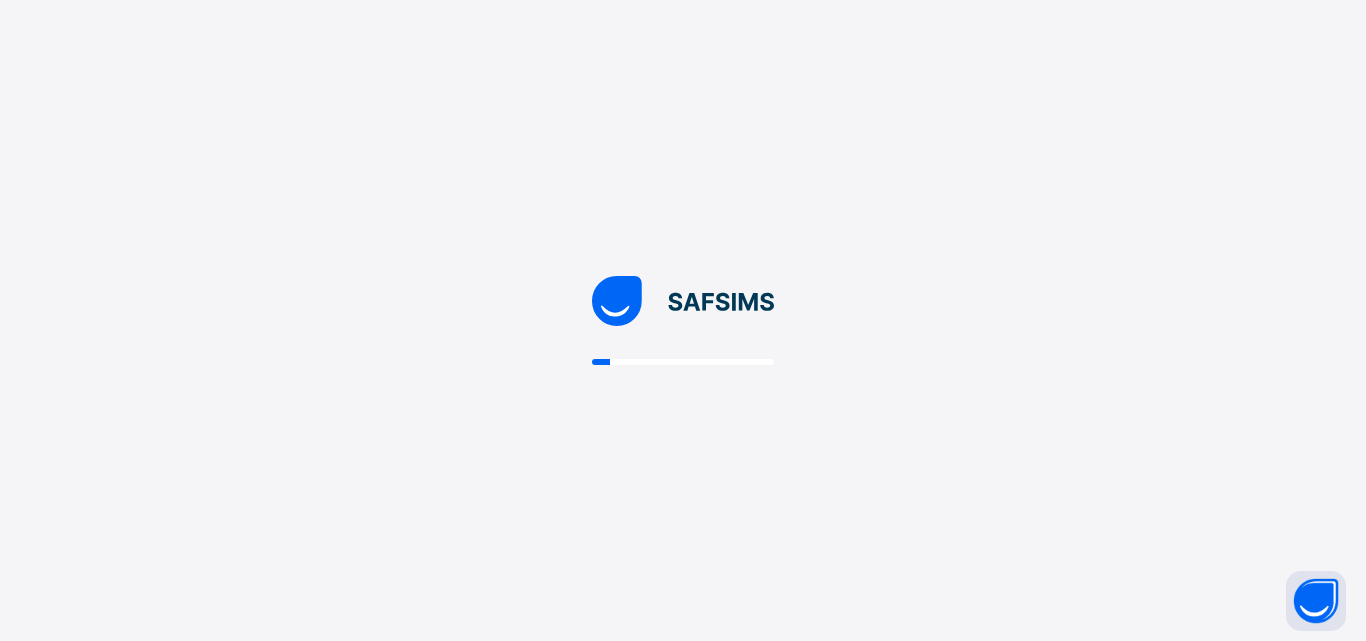 select on "**" 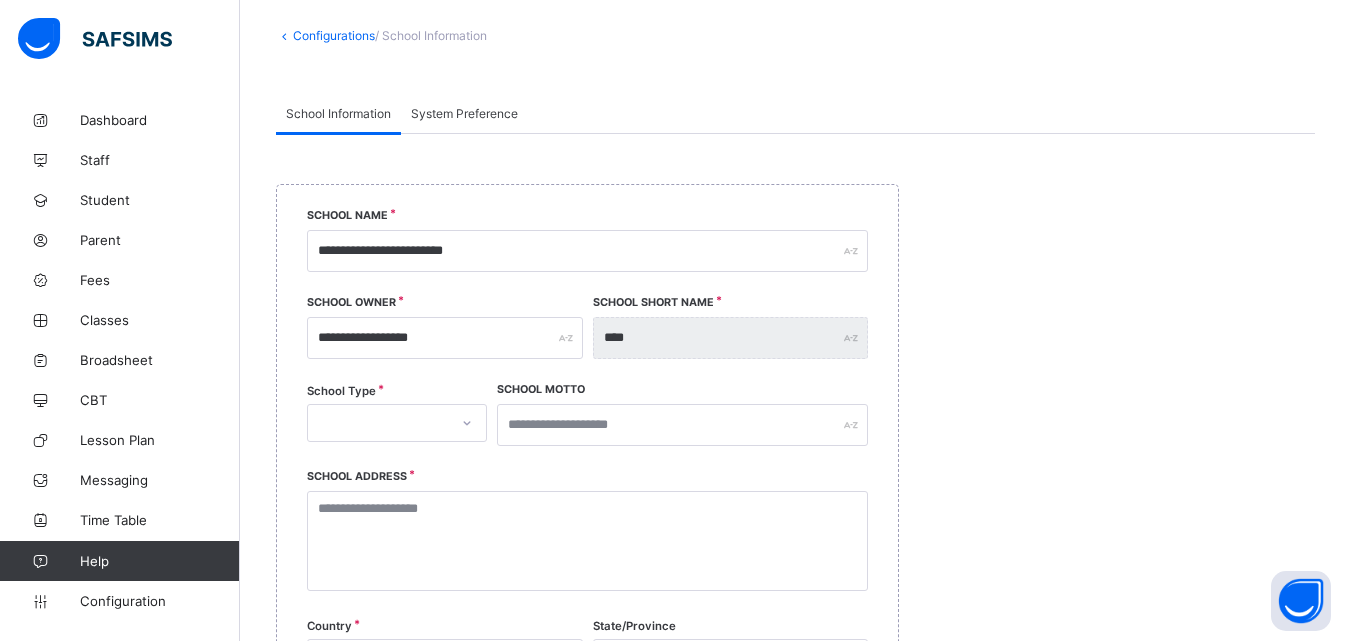 scroll, scrollTop: 109, scrollLeft: 0, axis: vertical 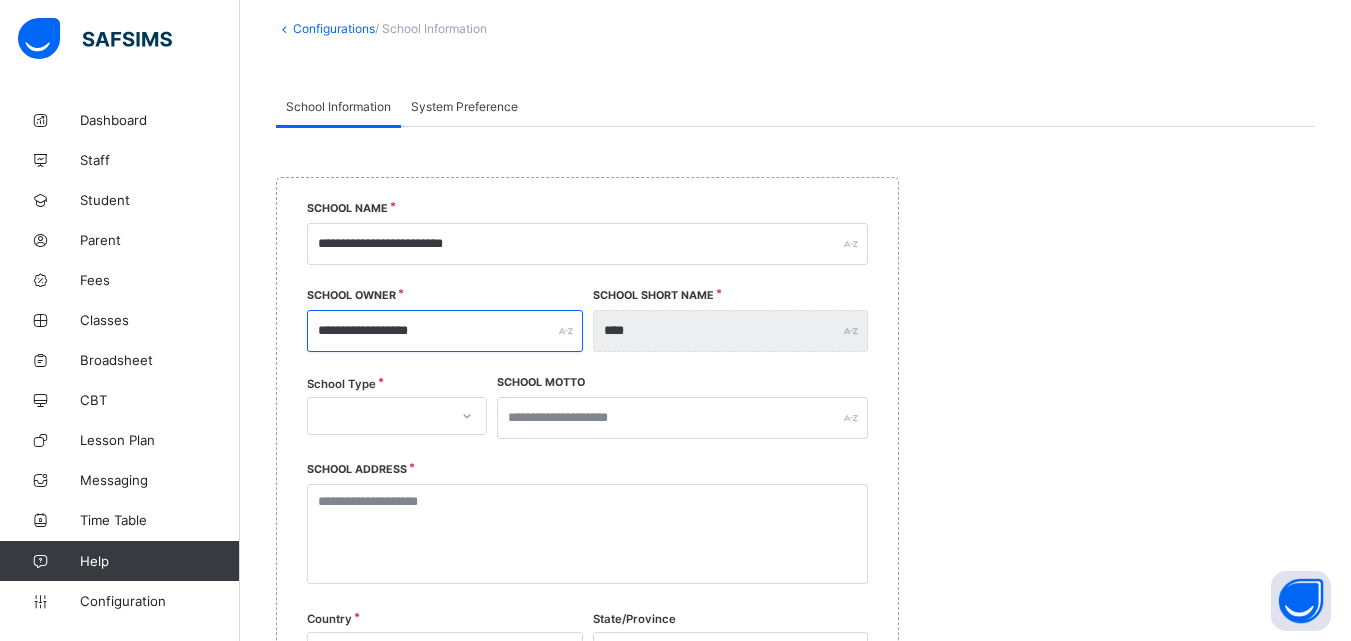 click on "**********" at bounding box center (445, 331) 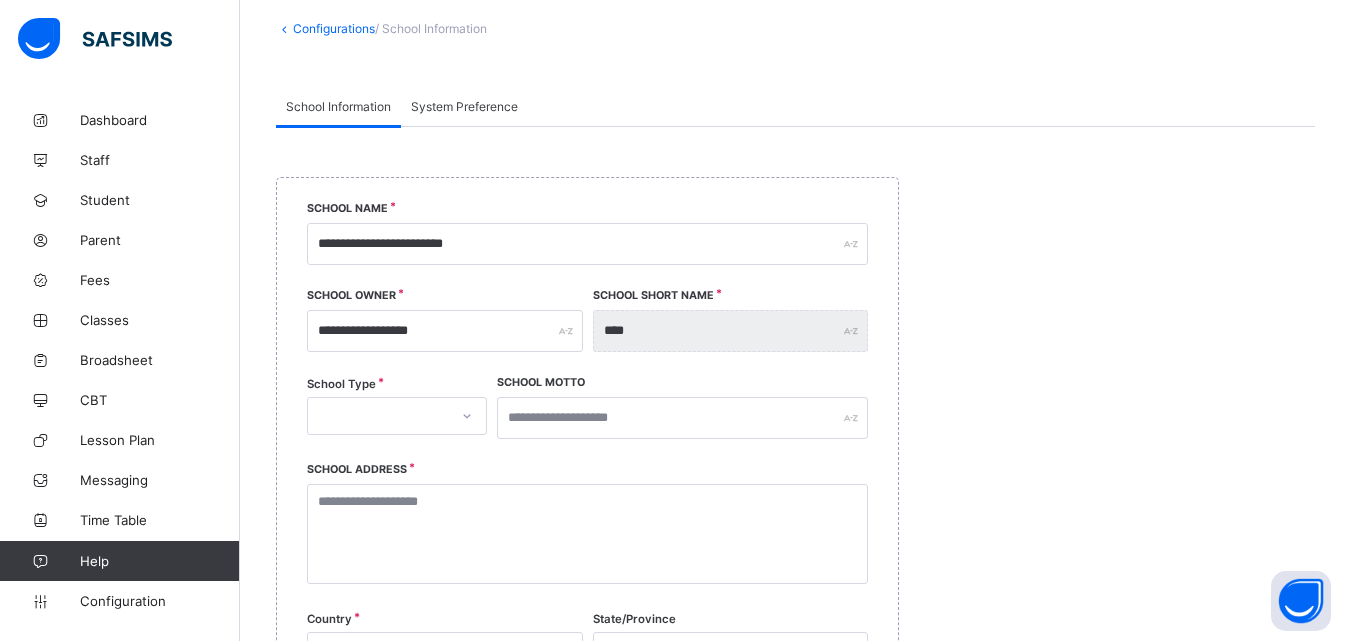 click at bounding box center (378, 416) 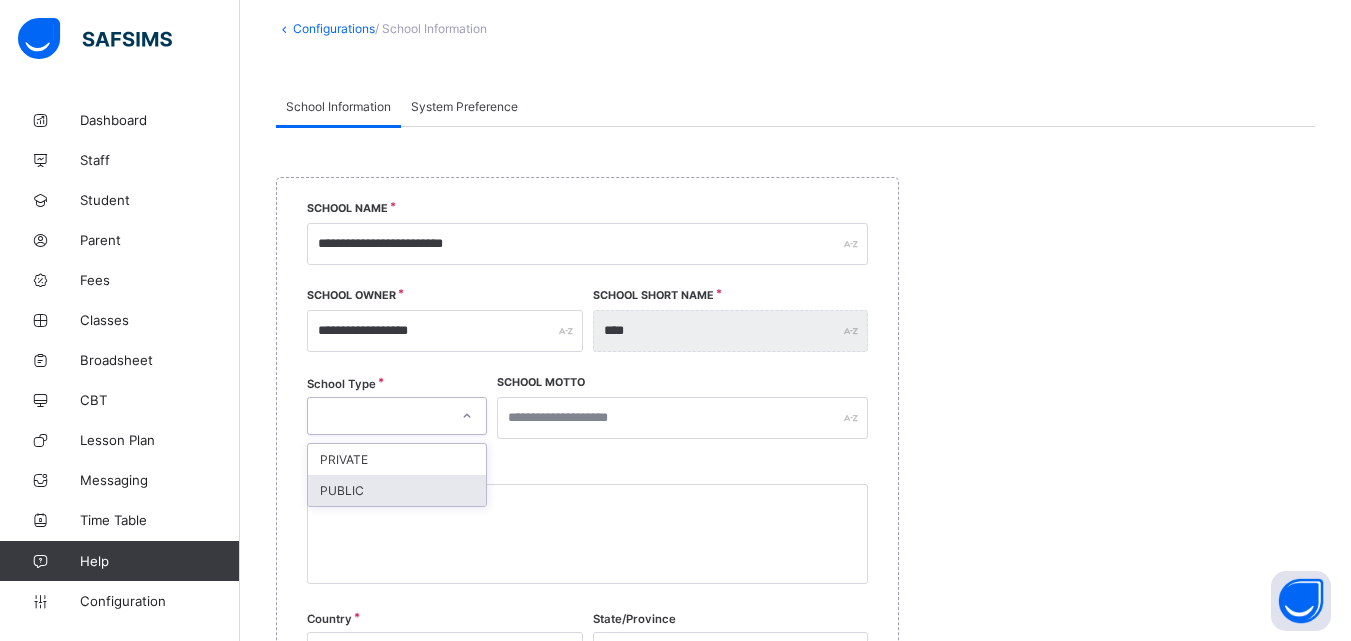 click on "PUBLIC" at bounding box center (397, 490) 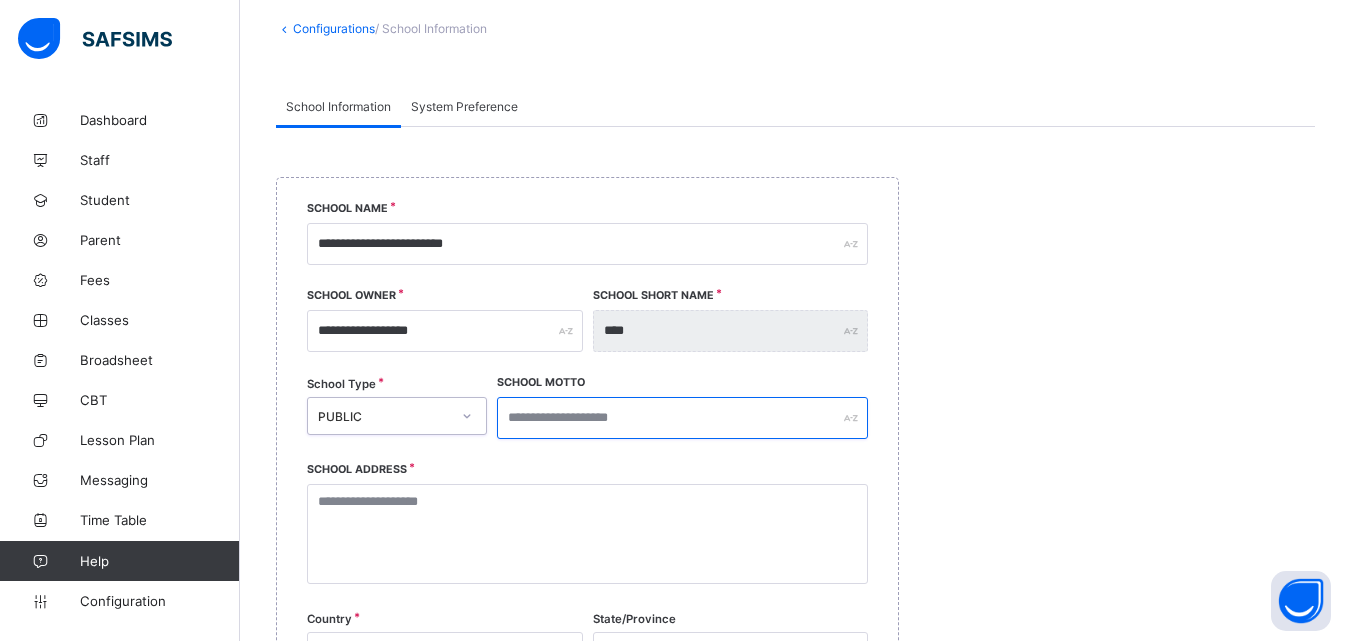 click at bounding box center (682, 418) 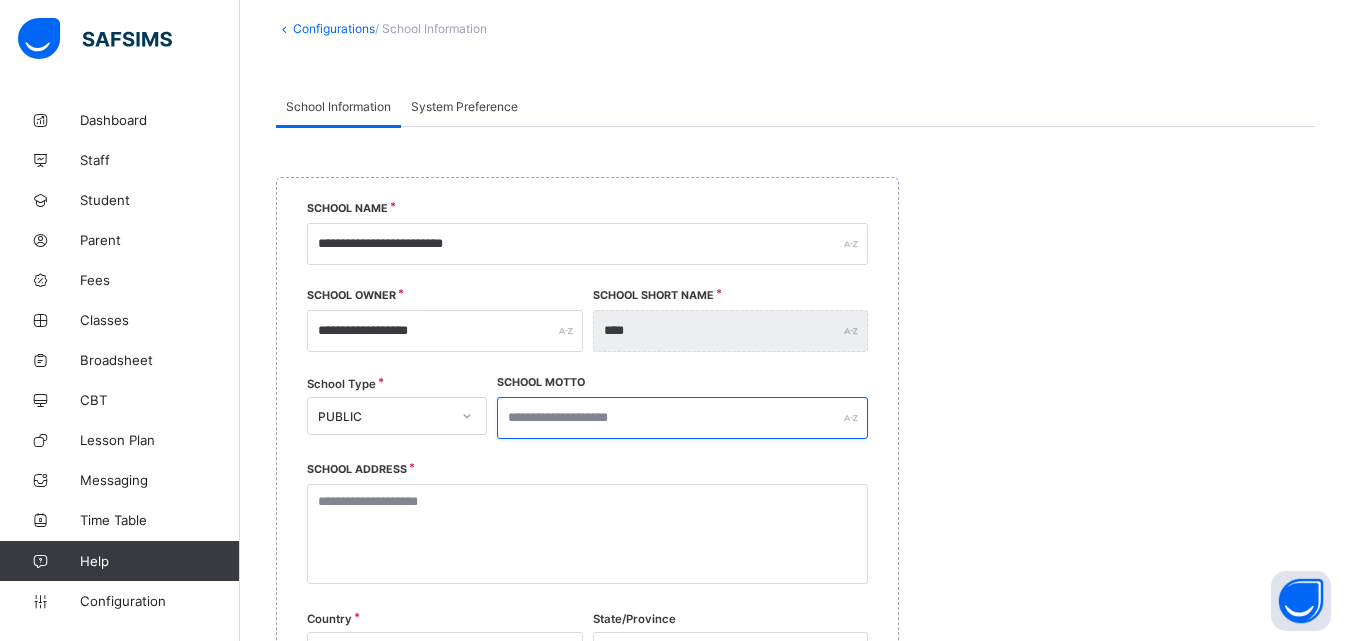 type on "*" 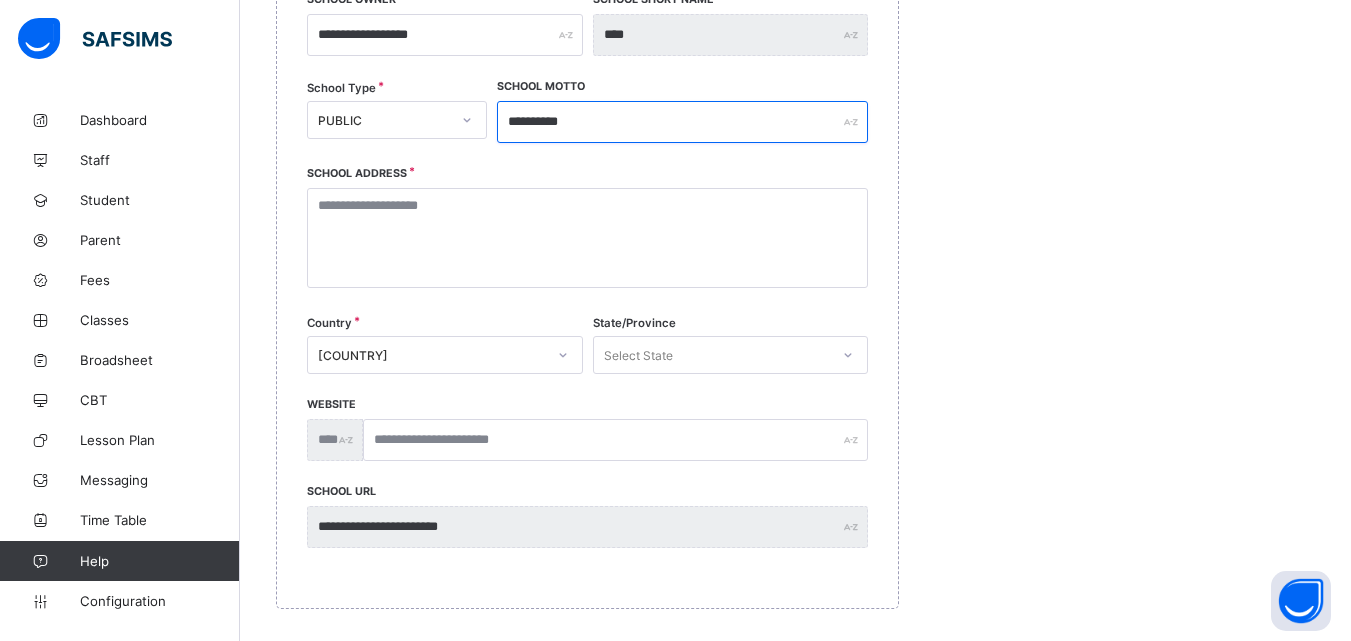 scroll, scrollTop: 420, scrollLeft: 0, axis: vertical 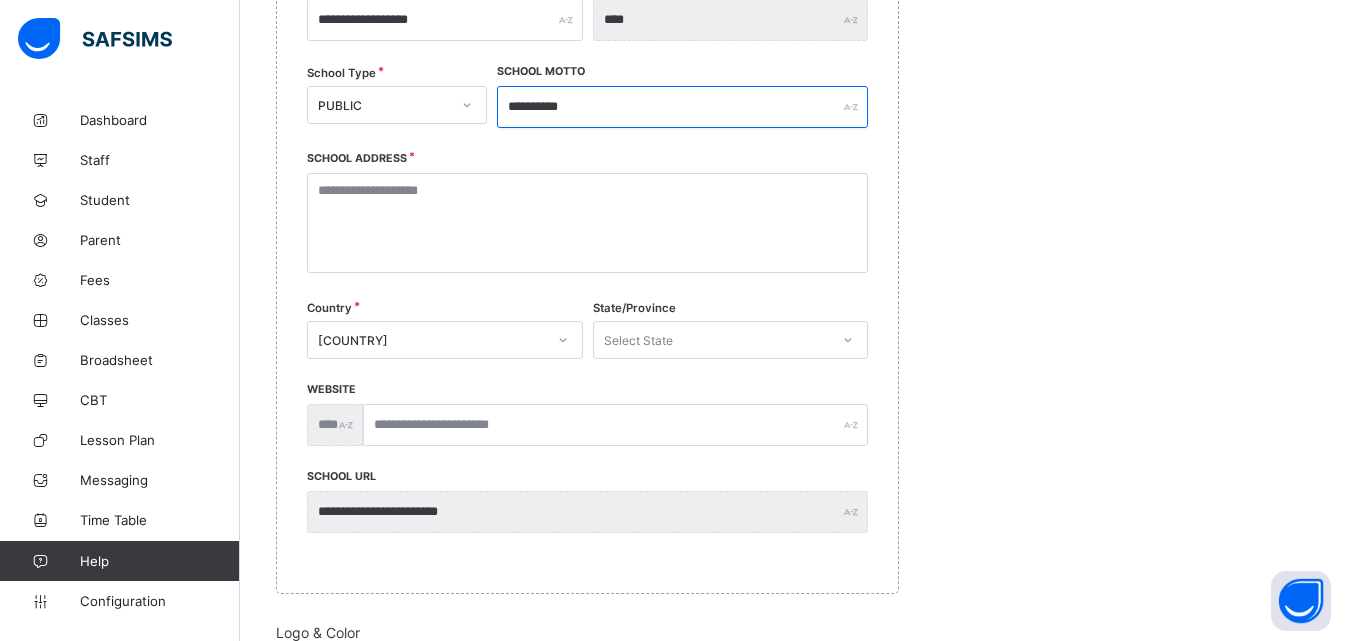 type on "**********" 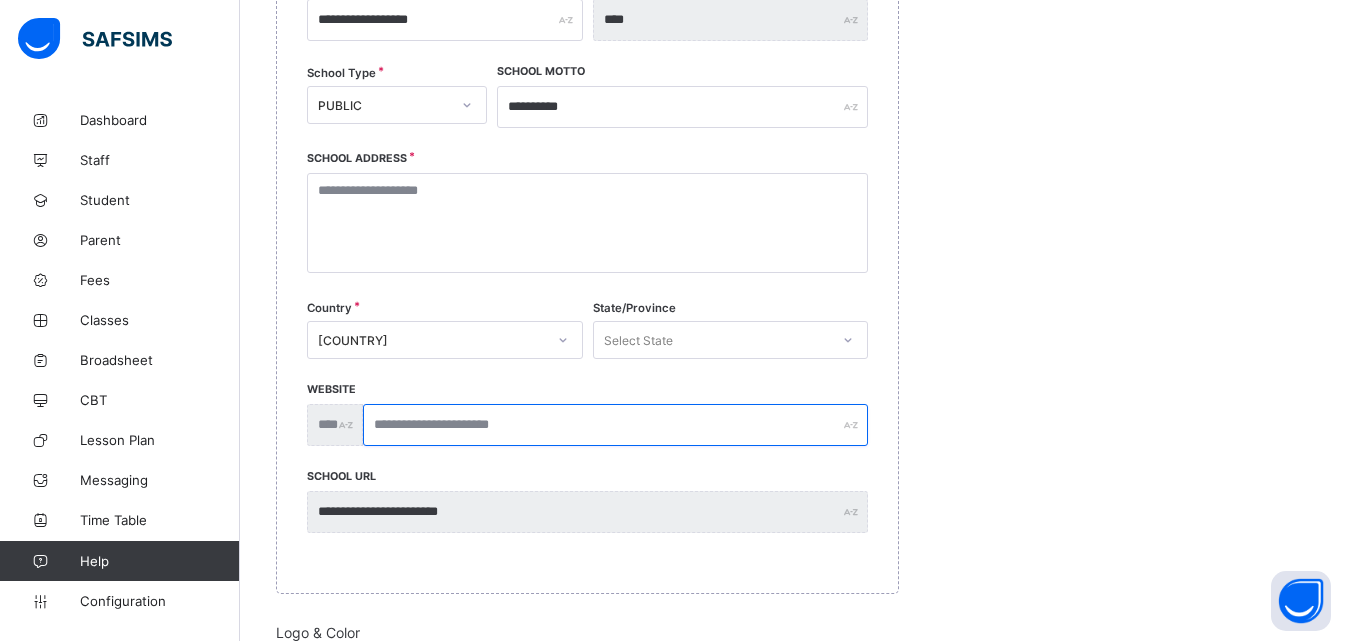 click at bounding box center [615, 425] 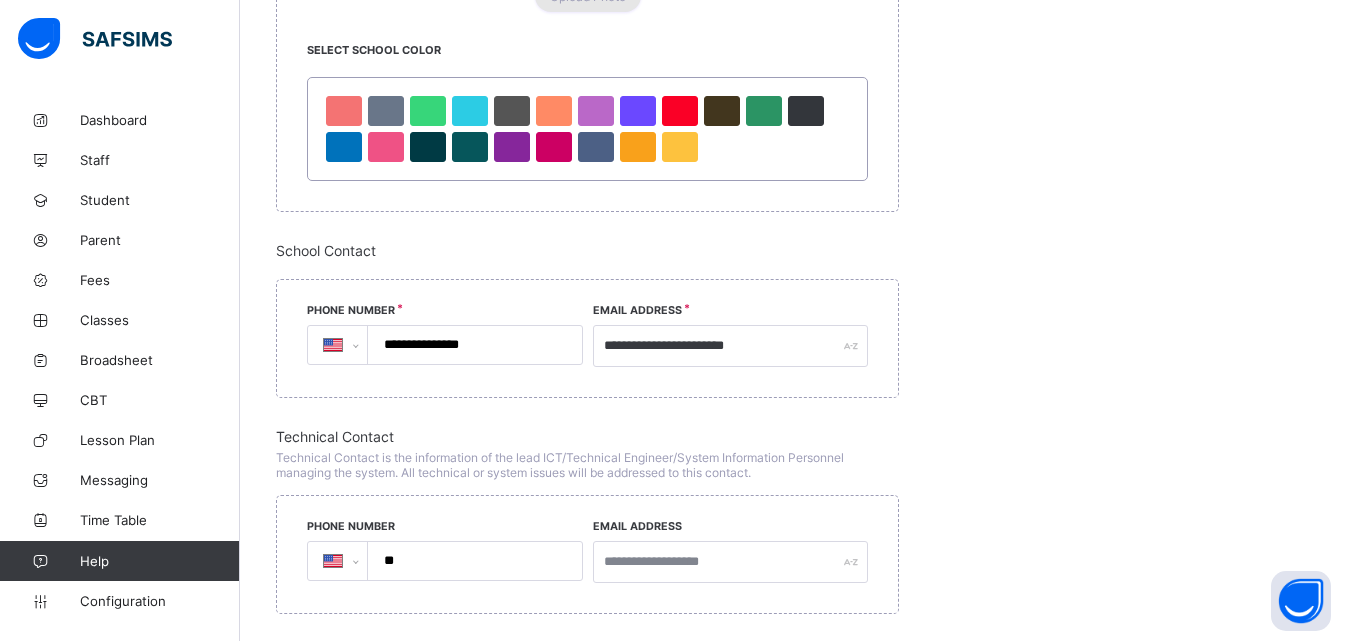 scroll, scrollTop: 1182, scrollLeft: 0, axis: vertical 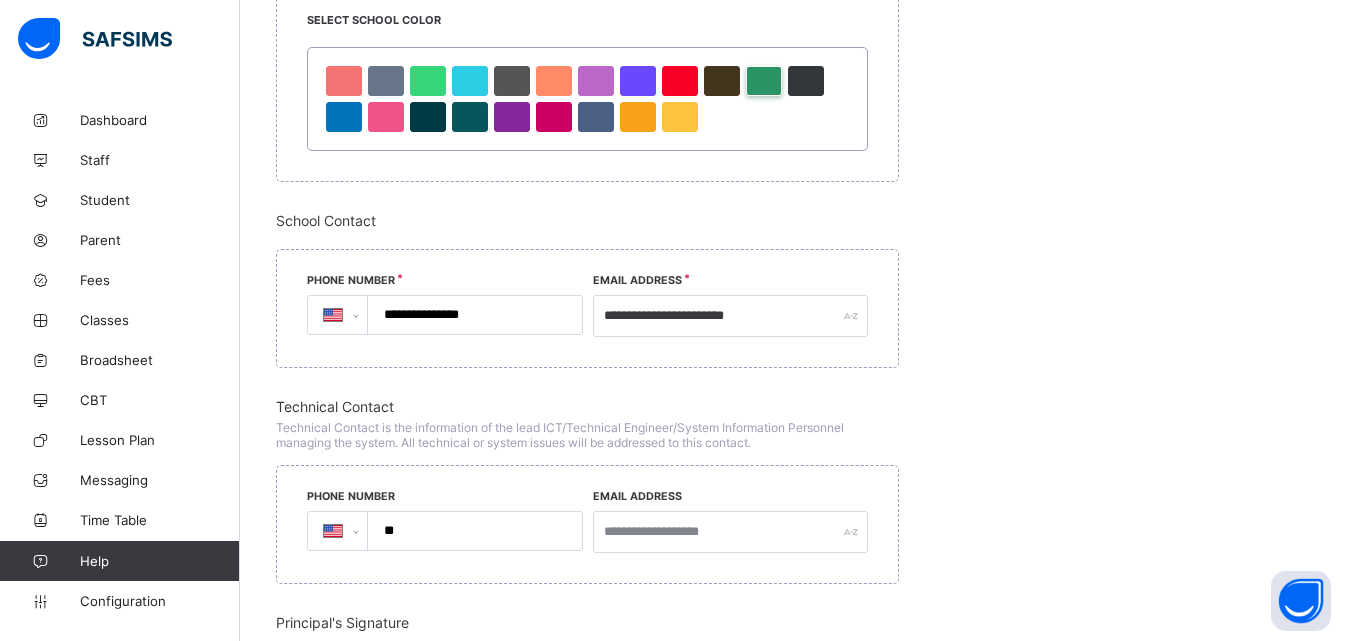type on "**********" 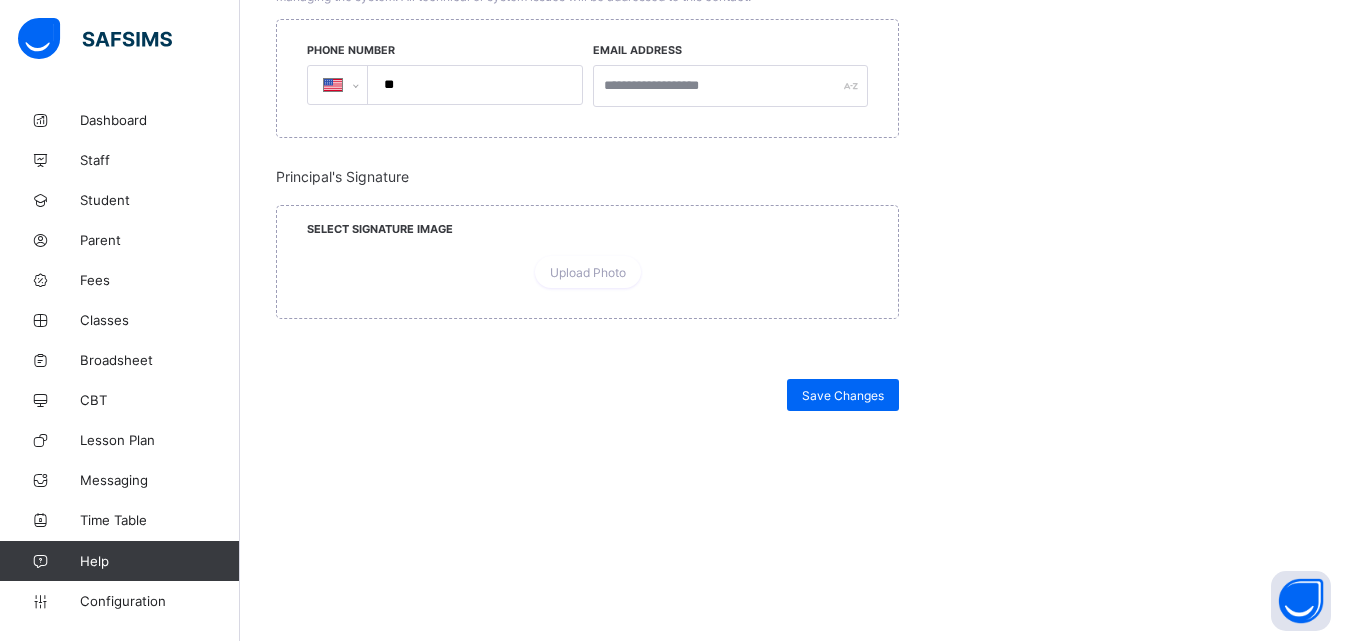 scroll, scrollTop: 1934, scrollLeft: 0, axis: vertical 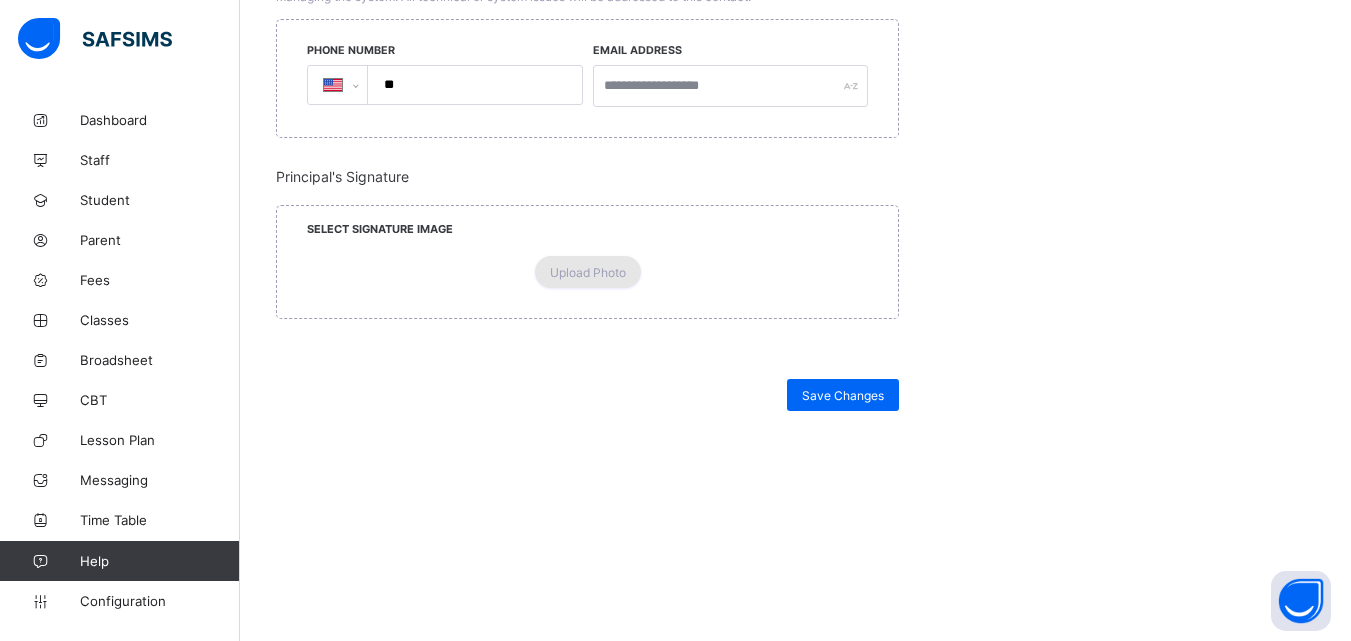 click on "Upload Photo" at bounding box center [588, 272] 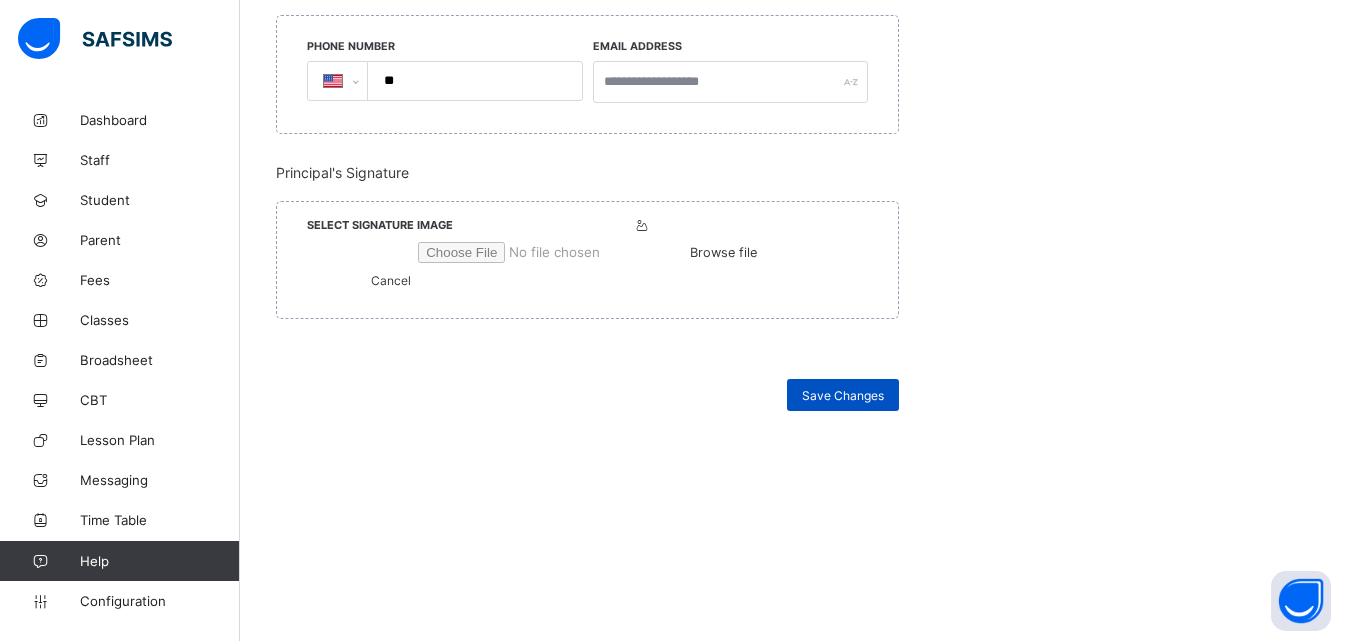 click on "Save Changes" at bounding box center [843, 395] 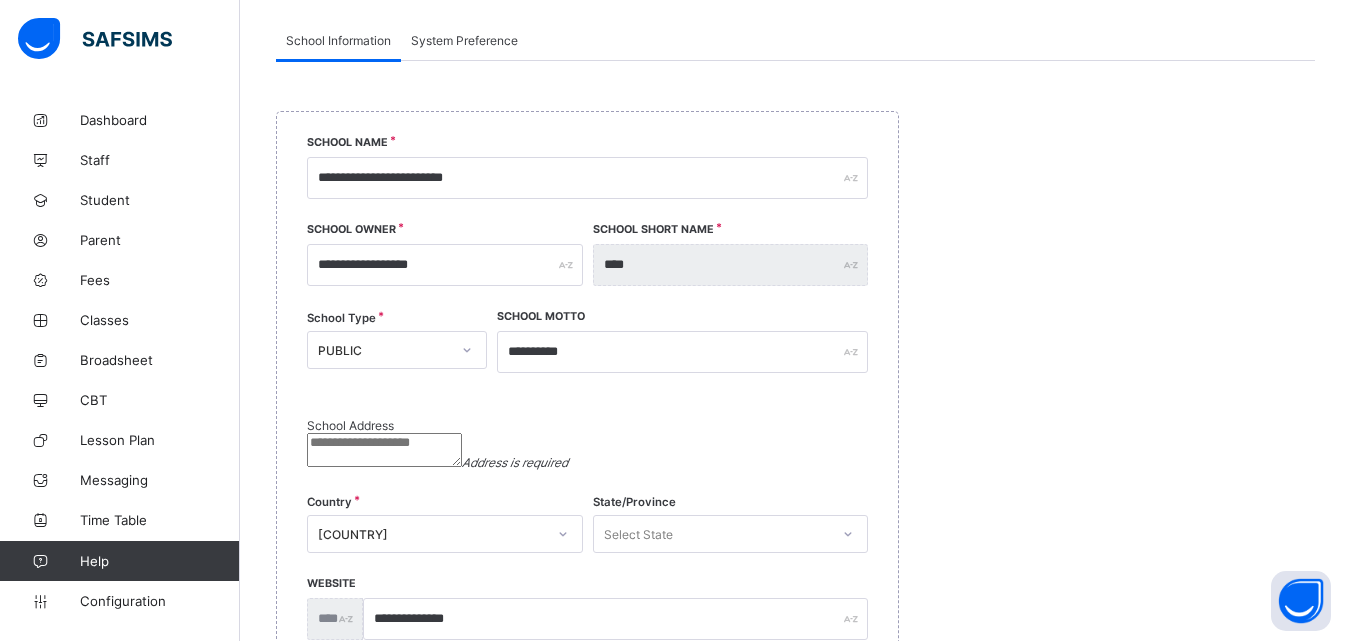 scroll, scrollTop: 0, scrollLeft: 0, axis: both 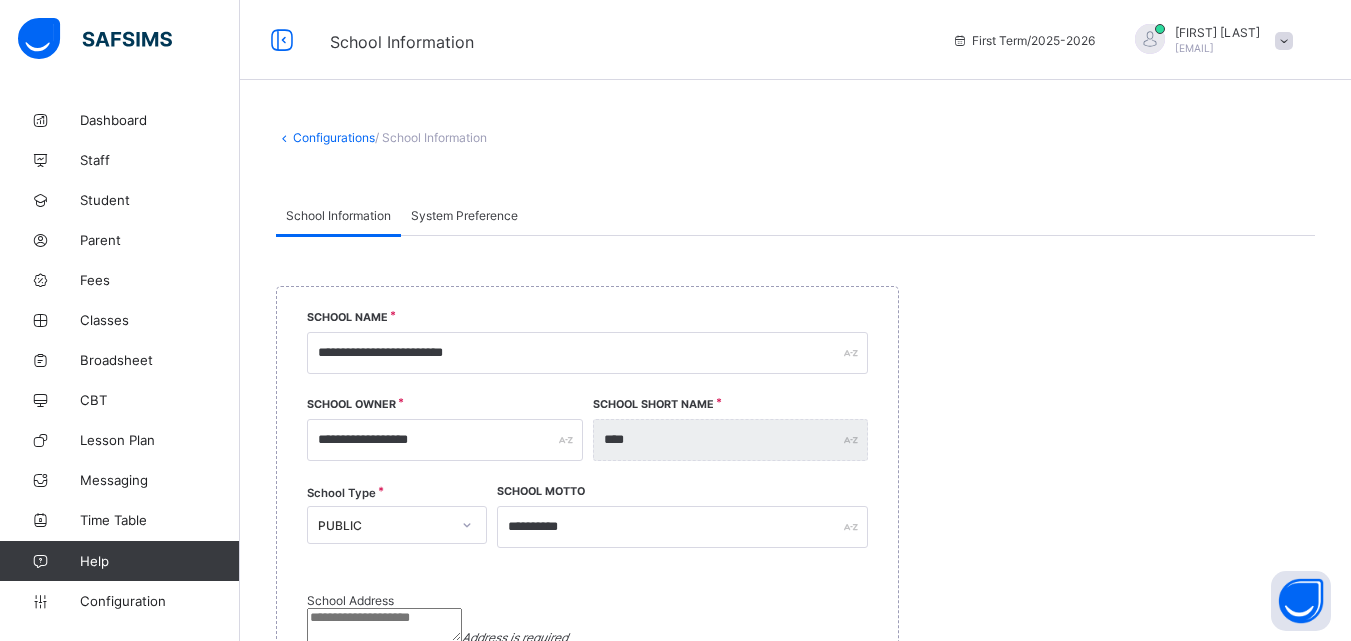 click on "System Preference" at bounding box center [464, 215] 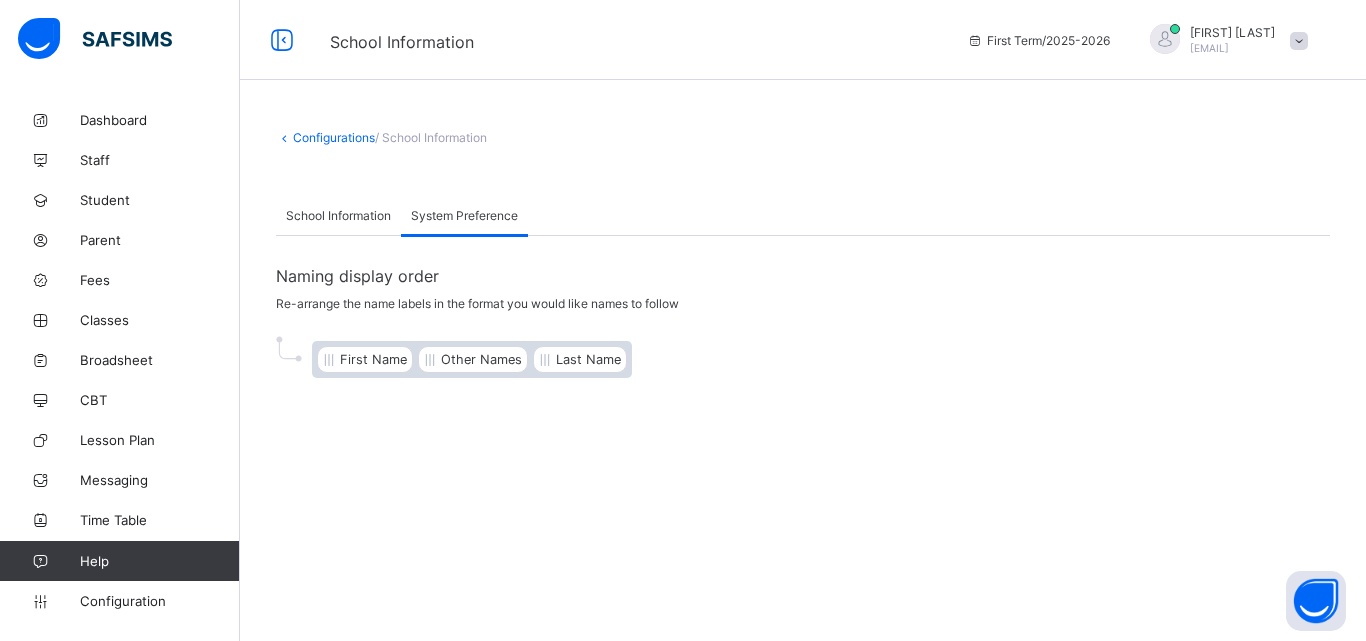 click on "Configurations  / School Information" at bounding box center (803, 147) 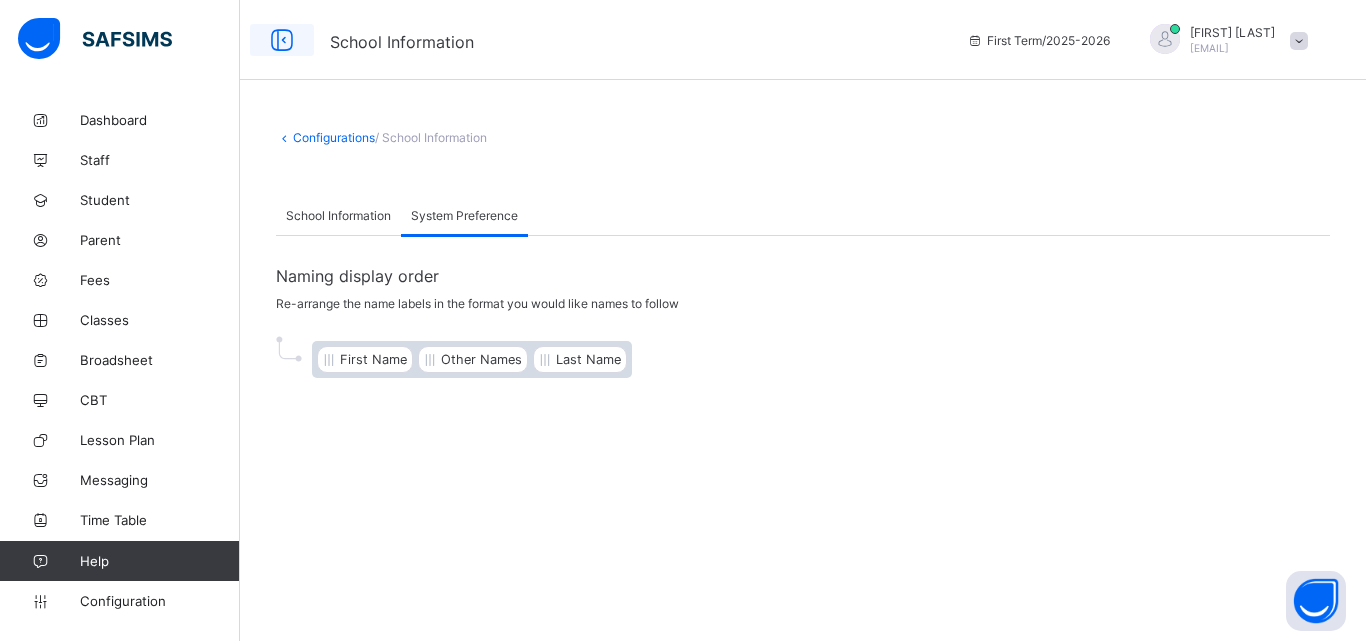 click at bounding box center (282, 40) 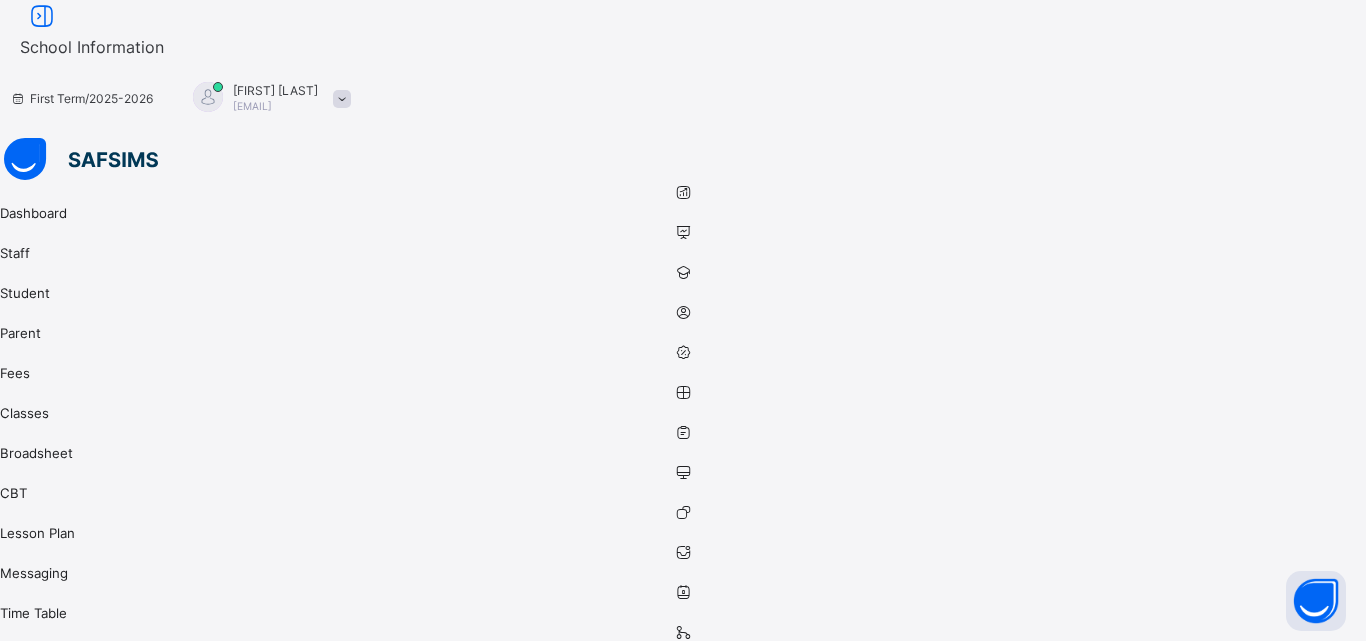 click on "Configuration" at bounding box center (683, 1264) 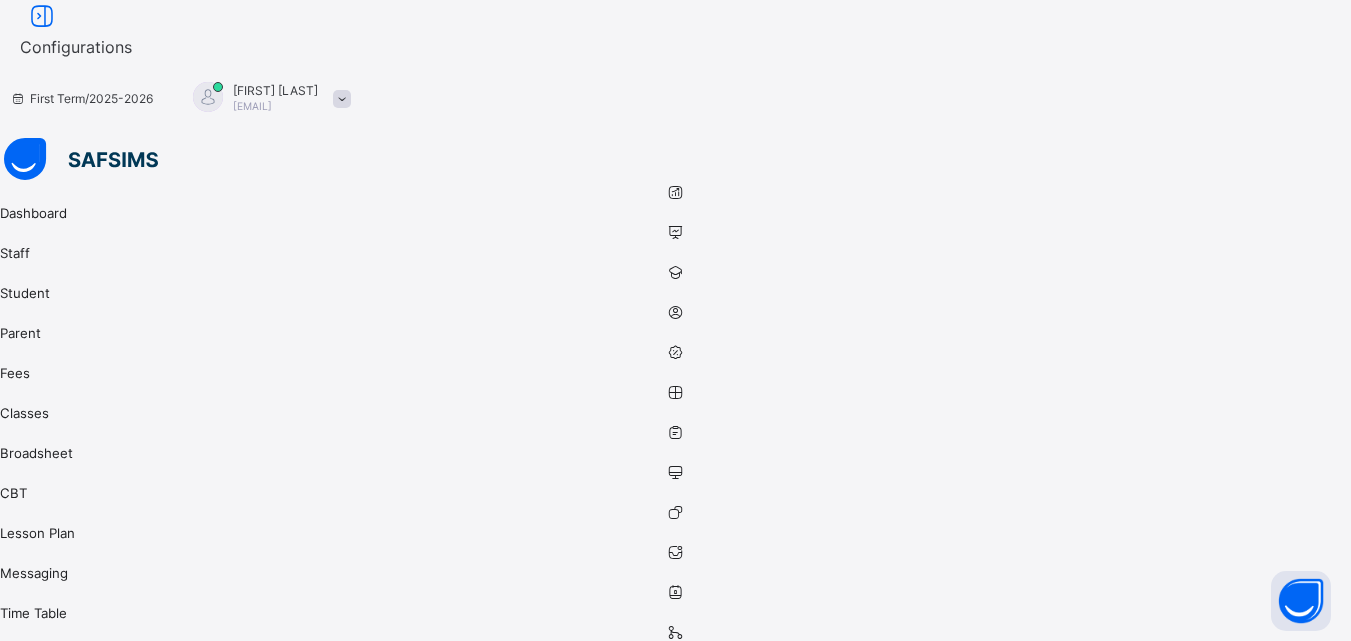 click at bounding box center [94, 847] 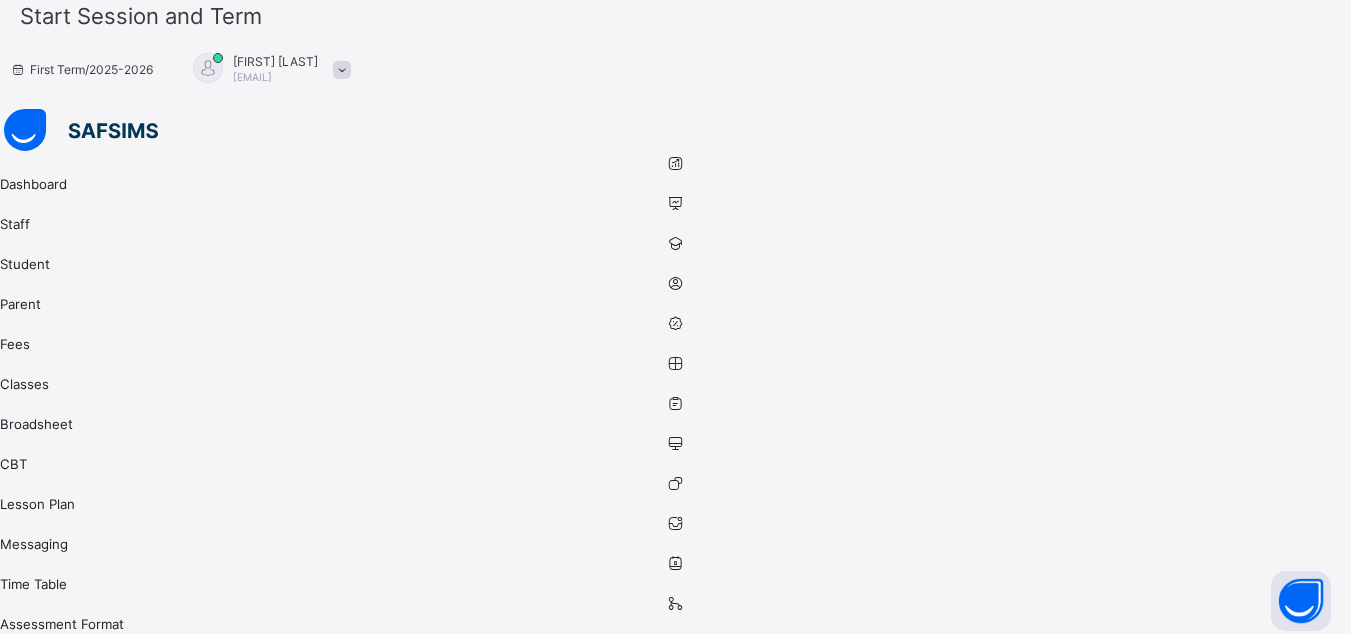 scroll, scrollTop: 39, scrollLeft: 0, axis: vertical 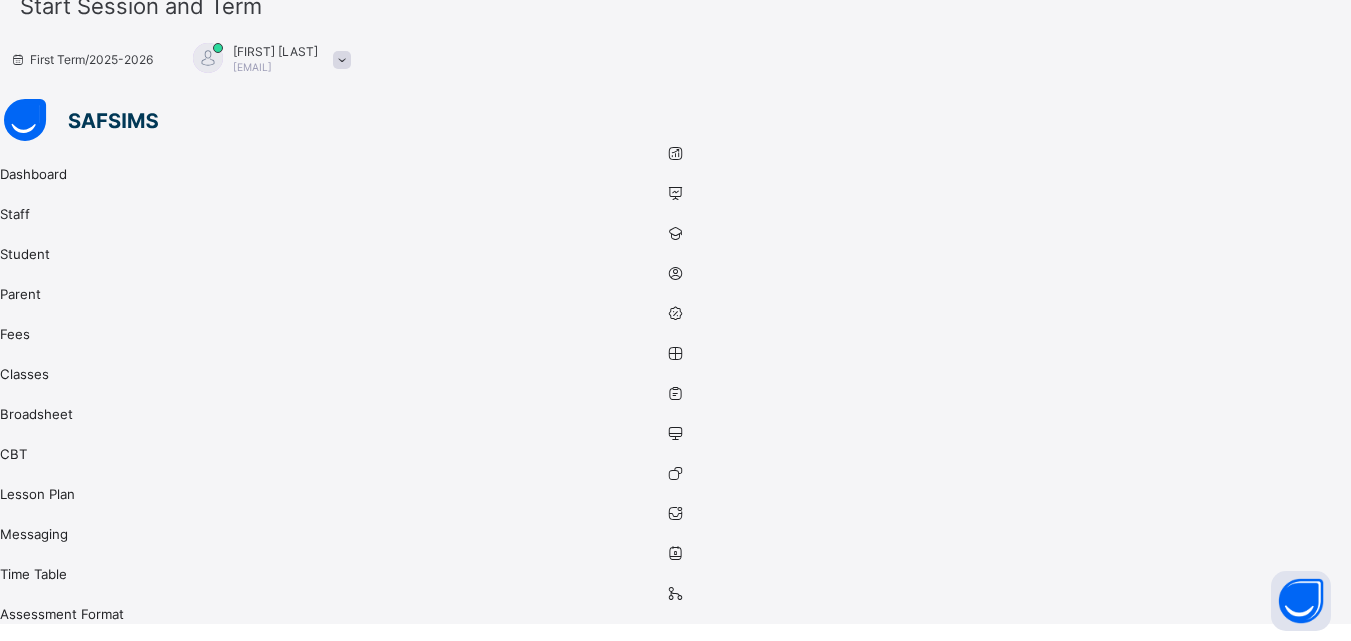 click on "Create Session" at bounding box center (1272, 877) 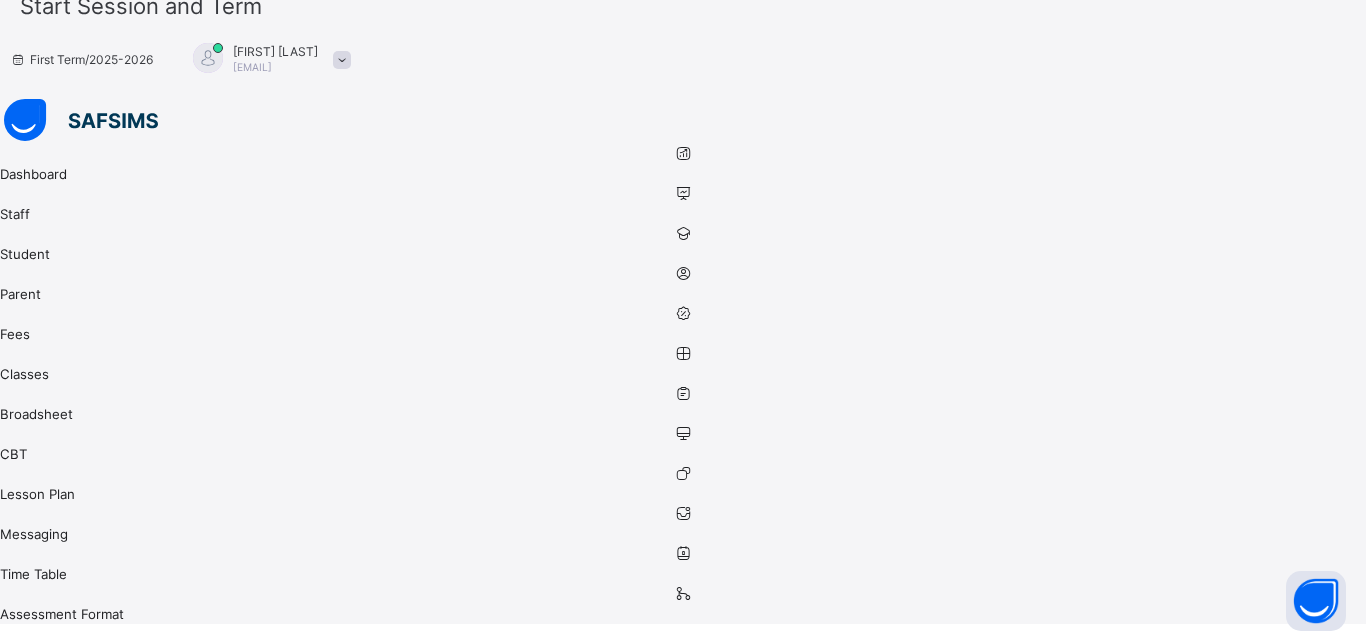 click on "Select session" at bounding box center [664, 1332] 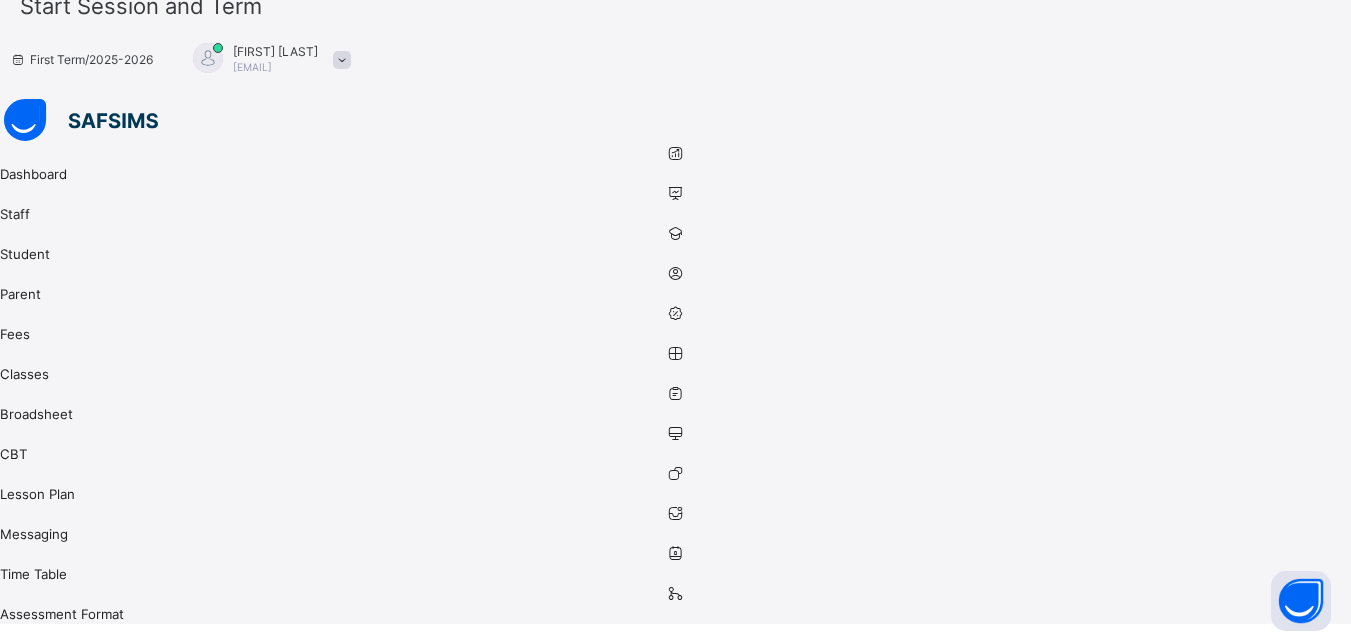 click on "Settings" at bounding box center [348, 937] 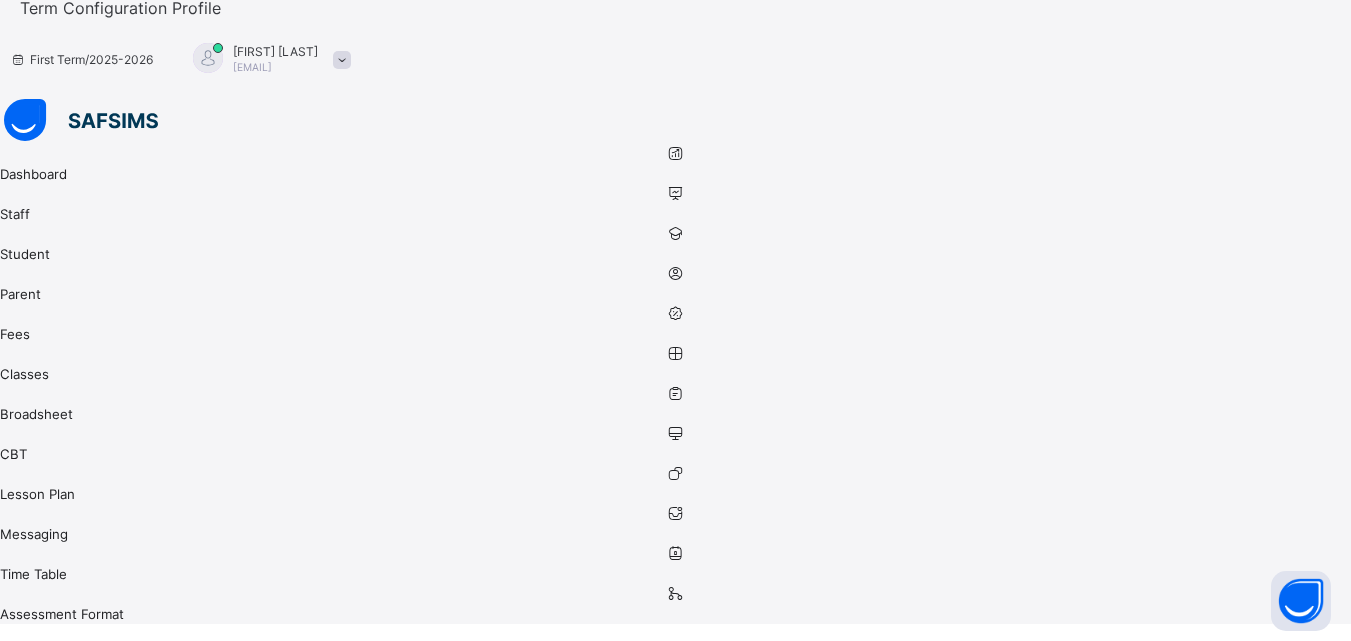 click on "**********" at bounding box center (108, 1042) 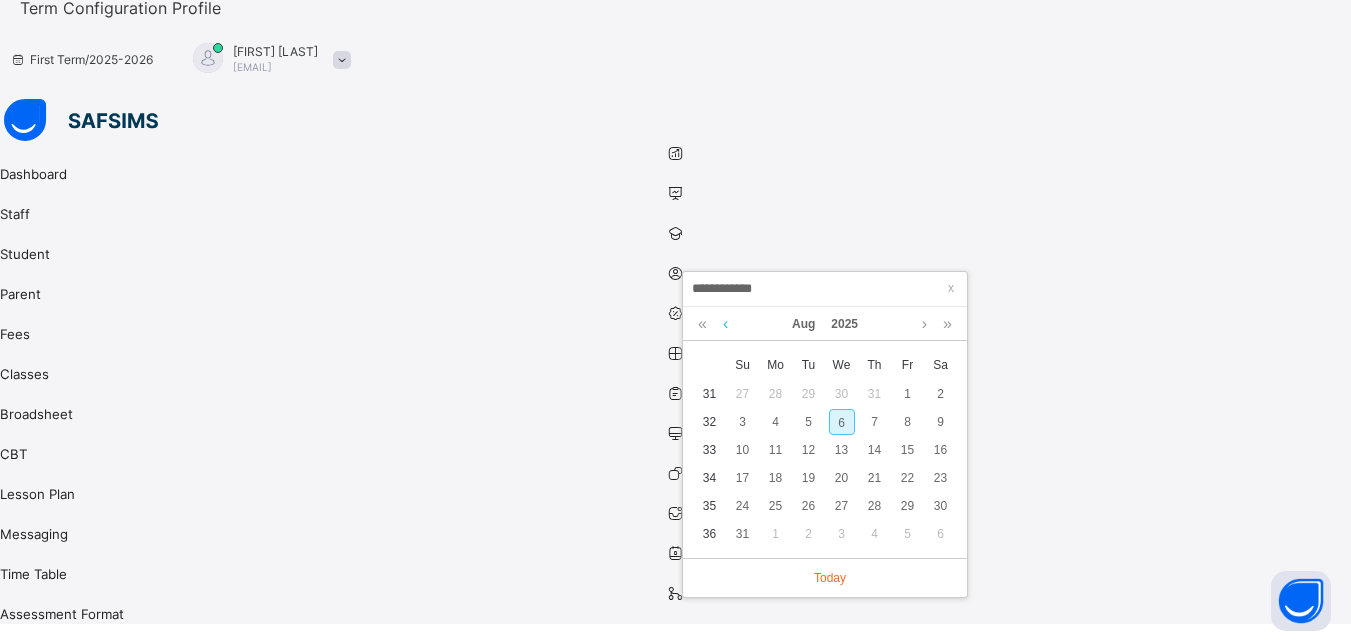 click at bounding box center [725, 324] 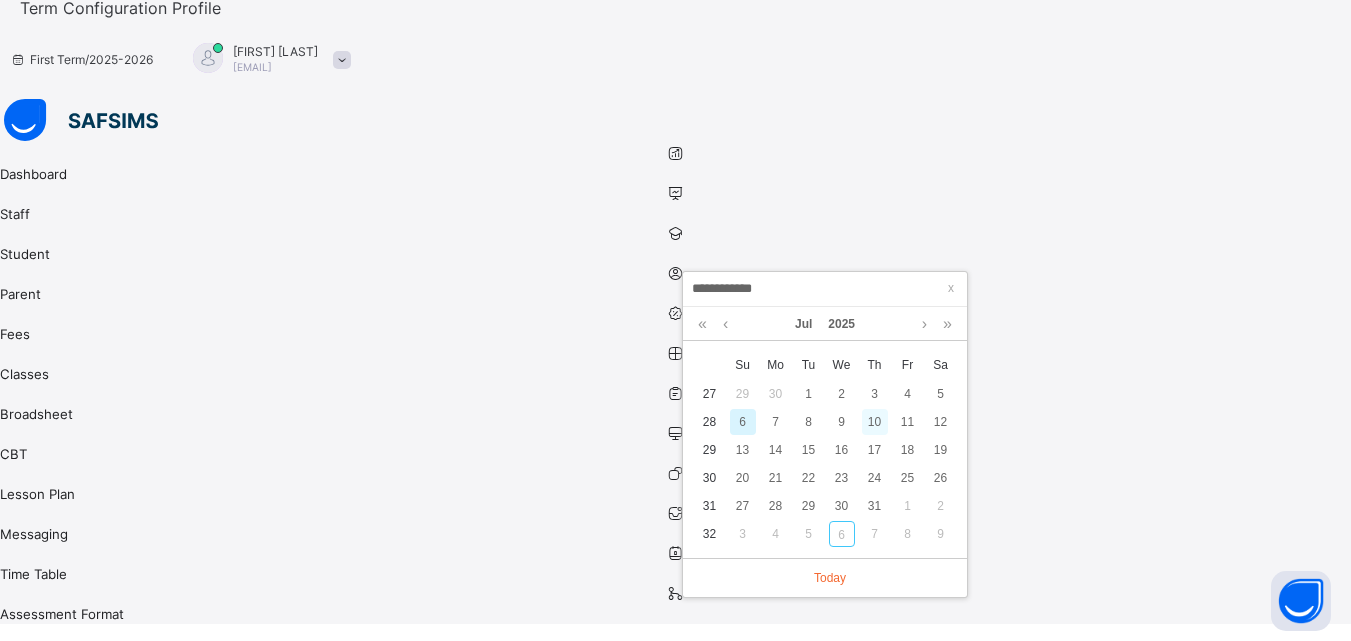 click on "10" at bounding box center (875, 422) 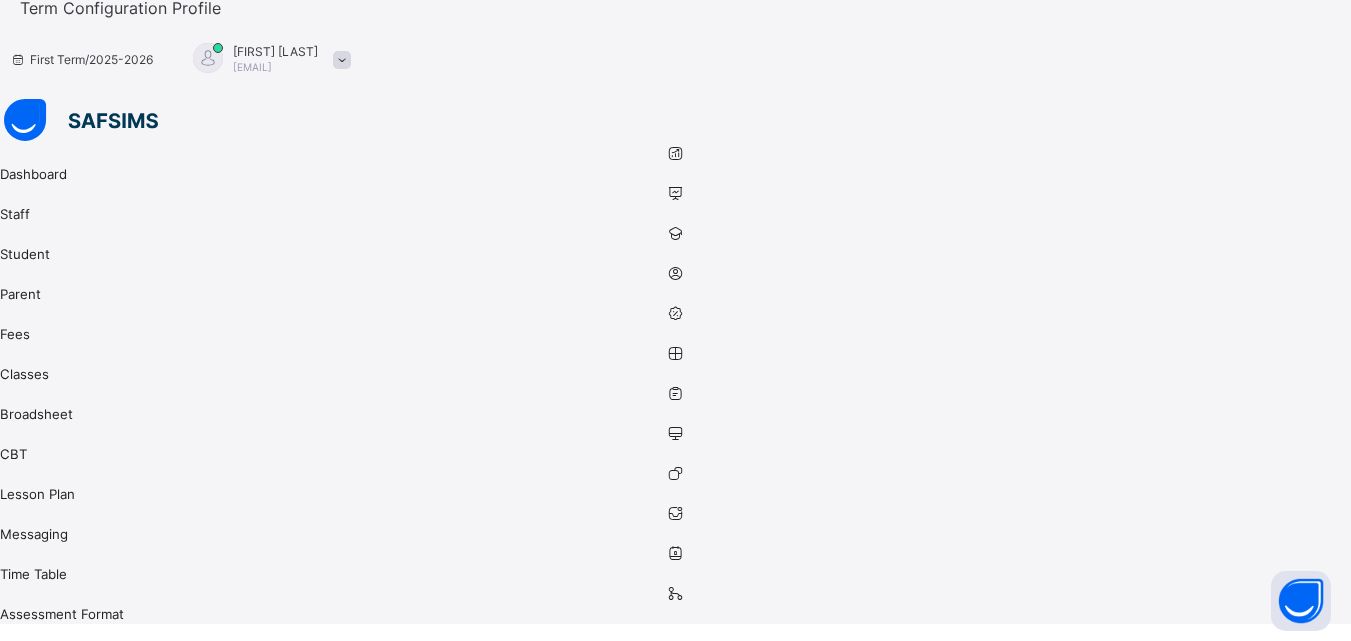 click on "**********" at bounding box center [108, 985] 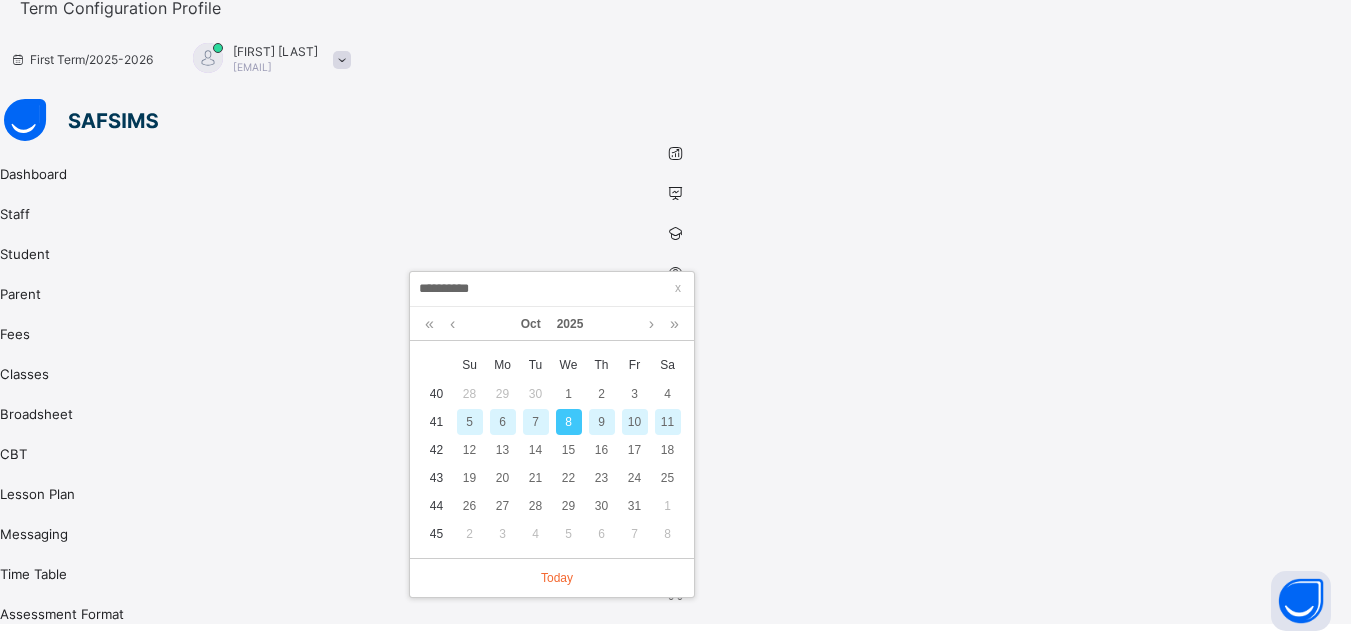 click on "9" at bounding box center (602, 422) 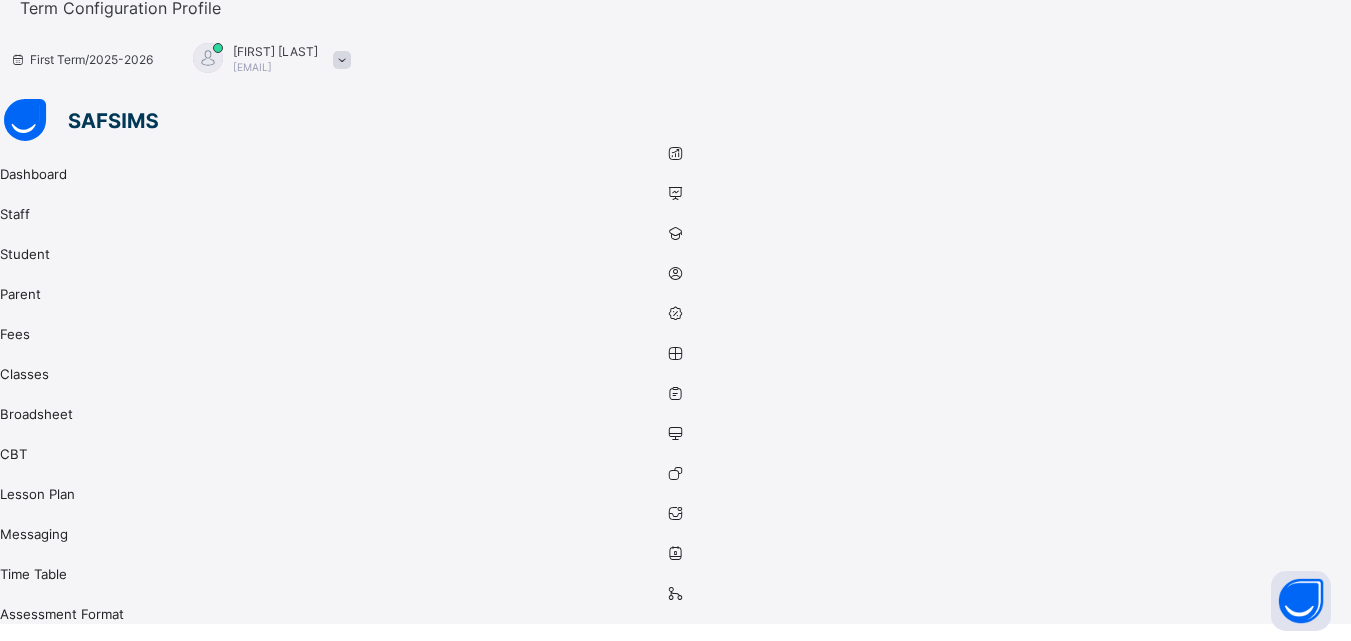 click on "**********" at bounding box center [108, 1042] 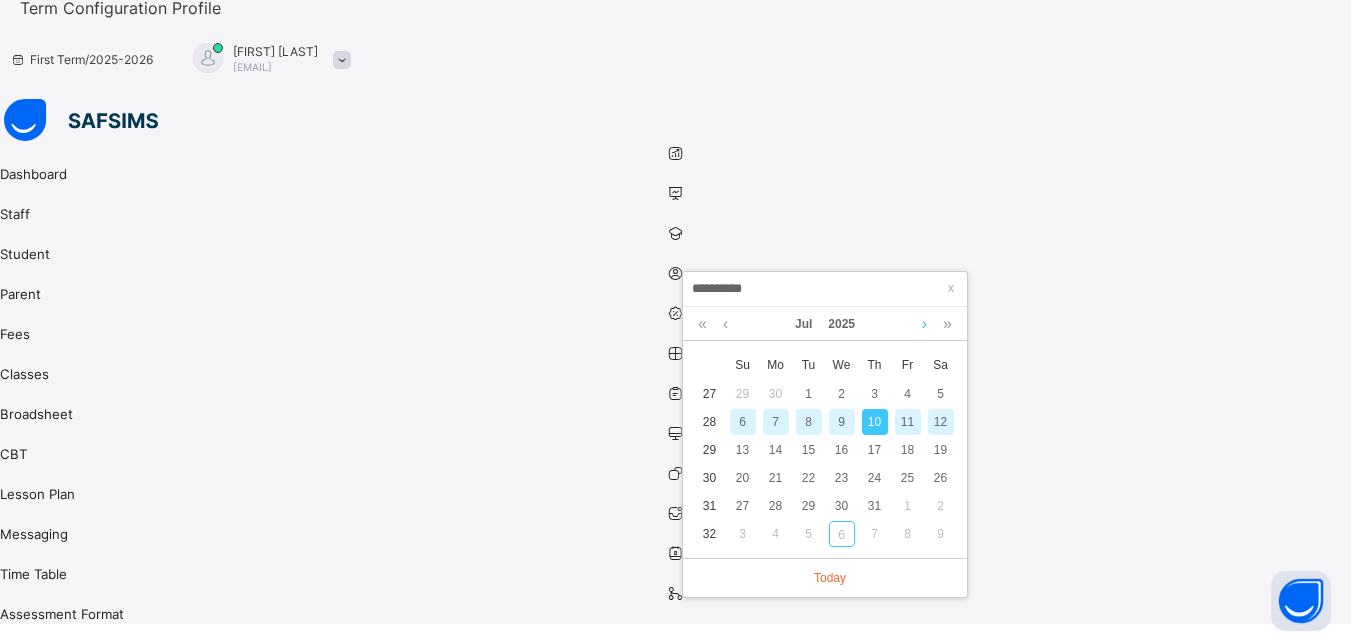 click at bounding box center [924, 324] 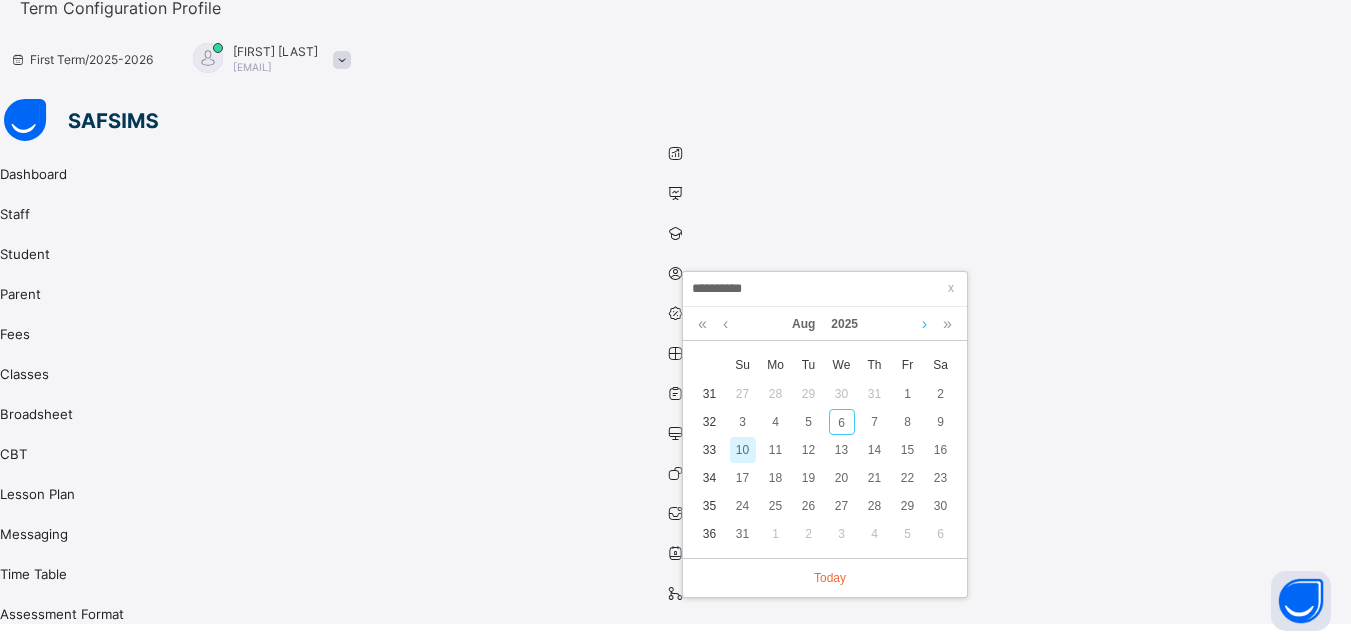 click at bounding box center (924, 324) 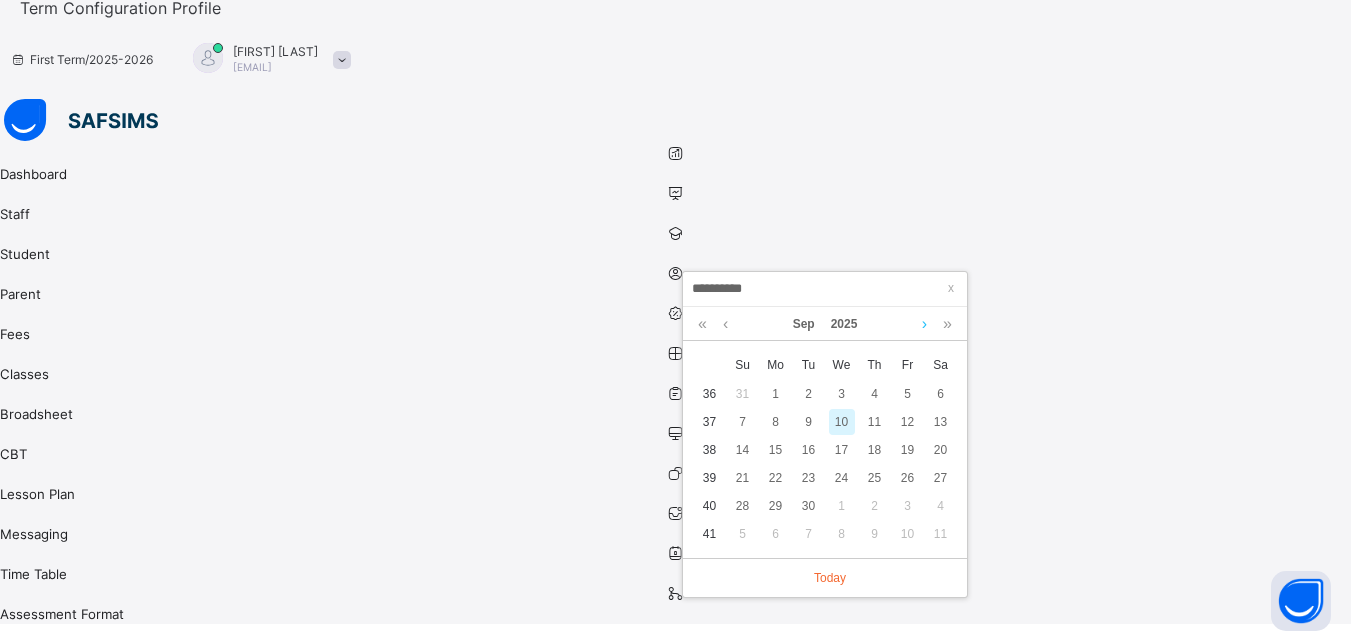 click at bounding box center (924, 324) 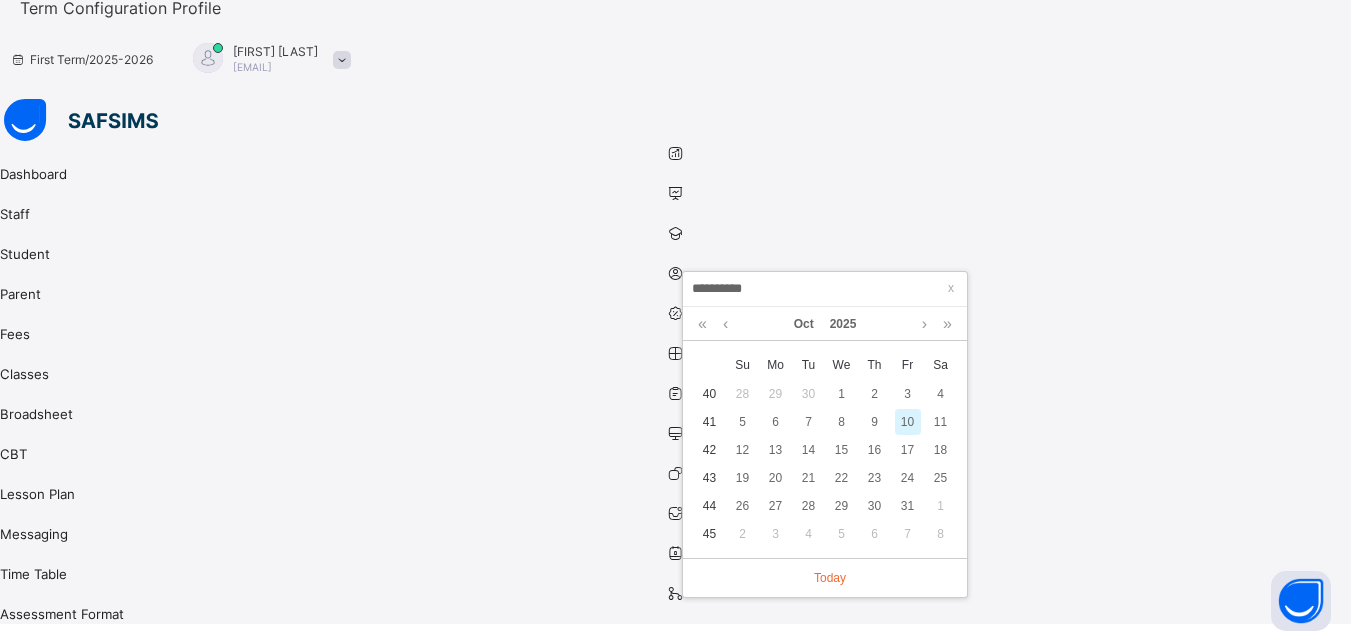 click on "10" at bounding box center (908, 422) 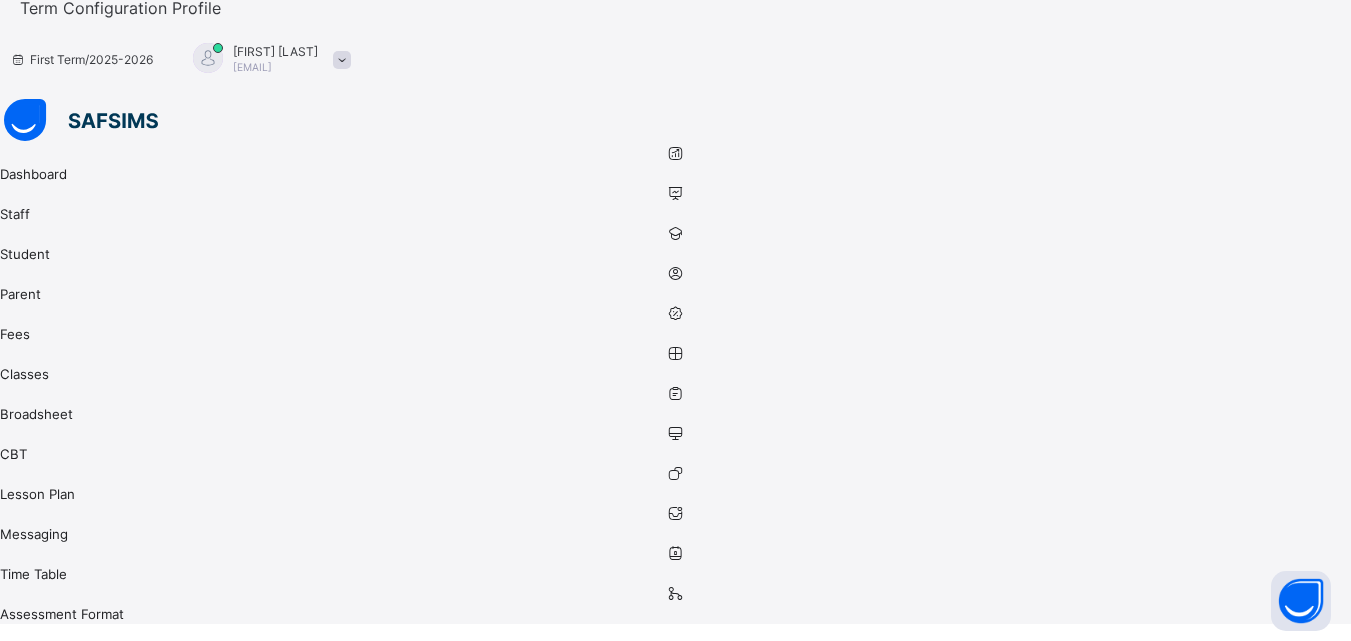 click on "**********" at bounding box center (108, 985) 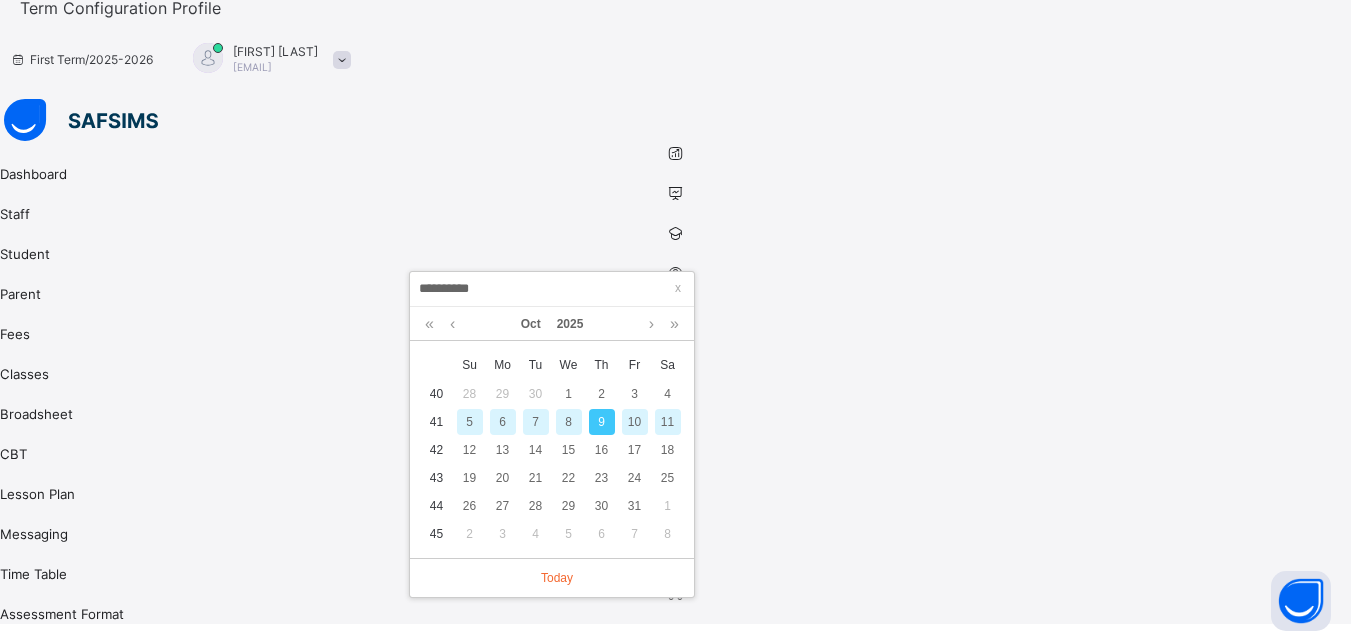 click on "9" at bounding box center [602, 422] 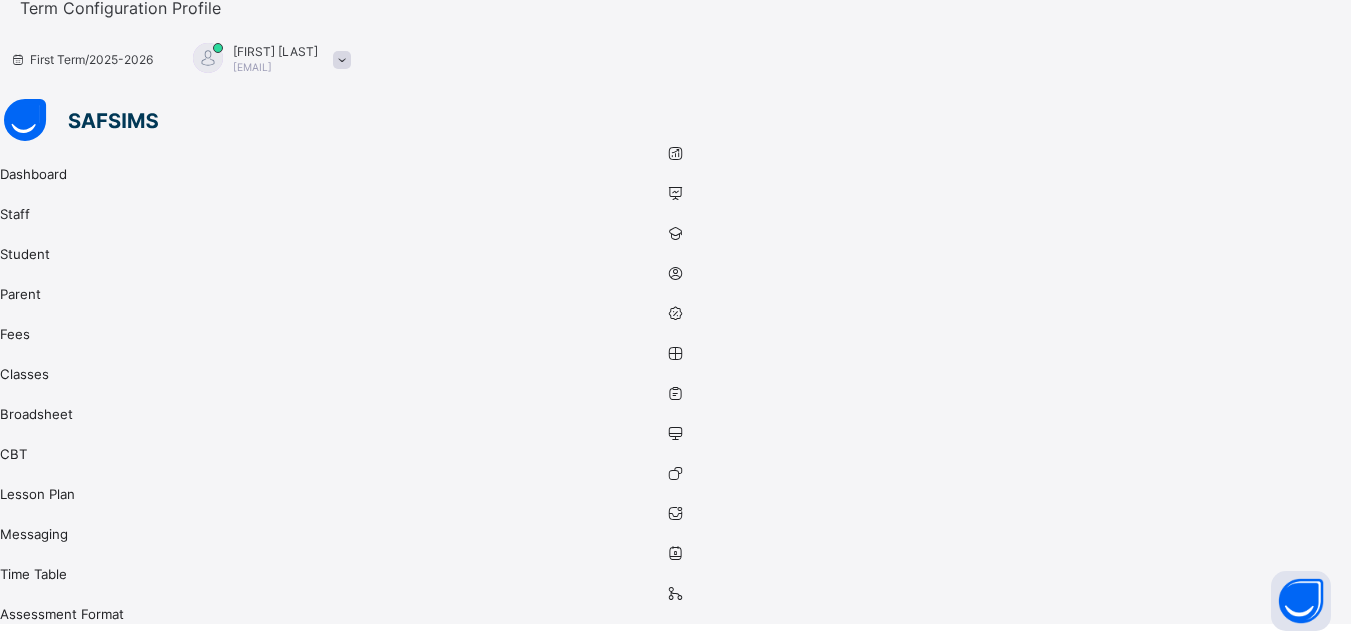 click on "Mid Term Date [DATE]" at bounding box center (675, 1091) 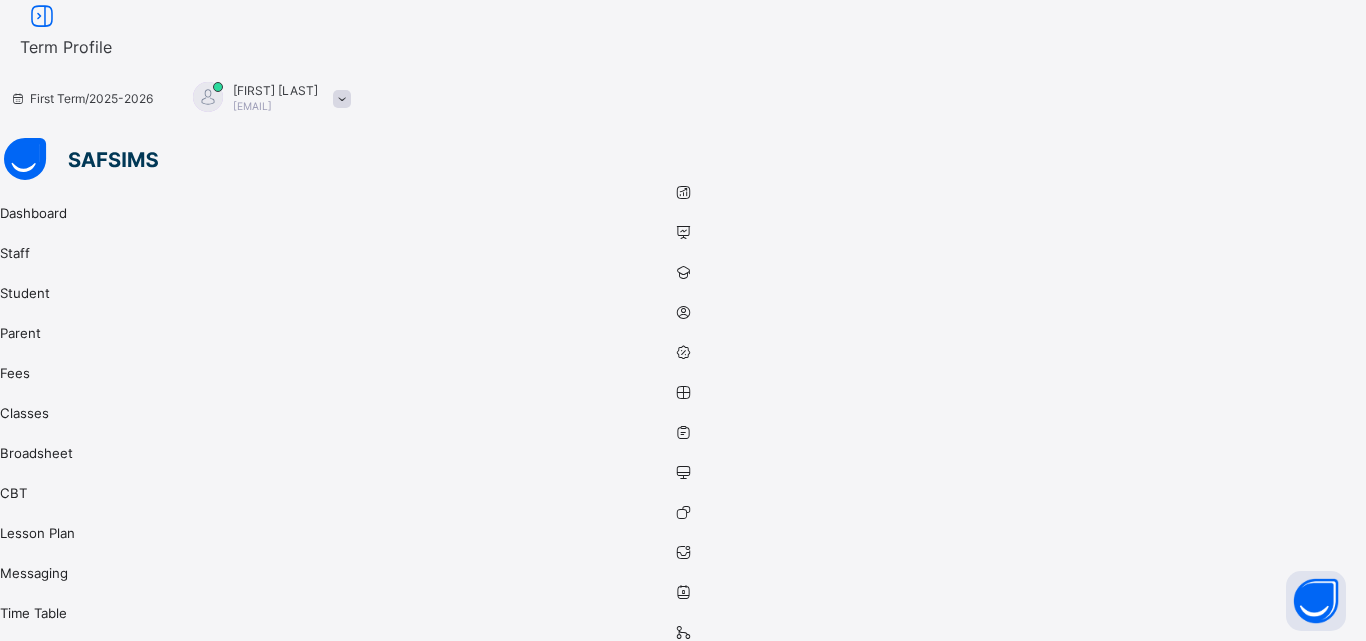 click on "Primary Assessment" at bounding box center [683, 898] 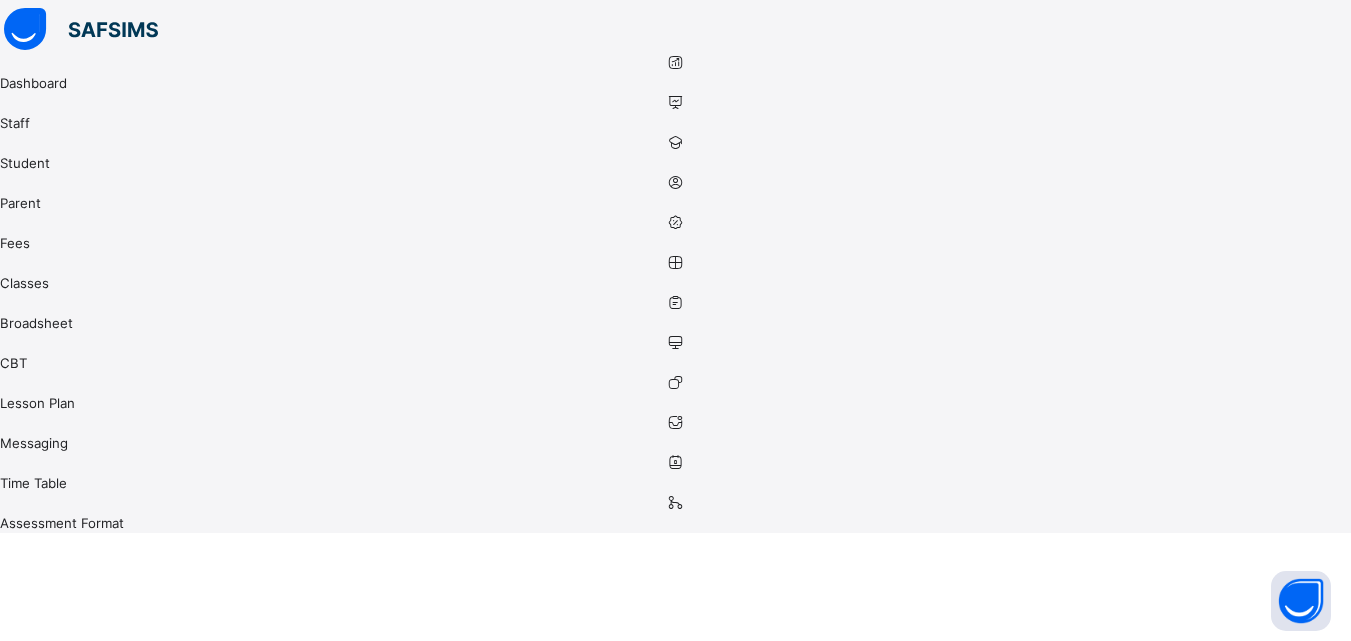 scroll, scrollTop: 132, scrollLeft: 0, axis: vertical 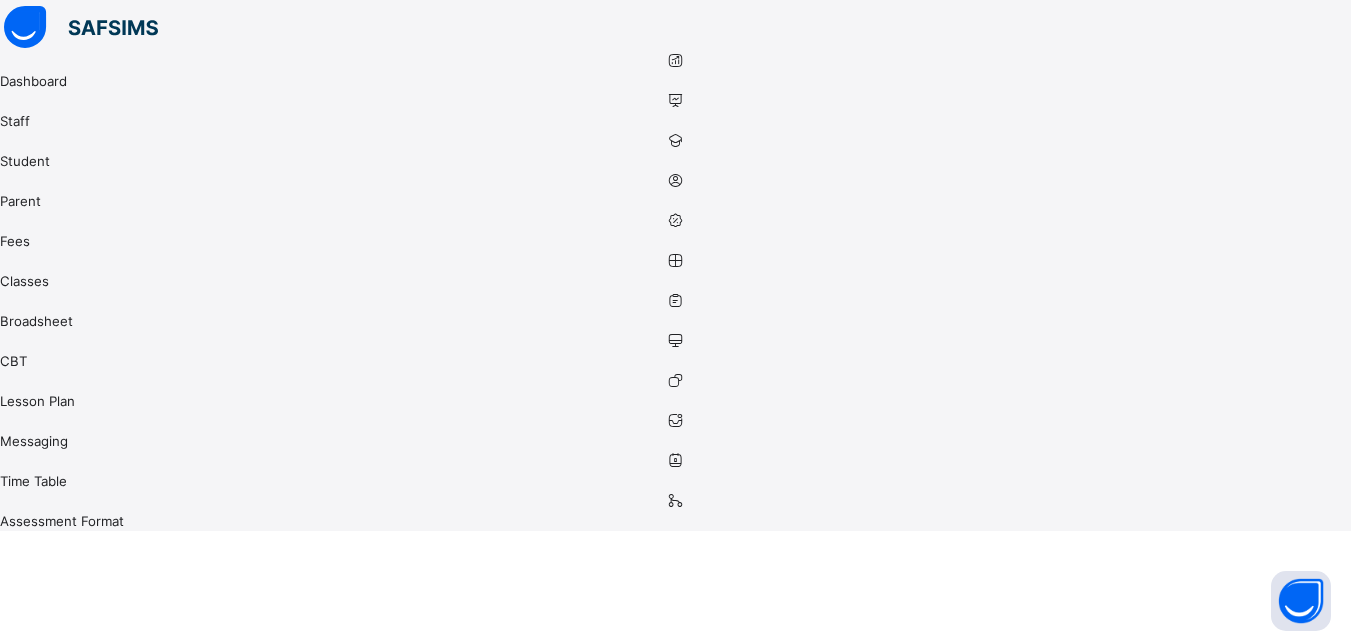 click on "Dashboard" at bounding box center (675, 71) 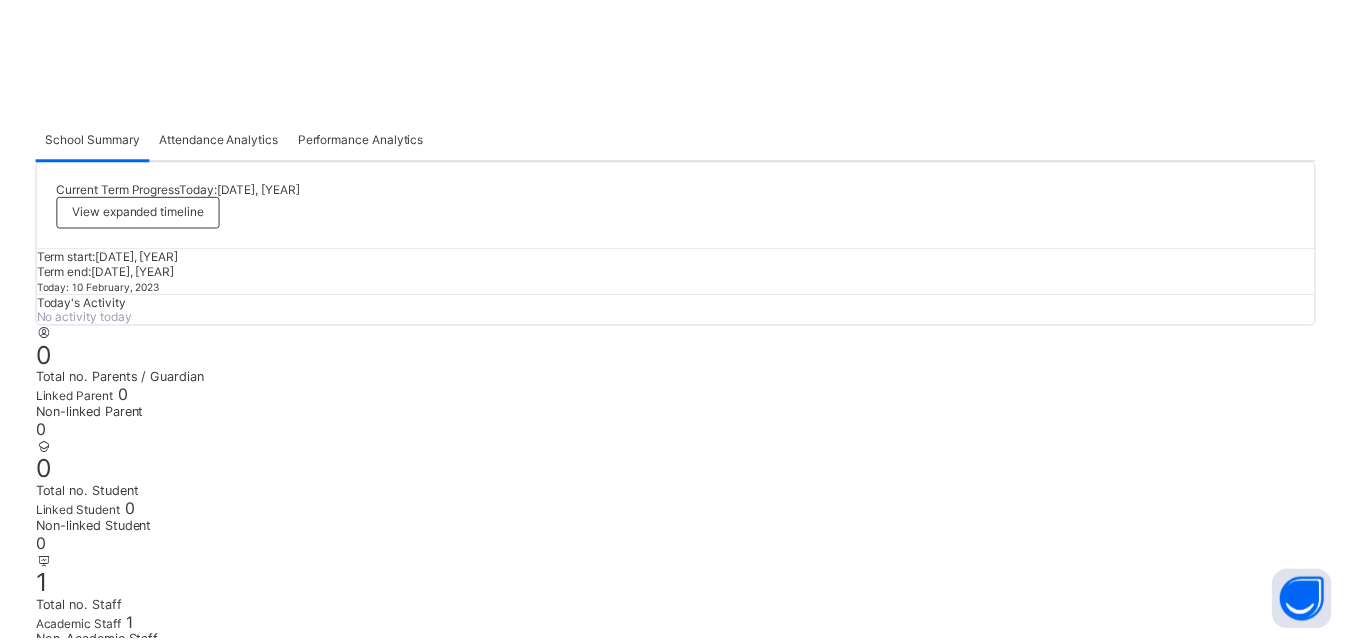 scroll, scrollTop: 677, scrollLeft: 0, axis: vertical 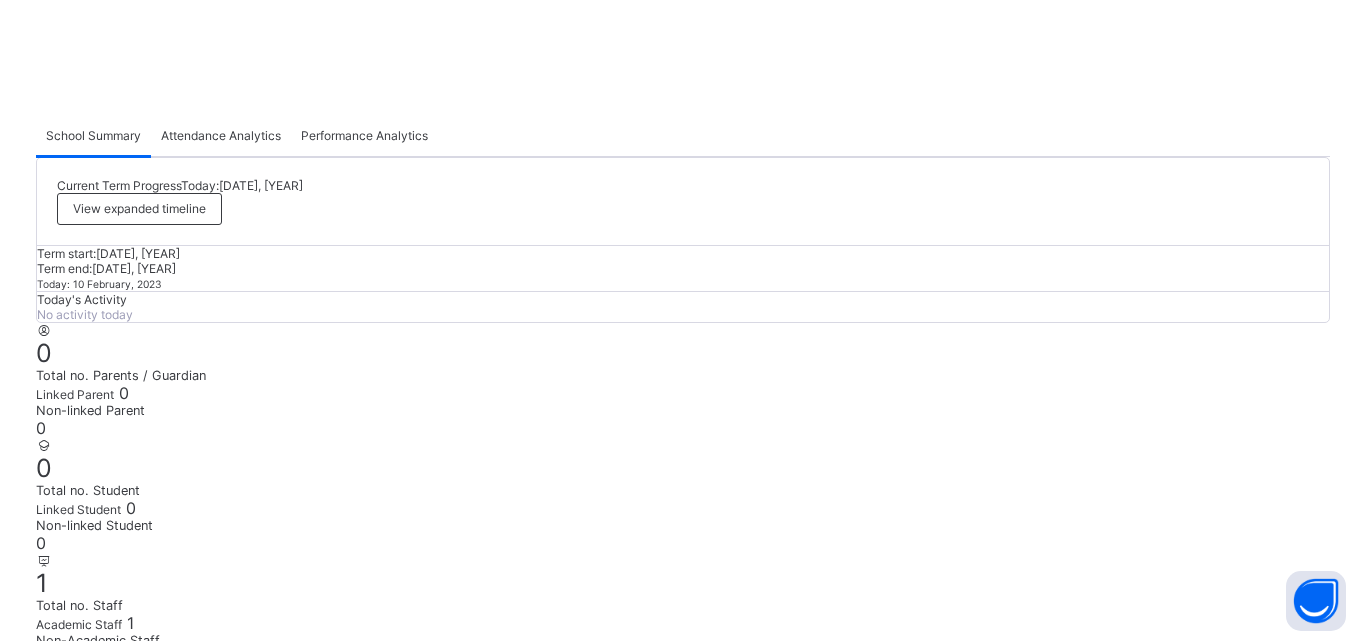 click on "How likely are you to recommend SAFSIMS to other schools?" at bounding box center [606, 2342] 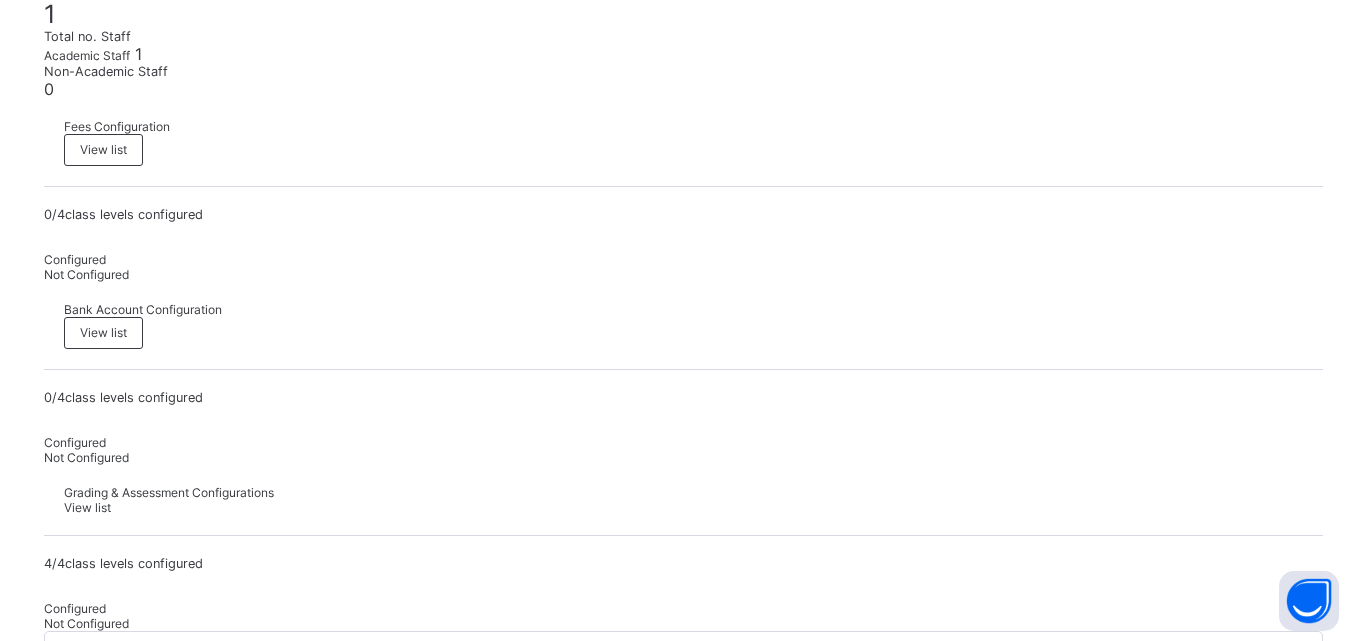 scroll, scrollTop: 1382, scrollLeft: 0, axis: vertical 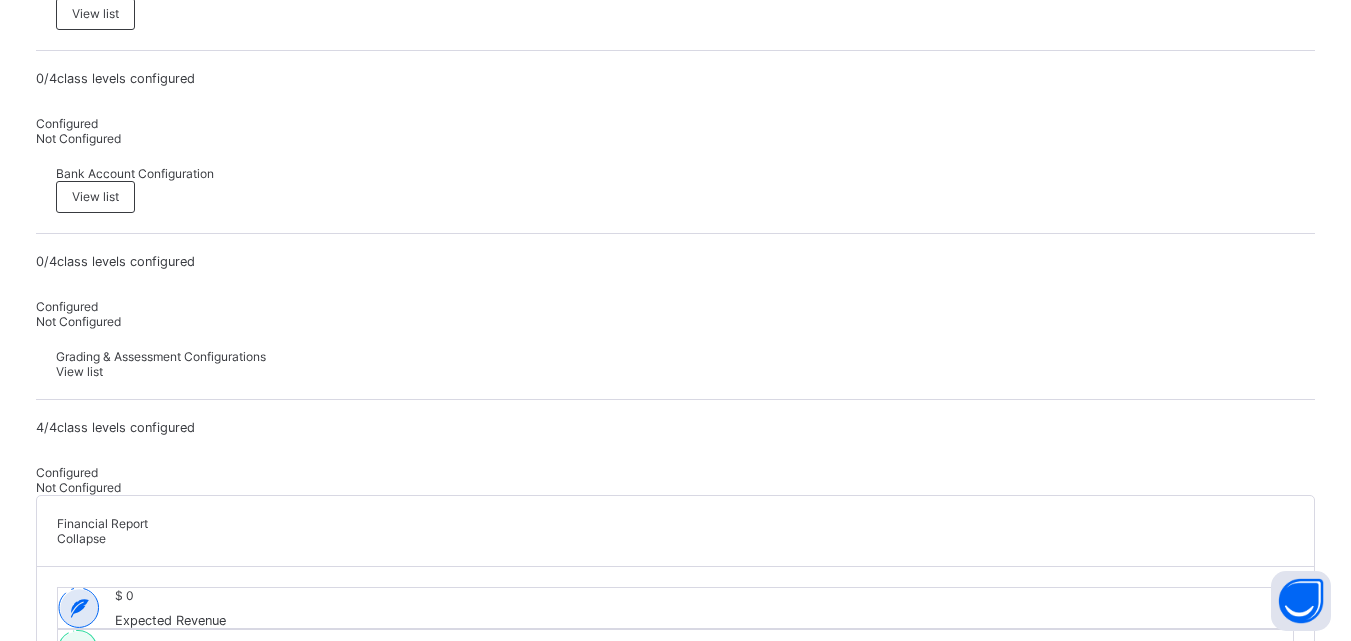 click on "View subjects" at bounding box center (112, 1291) 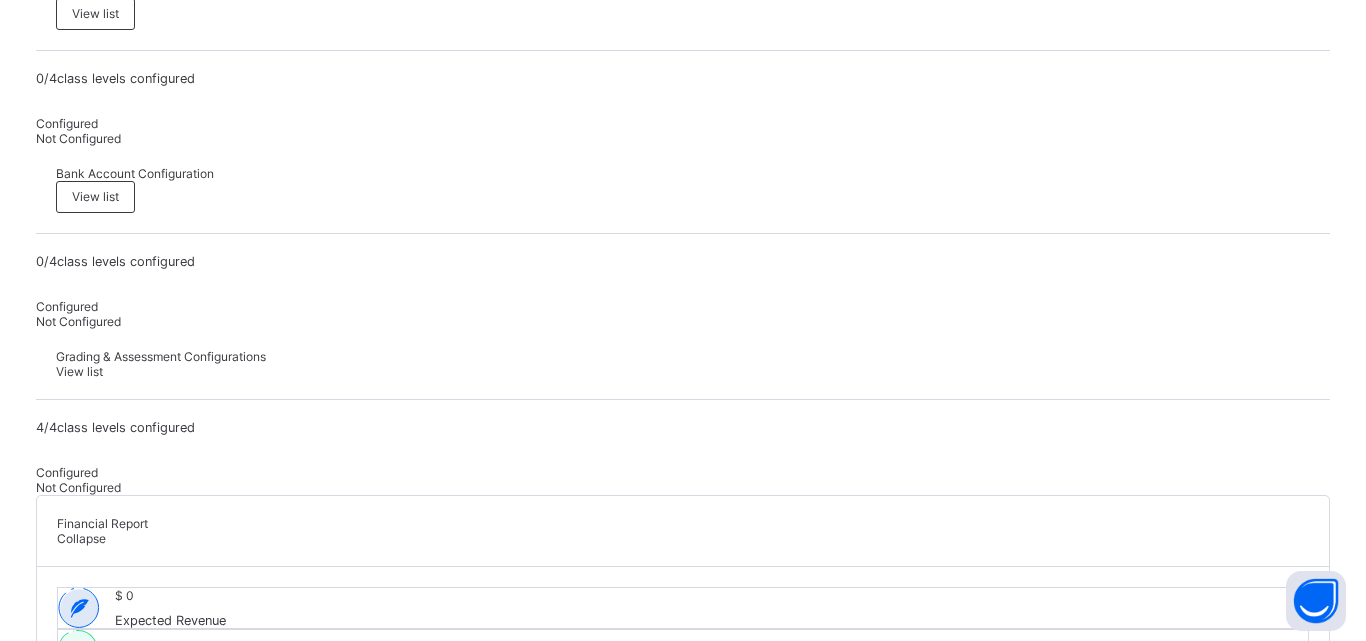 scroll, scrollTop: 2256, scrollLeft: 0, axis: vertical 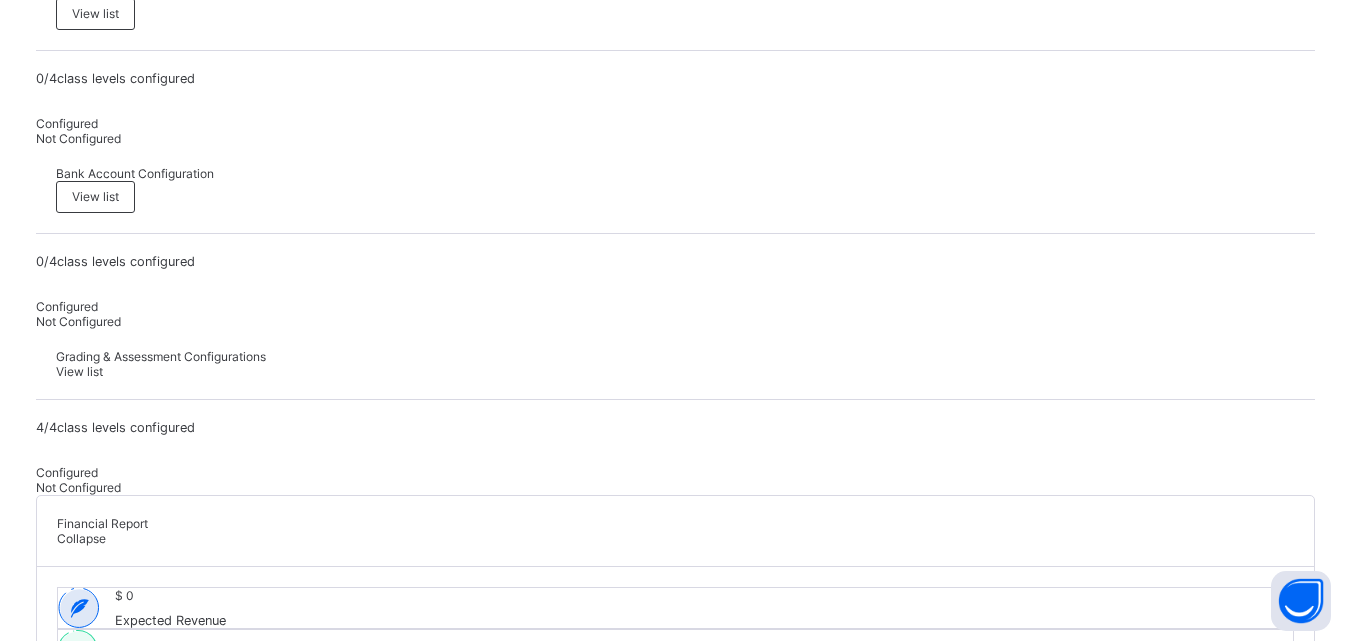 click on "Time Table" at bounding box center [675, -779] 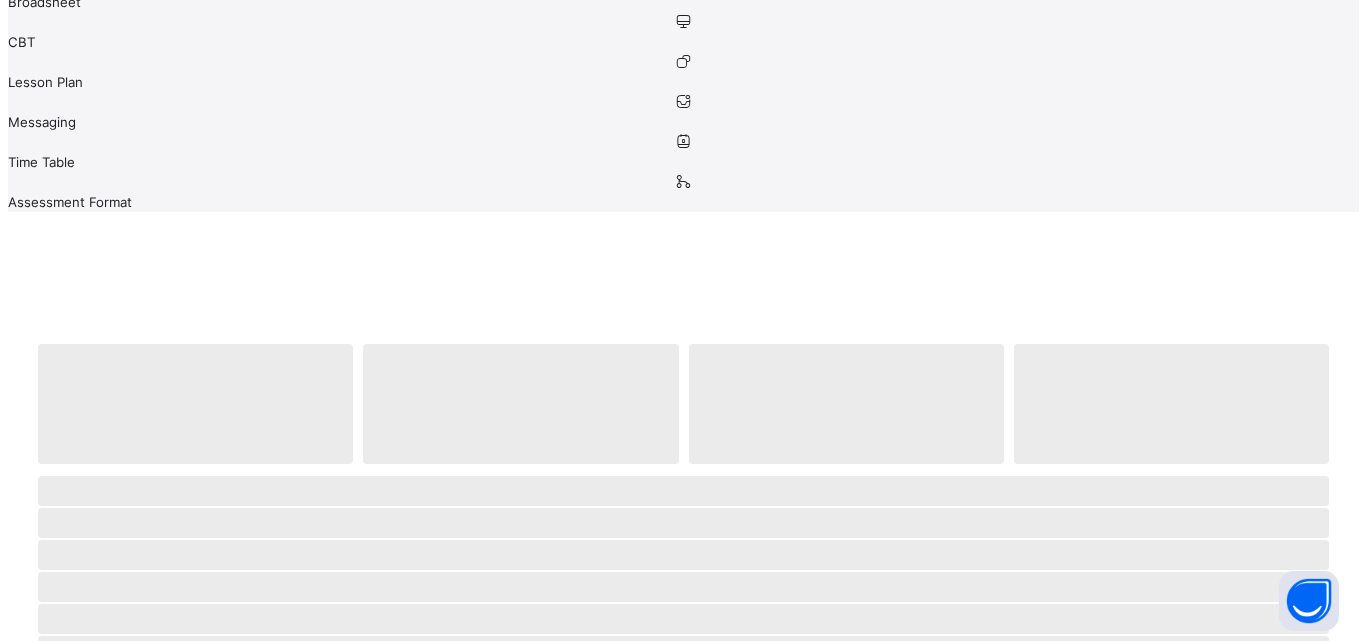 scroll, scrollTop: 0, scrollLeft: 0, axis: both 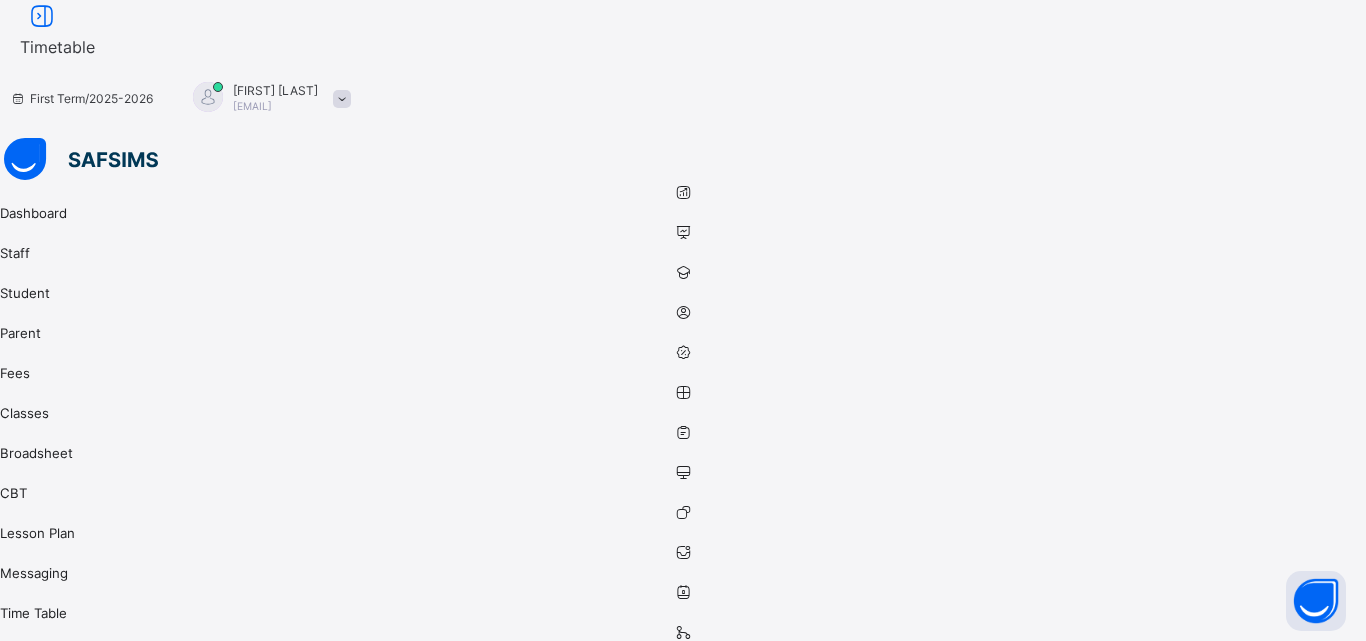 click at bounding box center [683, 160] 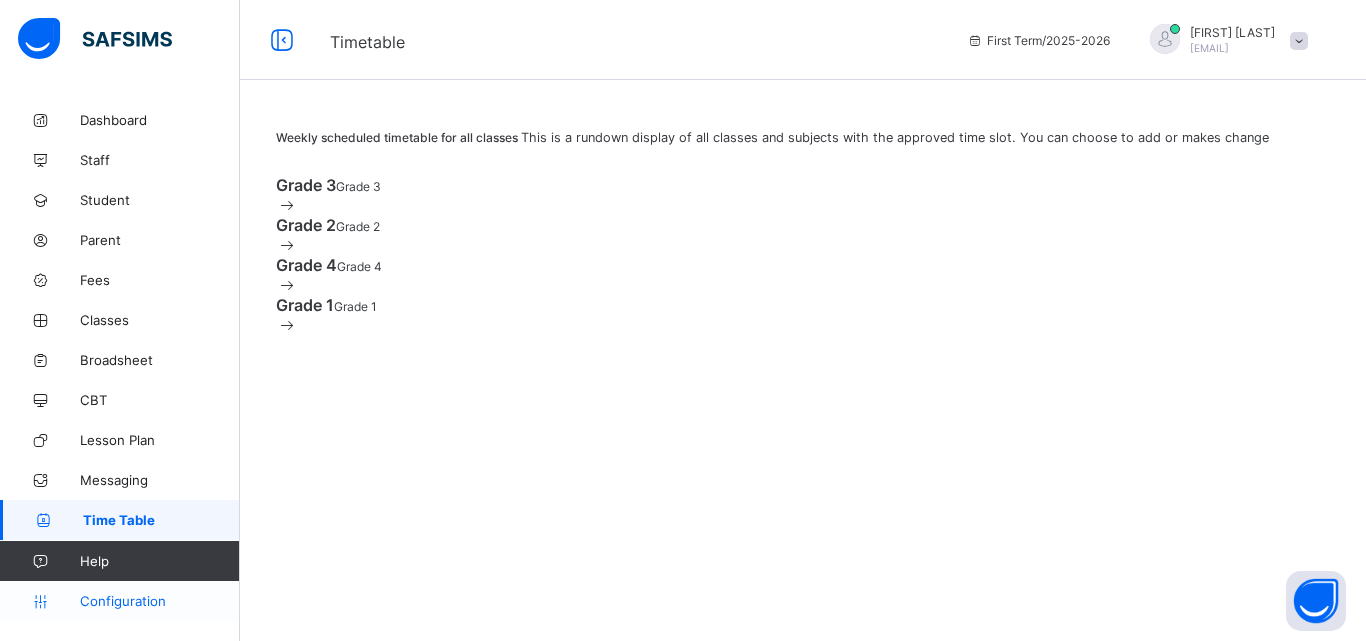 click on "Configuration" at bounding box center (119, 601) 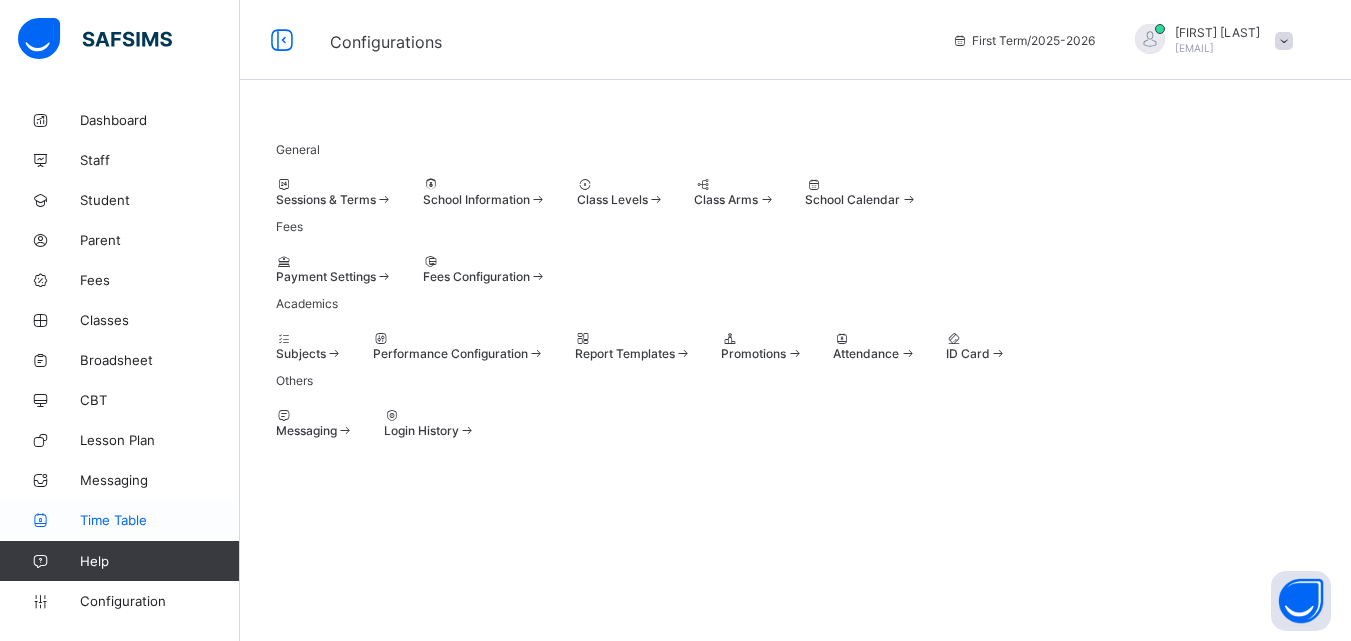 click on "Time Table" at bounding box center [120, 520] 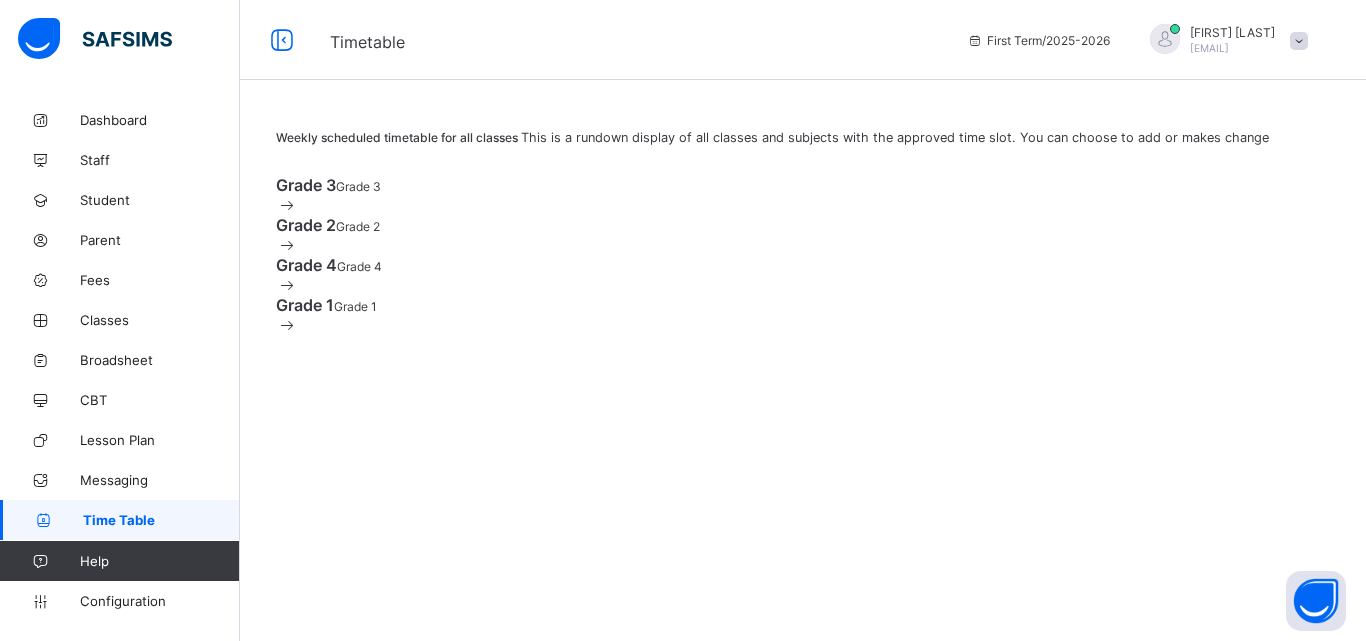 click on "Grade 3 Grade 3" at bounding box center [803, 195] 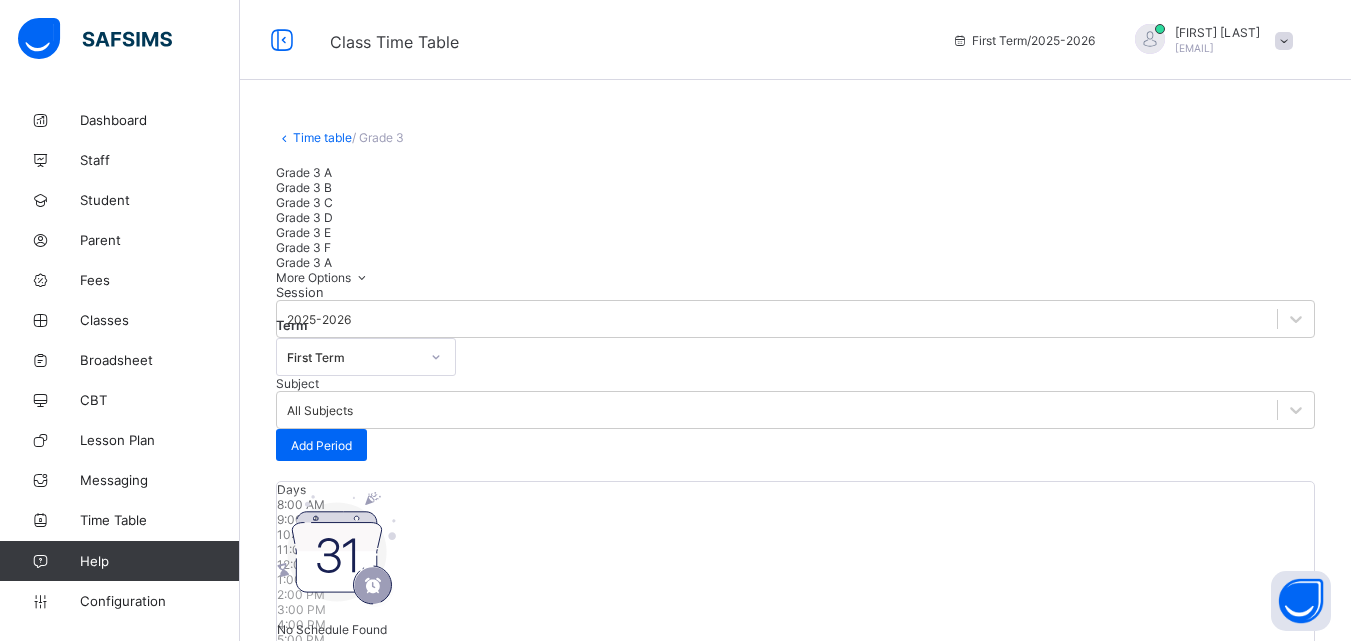click on "Grade 3 B" at bounding box center [795, 187] 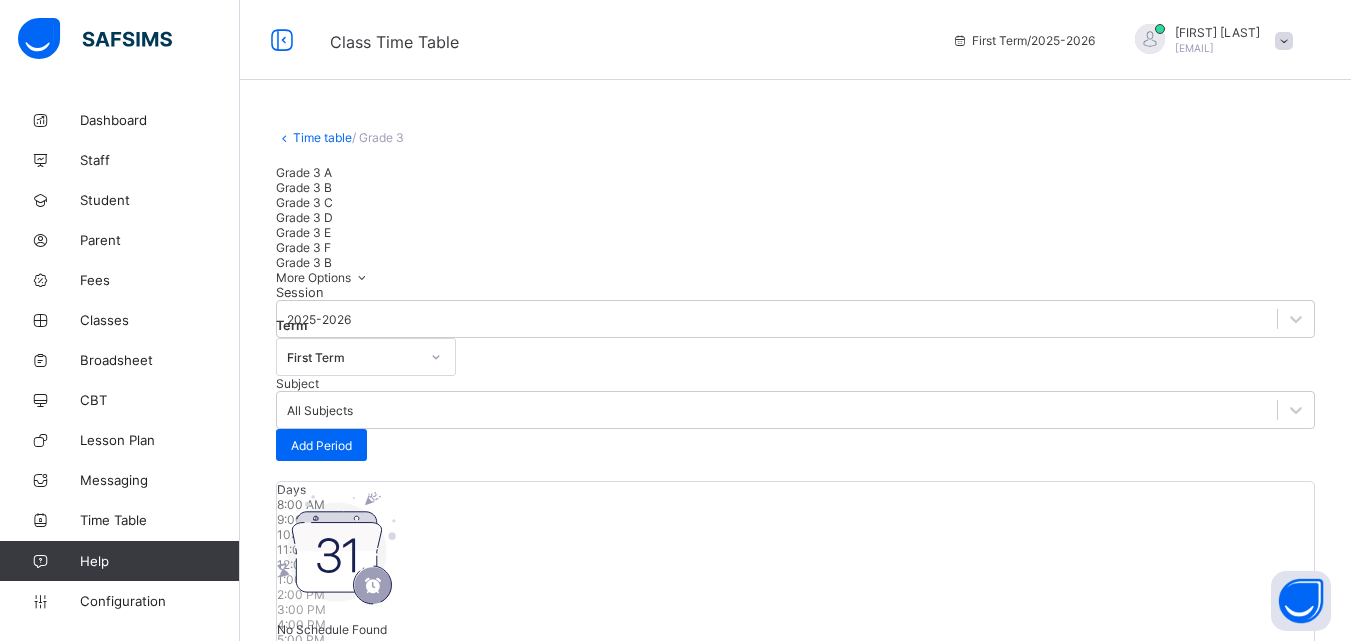 click on "Grade 3 A Grade 3 B Grade 3 C Grade 3 D Grade 3 E Grade 3 F Grade 3 B More Options Session 2025-2026 Term First Term Subject All Subjects Add Period Days 8:00 AM 9:00 AM 10:00 AM 11:00 AM 12:00 AM 1:00 PM 2:00 PM 3:00 PM 4:00 PM 5:00 PM 6:00 PM 7:00 PM 8:00 PM 9:00 PM MONDAY TUESDAY WEDNESDAY THURSDAY FRIDAY SATURDAY SUNDAY No Schedule Found You have not created any schedule yet for your classes, click the button below to get started Add period Session 2025-2026 Term First Term Subject All Subjects Add Period Days 8:00 AM 9:00 AM 10:00 AM 11:00 AM 12:00 AM 1:00 PM 2:00 PM 3:00 PM 4:00 PM 5:00 PM 6:00 PM 7:00 PM 8:00 PM 9:00 PM MONDAY TUESDAY WEDNESDAY THURSDAY FRIDAY SATURDAY SUNDAY No Schedule Found You have not created any schedule yet for your classes, click the button below to get started Add period Session 2025-2026 Term First Term Subject All Subjects Add Period Days 8:00 AM 9:00 AM 10:00 AM 11:00 AM 12:00 AM" at bounding box center [795, 1809] 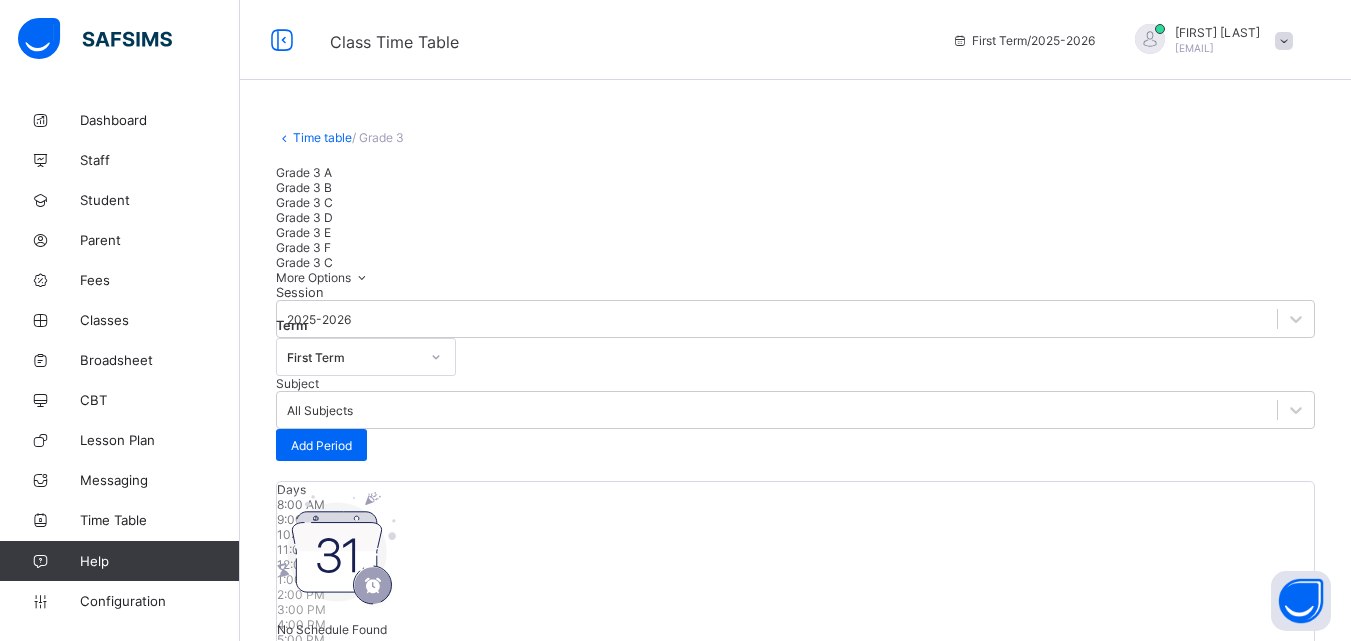 click on "Grade 3 D" at bounding box center (795, 217) 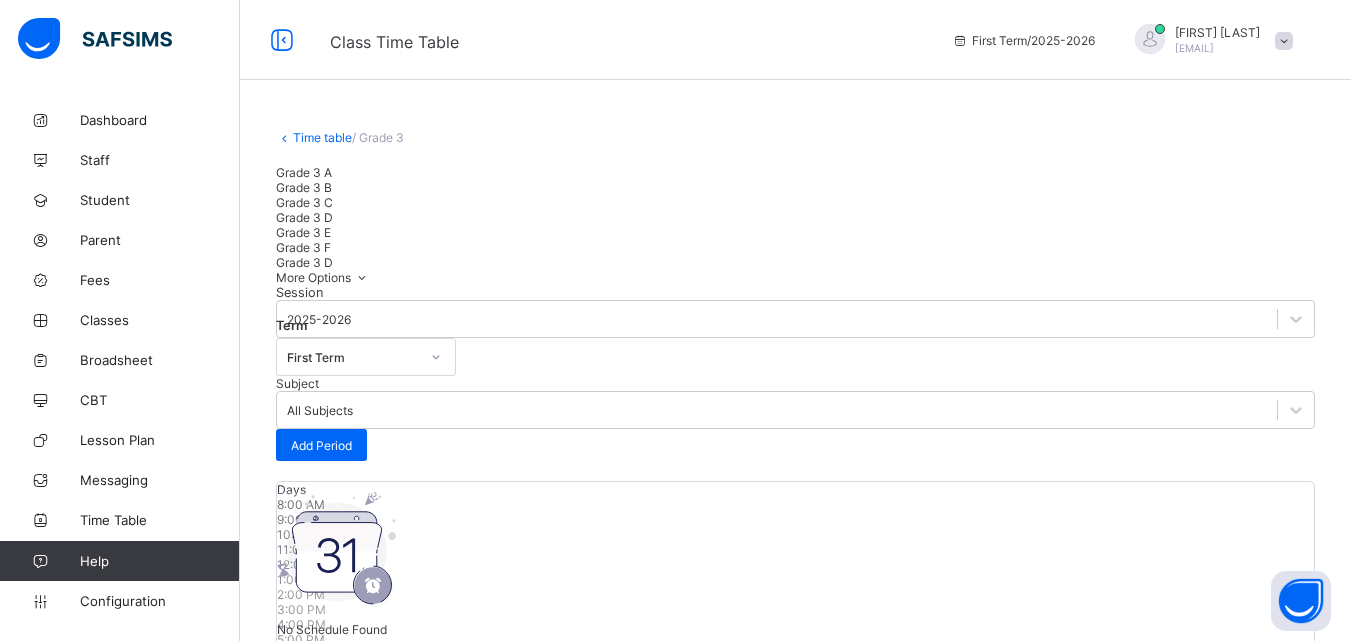 click on "Grade 3 A Grade 3 B Grade 3 C Grade 3 D Grade 3 E Grade 3 F Grade 3 D More Options Session 2025-2026 Term First Term Subject All Subjects Add Period Days 8:00 AM 9:00 AM 10:00 AM 11:00 AM 12:00 AM 1:00 PM 2:00 PM 3:00 PM 4:00 PM 5:00 PM 6:00 PM 7:00 PM 8:00 PM 9:00 PM MONDAY TUESDAY WEDNESDAY THURSDAY FRIDAY SATURDAY SUNDAY No Schedule Found You have not created any schedule yet for your classes, click the button below to get started Add period Session 2025-2026 Term First Term Subject All Subjects Add Period Days 8:00 AM 9:00 AM 10:00 AM 11:00 AM 12:00 AM 1:00 PM 2:00 PM 3:00 PM 4:00 PM 5:00 PM 6:00 PM 7:00 PM 8:00 PM 9:00 PM MONDAY TUESDAY WEDNESDAY THURSDAY FRIDAY SATURDAY SUNDAY No Schedule Found You have not created any schedule yet for your classes, click the button below to get started Add period Session 2025-2026 Term First Term Subject All Subjects Add Period Days 8:00 AM 9:00 AM 10:00 AM 11:00 AM 12:00 AM" at bounding box center [795, 1809] 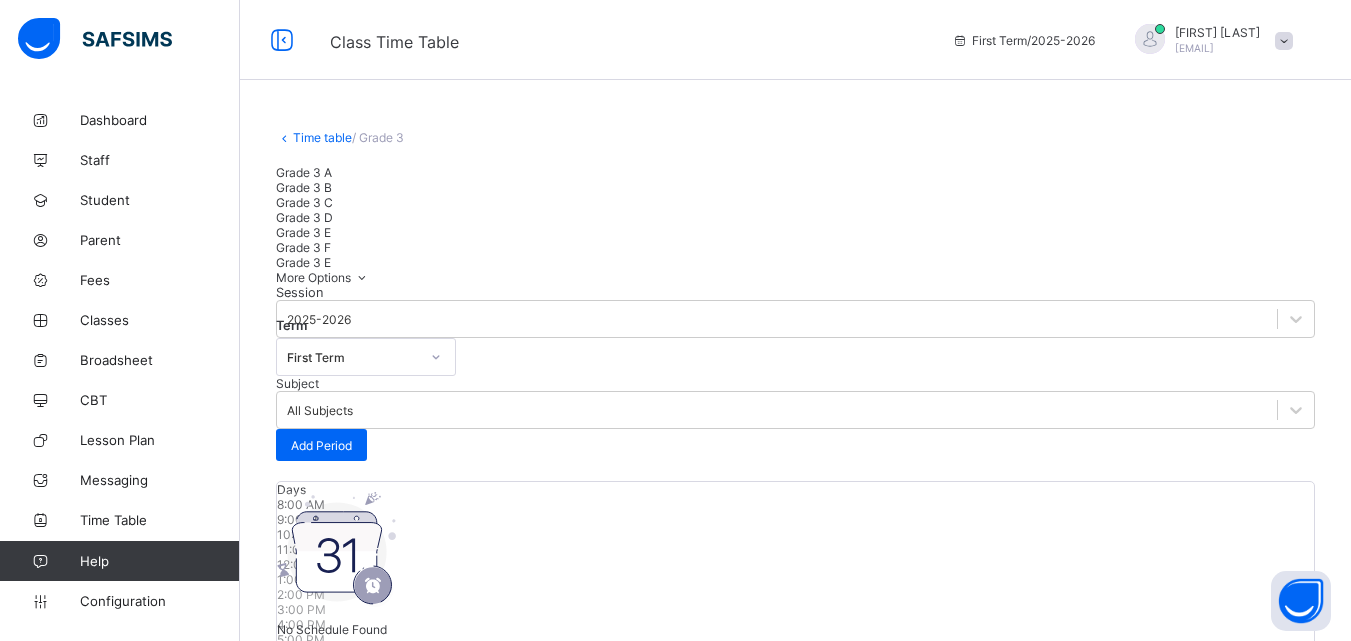 click on "Grade 3 F" at bounding box center [795, 247] 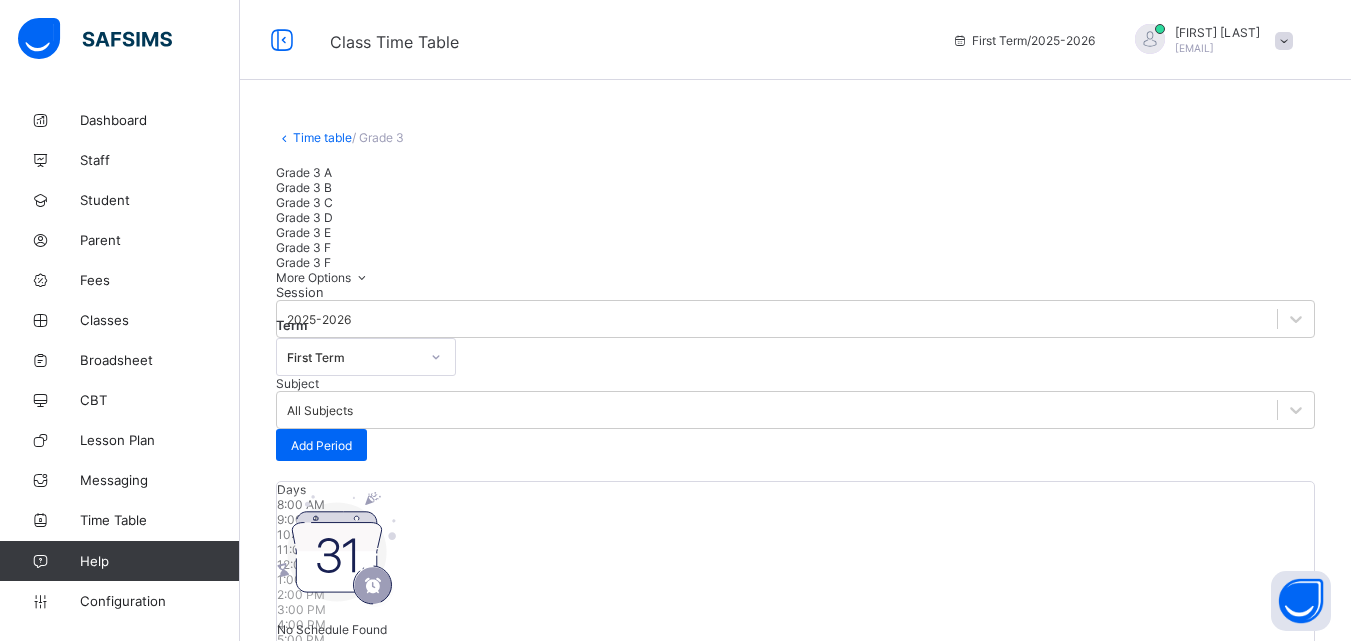 click on "Add Period" at bounding box center [321, 3085] 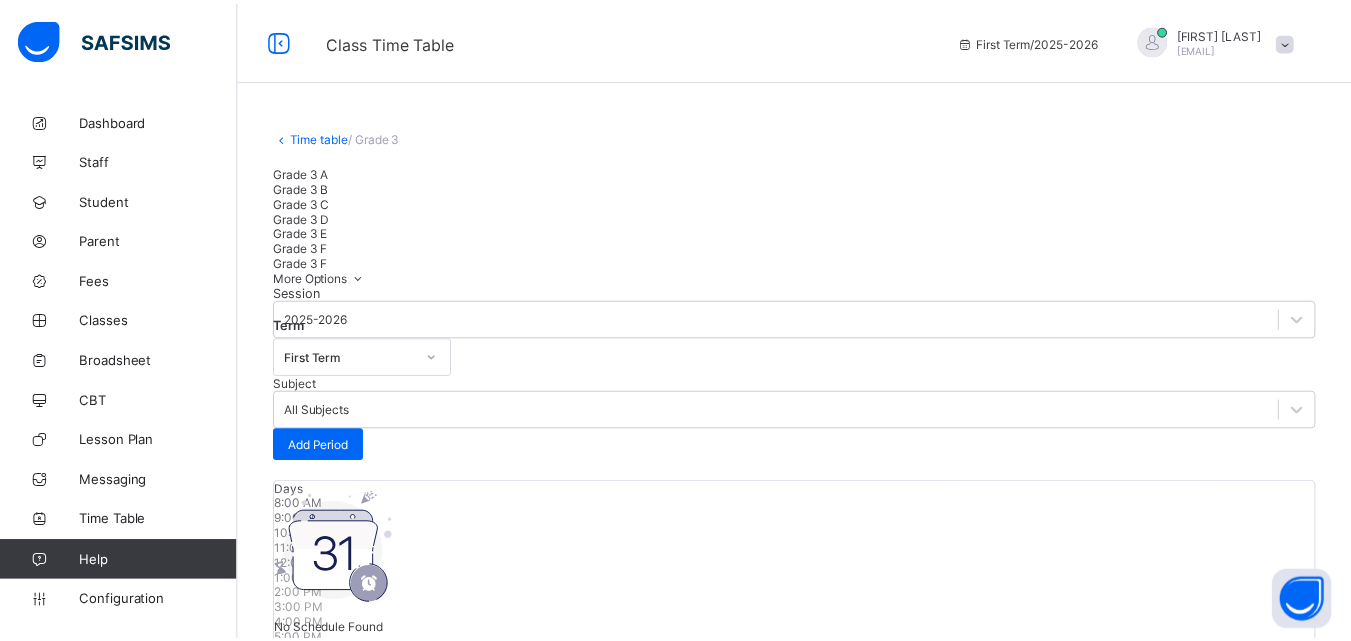 scroll, scrollTop: 351, scrollLeft: 0, axis: vertical 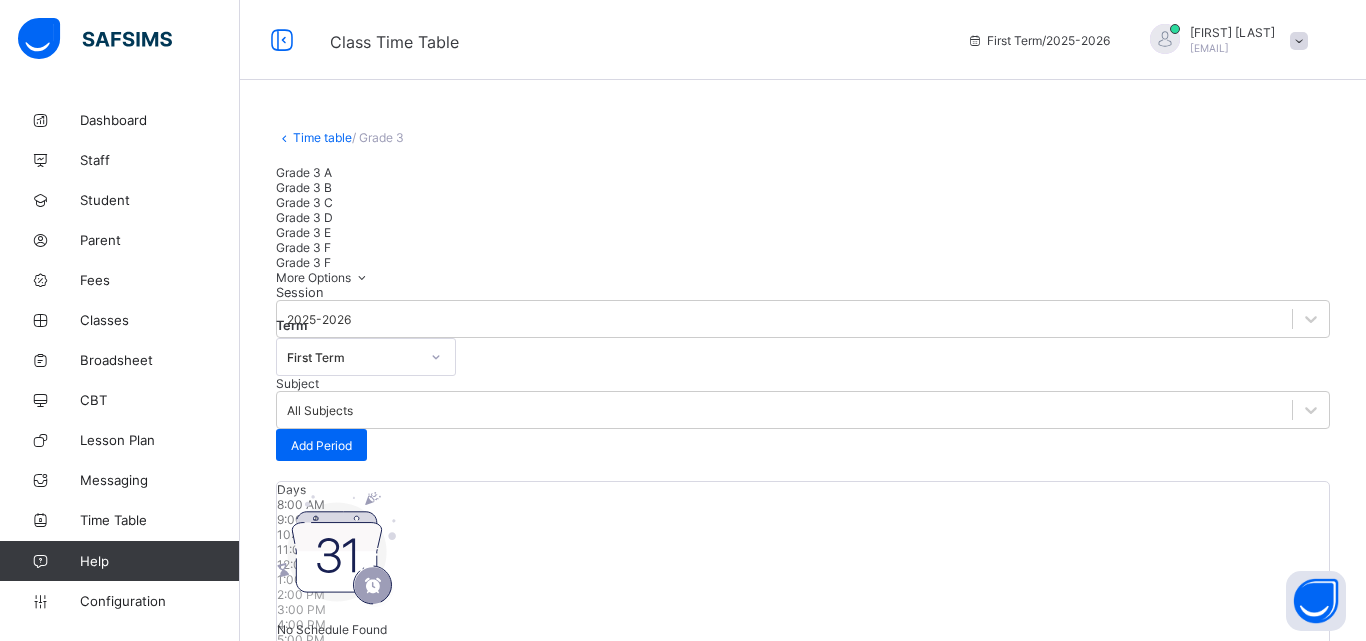 click on "Select subject" at bounding box center [803, 3744] 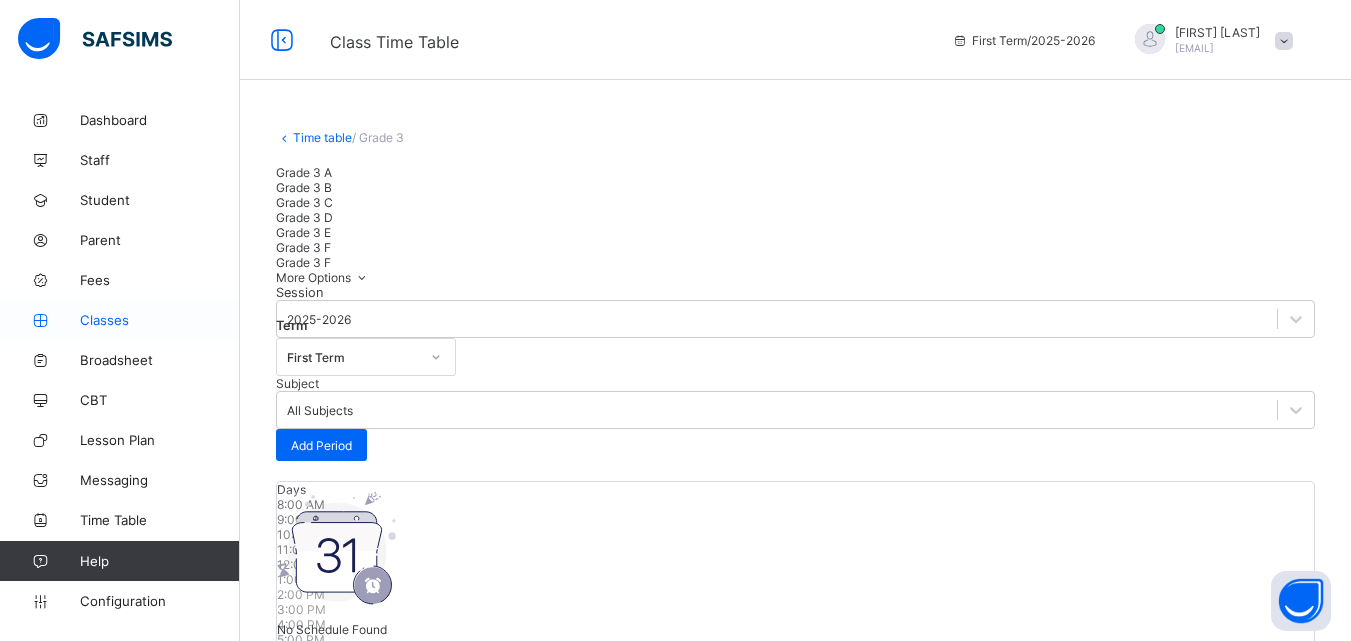 click on "Classes" at bounding box center (120, 320) 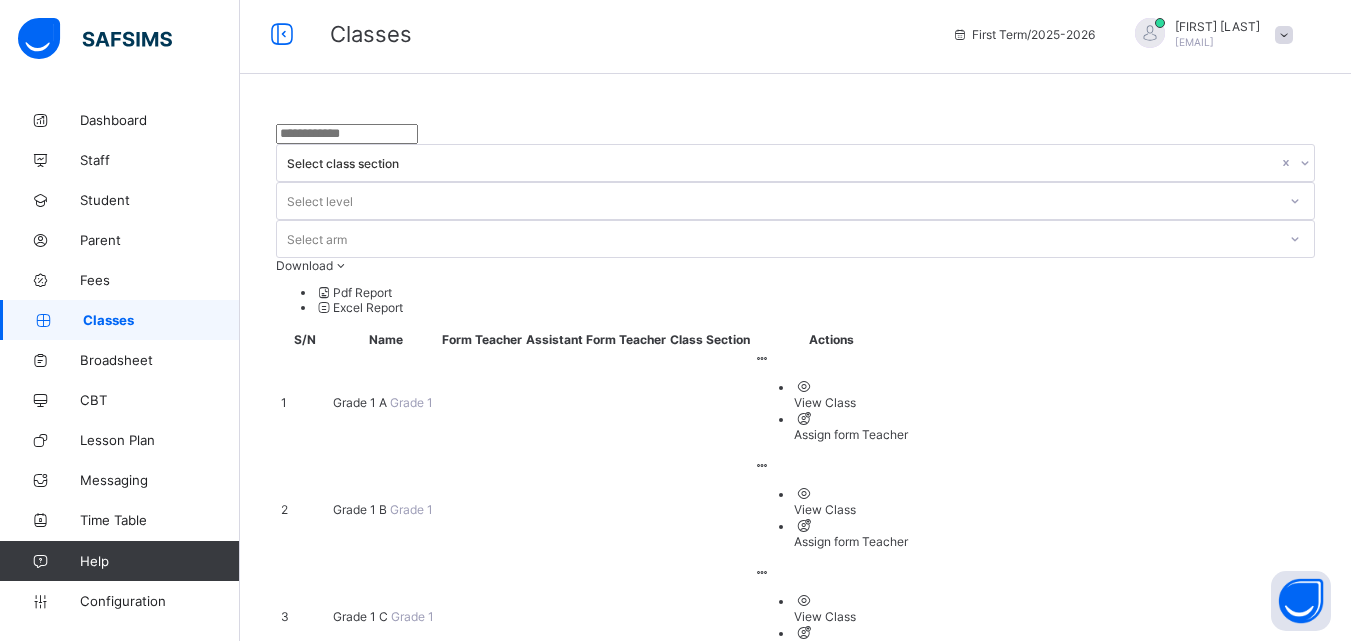 scroll, scrollTop: 0, scrollLeft: 0, axis: both 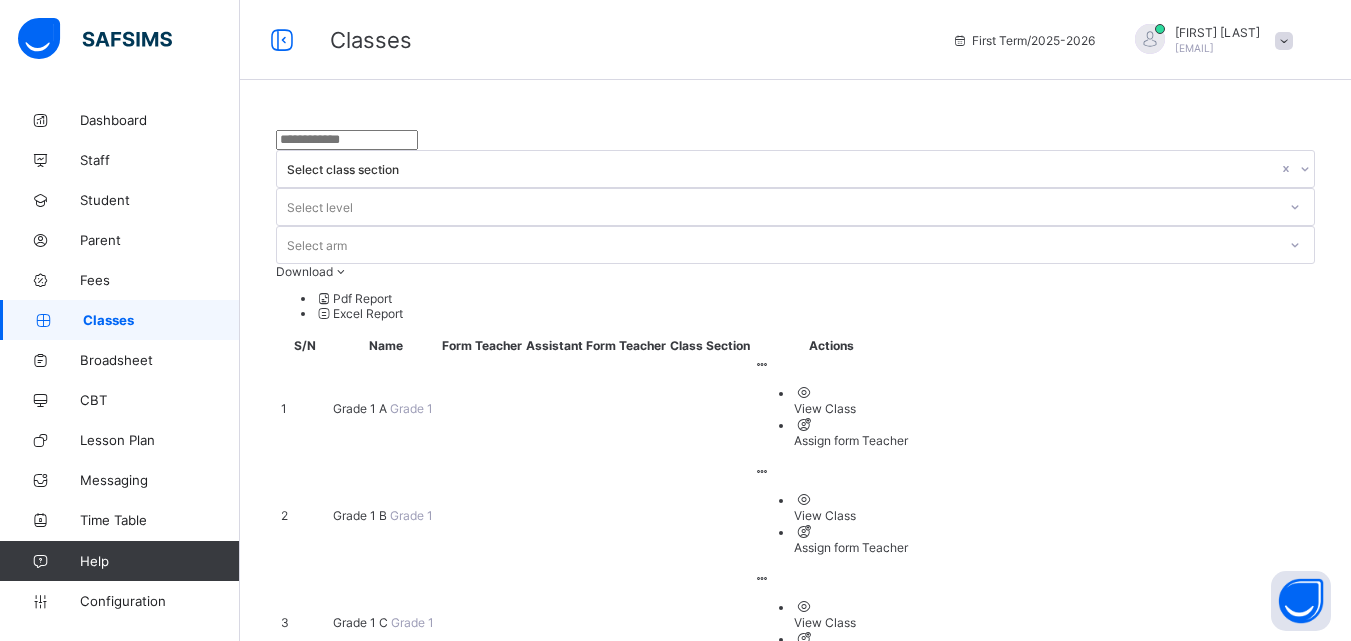 click on "Grade 1   D   Grade 1" at bounding box center (385, 729) 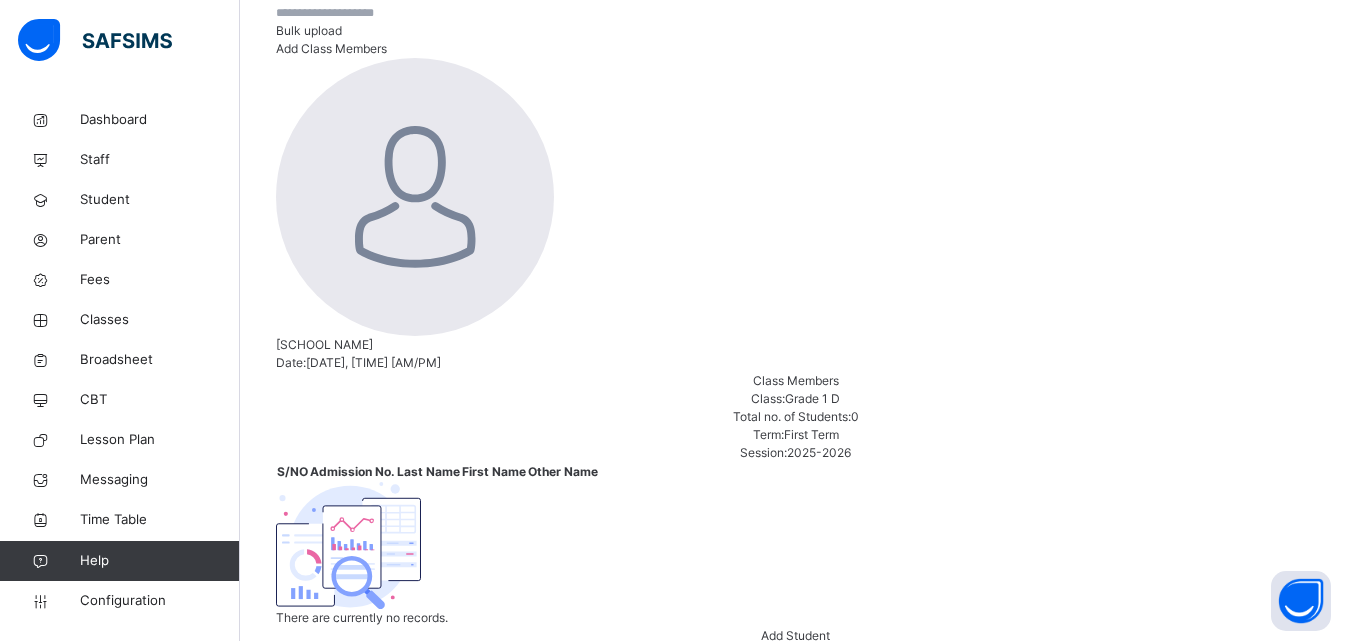 scroll, scrollTop: 0, scrollLeft: 0, axis: both 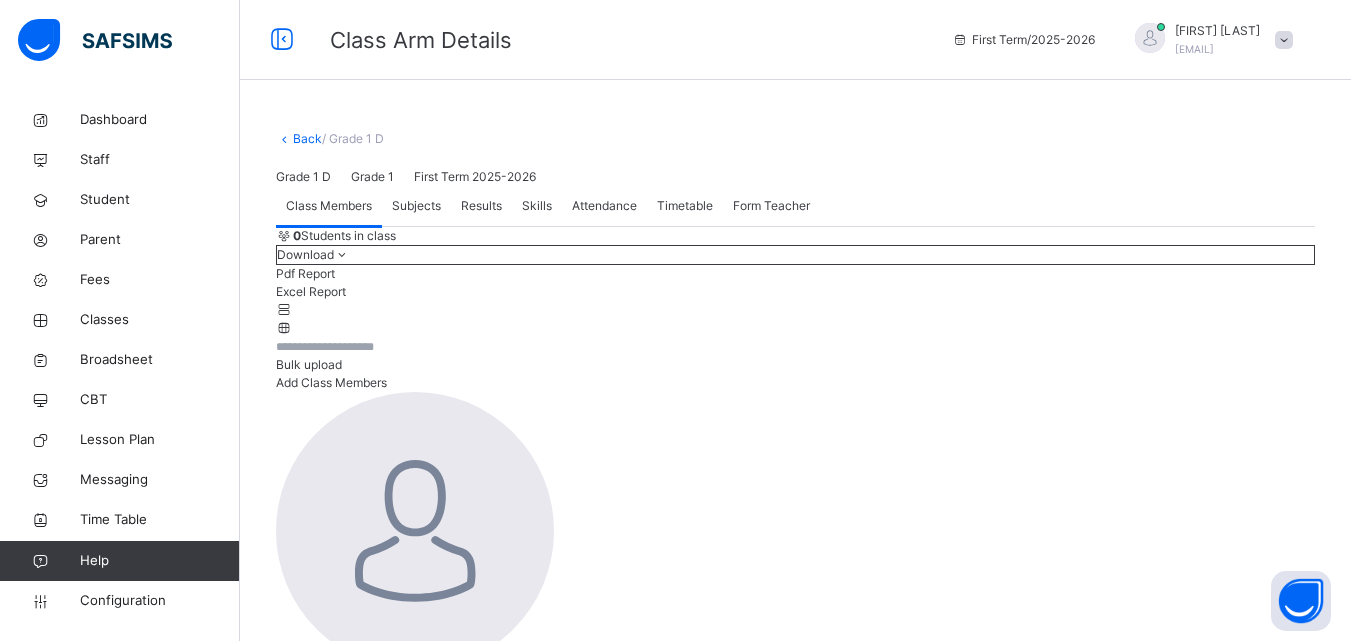 click on "Subjects" at bounding box center [416, 206] 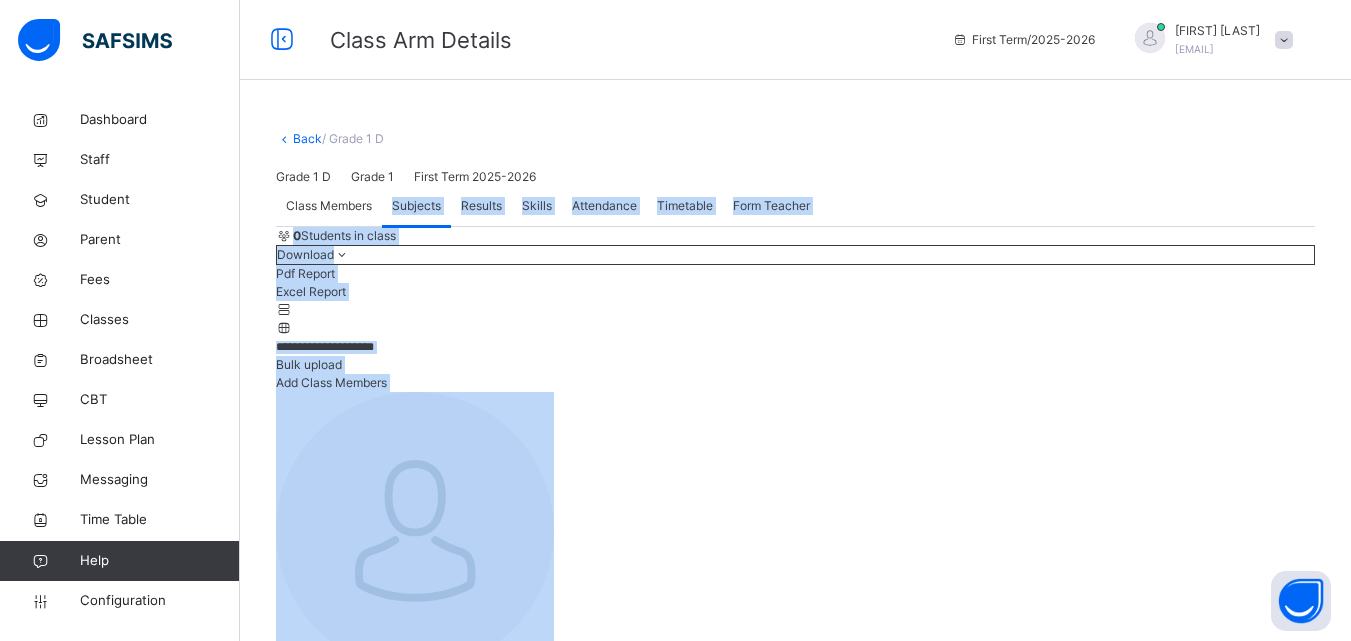 drag, startPoint x: 428, startPoint y: 396, endPoint x: 608, endPoint y: 565, distance: 246.90282 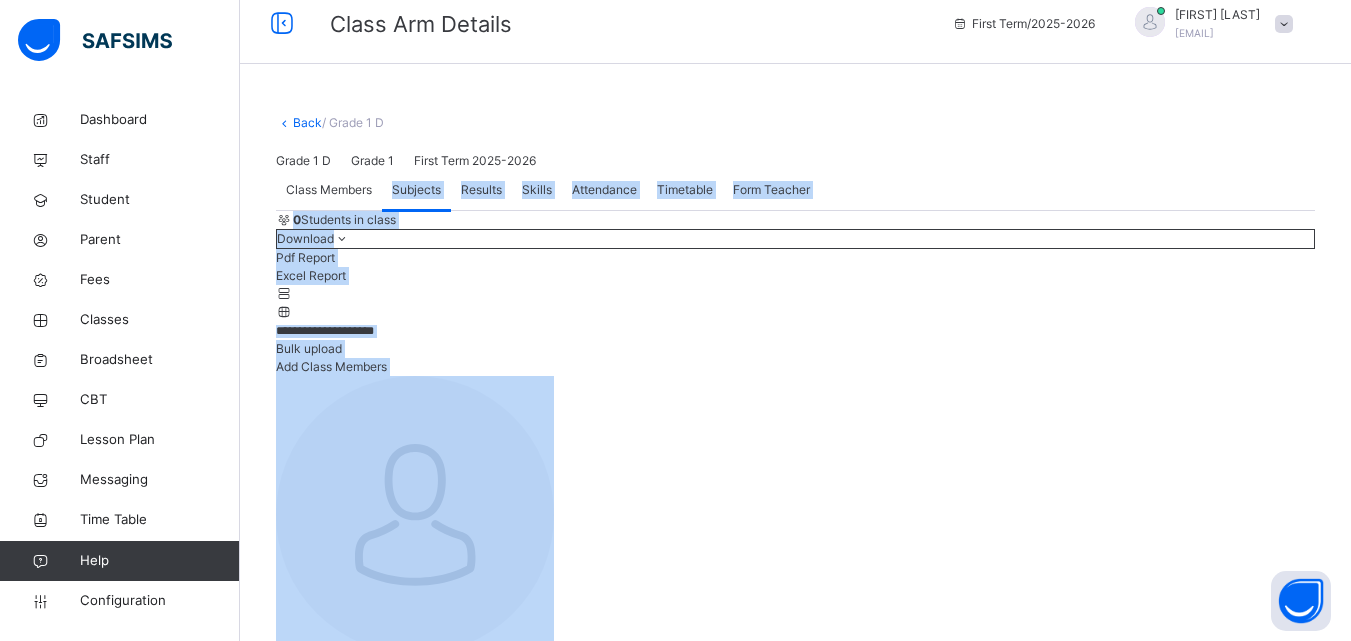 scroll, scrollTop: 0, scrollLeft: 0, axis: both 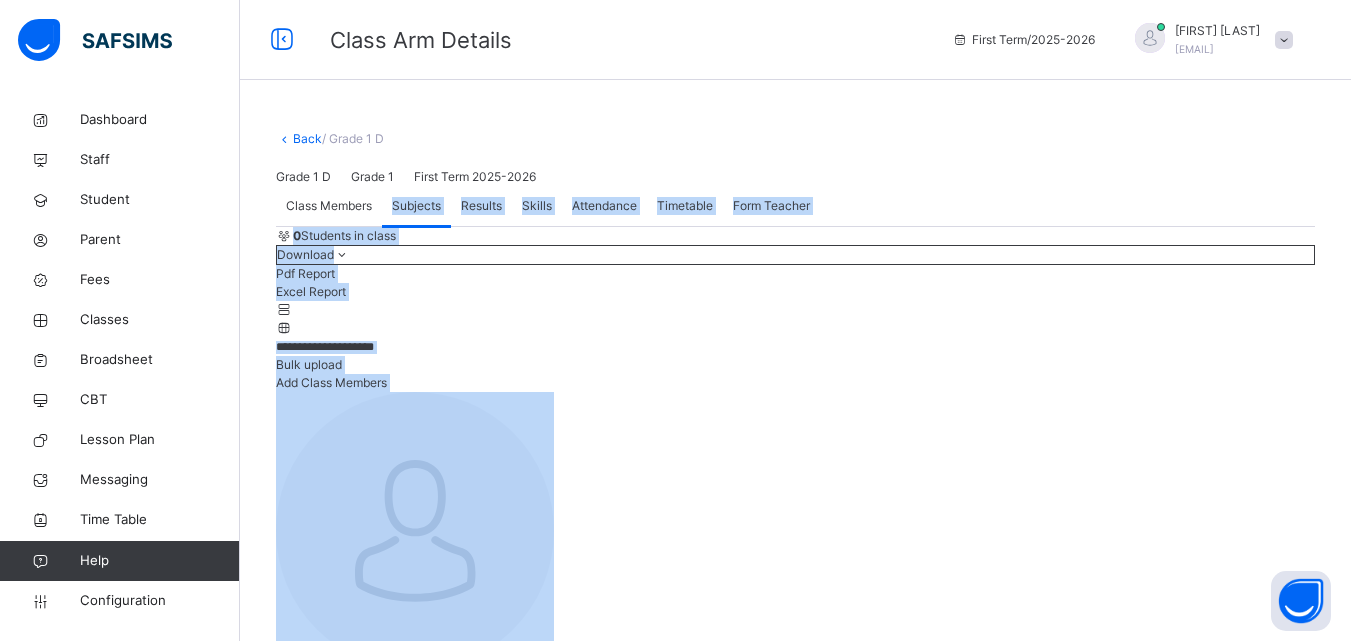 click on "Skills" at bounding box center (537, 206) 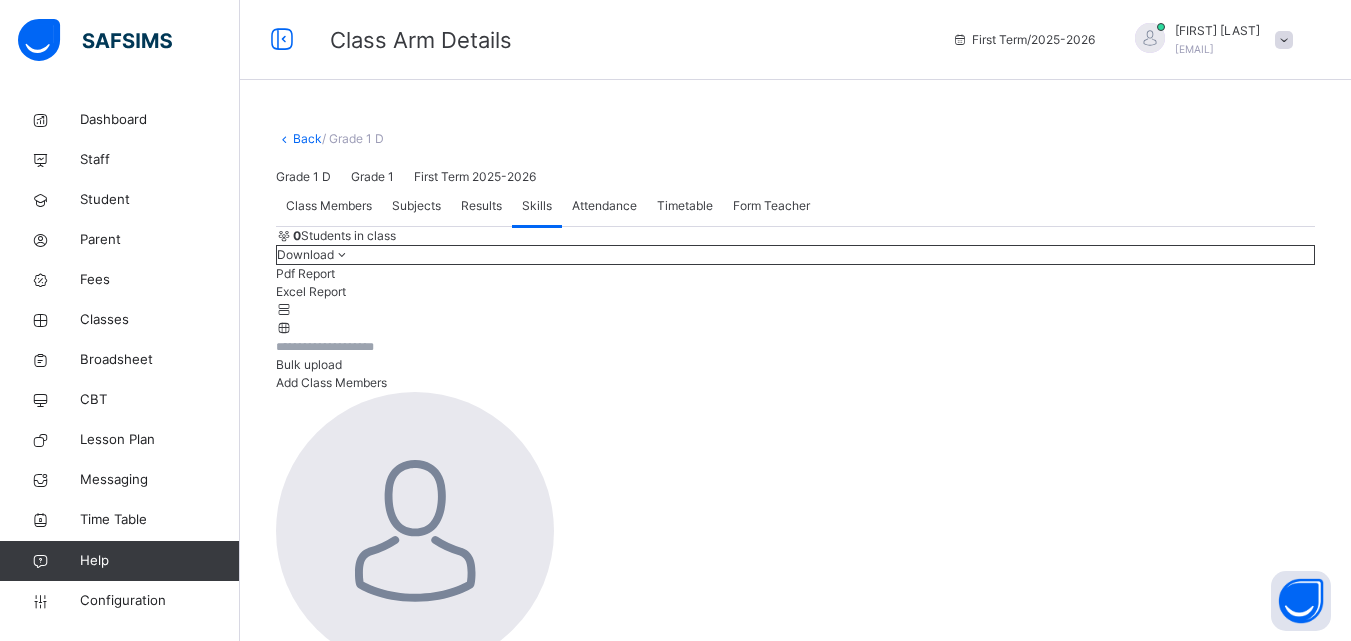 click on "Results" at bounding box center [481, 206] 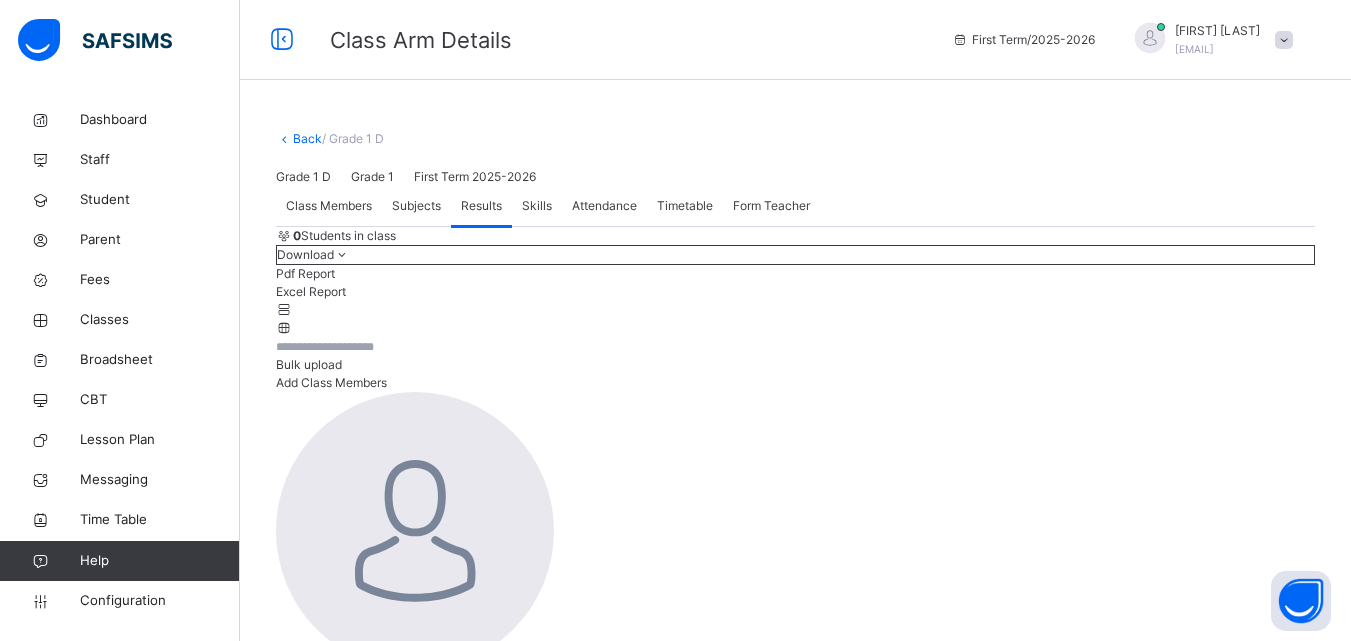 click on "Attendance" at bounding box center [604, 206] 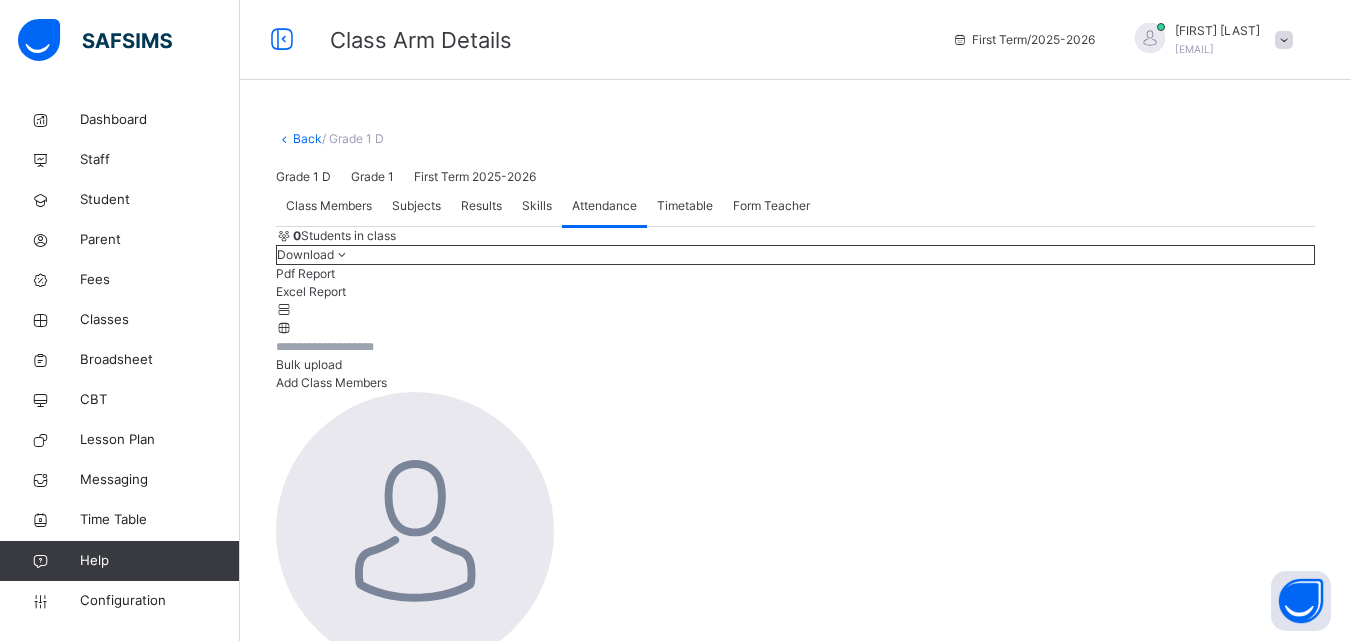 click on "Take Attendance" at bounding box center [795, 2001] 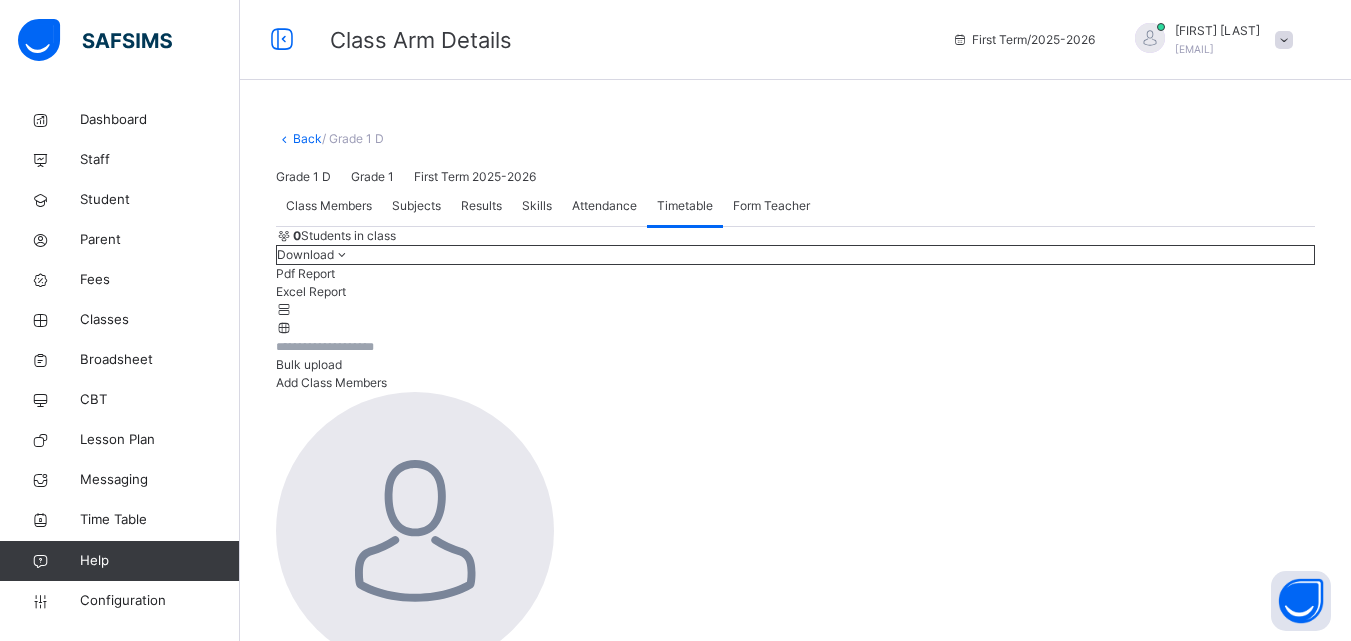 click on "Form Teacher" at bounding box center (771, 206) 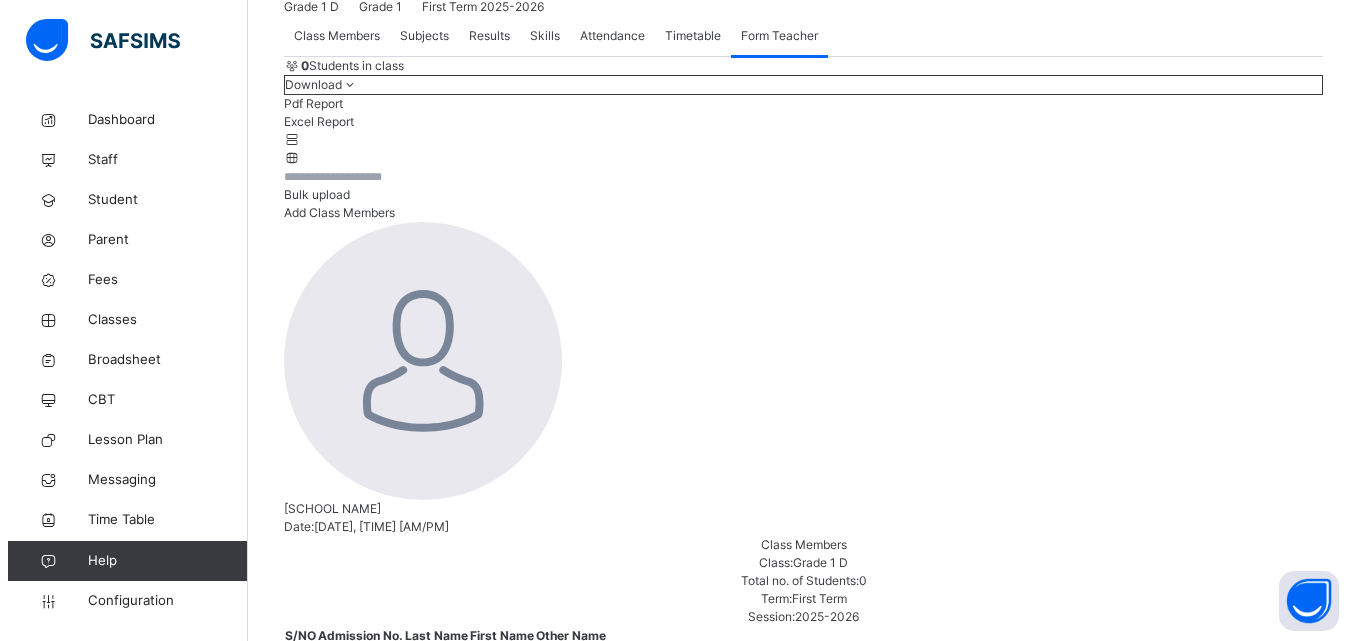 scroll, scrollTop: 269, scrollLeft: 0, axis: vertical 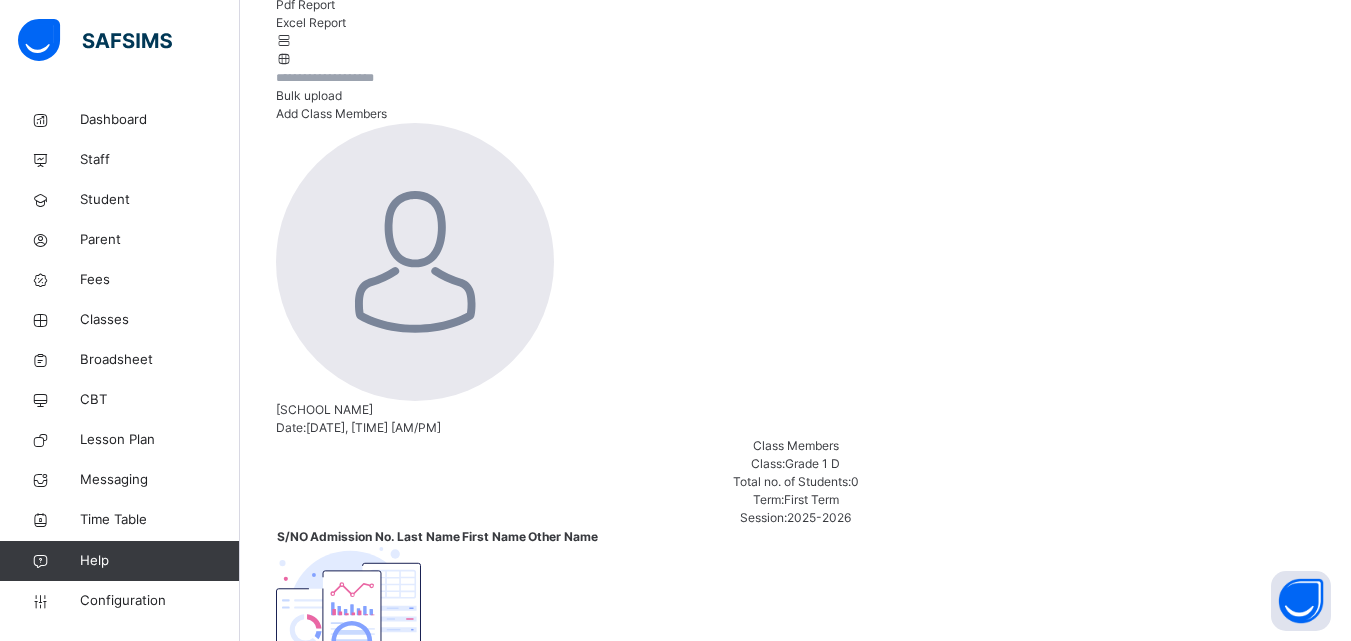click on "There are currently no form teachers assigned. Assign Form Teacher" at bounding box center (795, 3318) 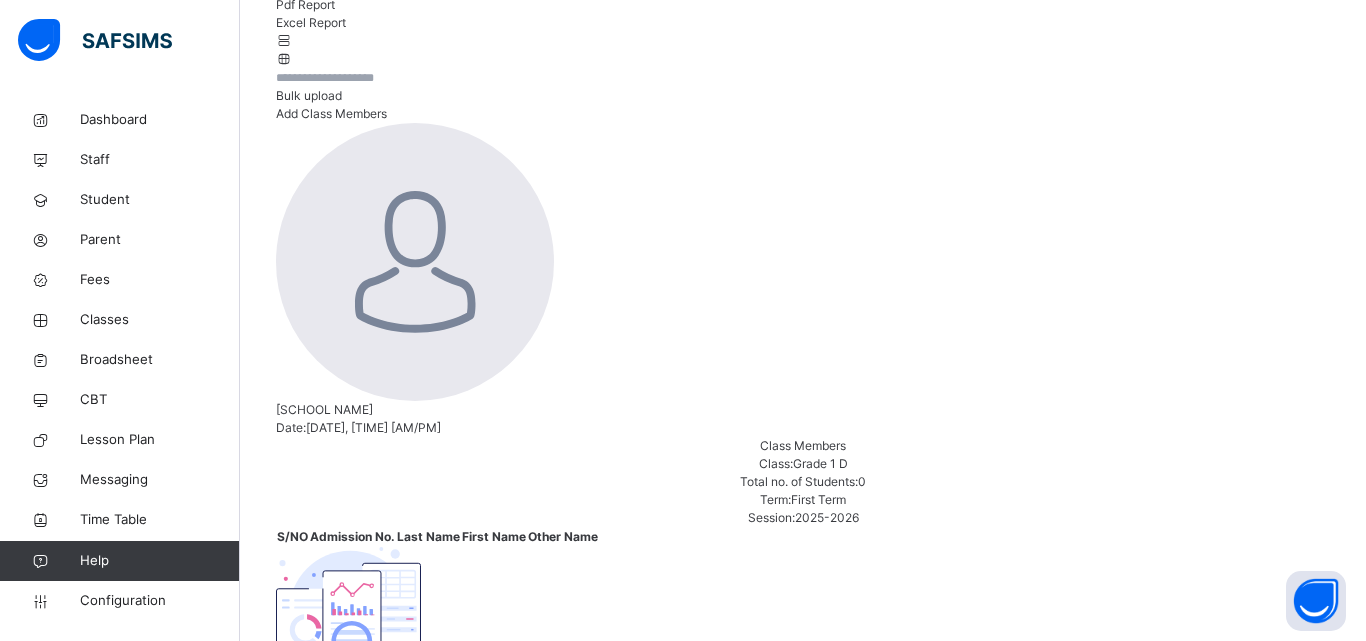 click at bounding box center [989, 3515] 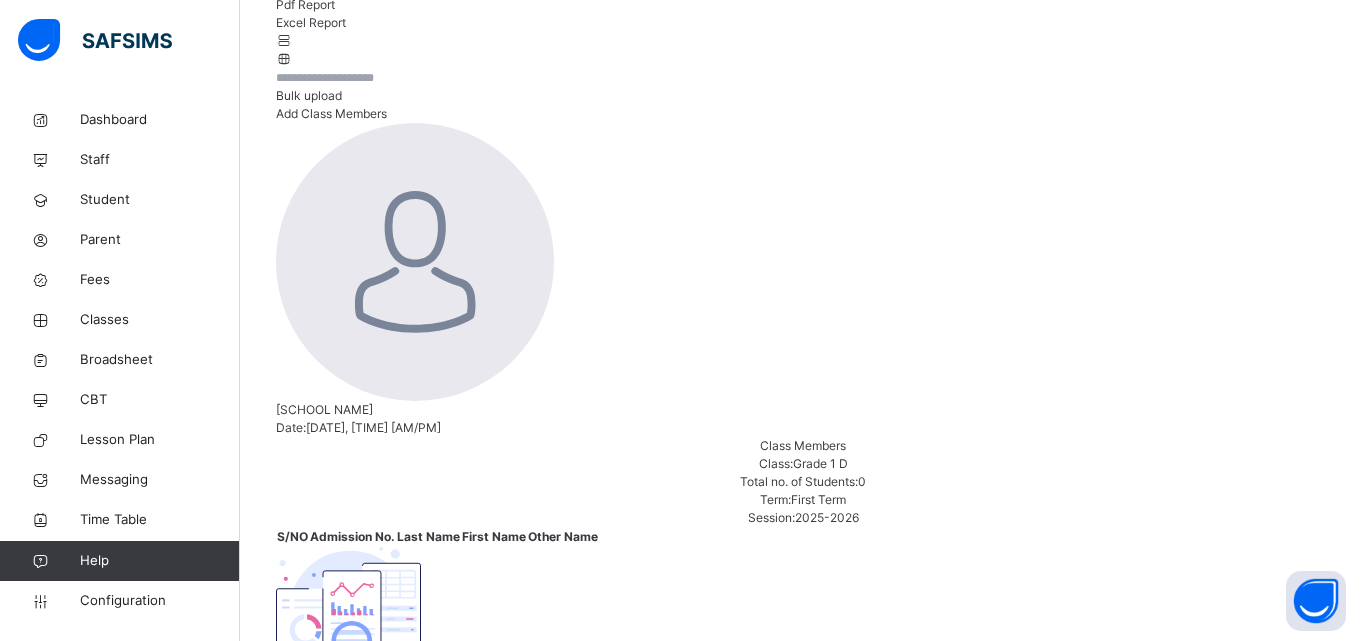 scroll, scrollTop: 127, scrollLeft: 0, axis: vertical 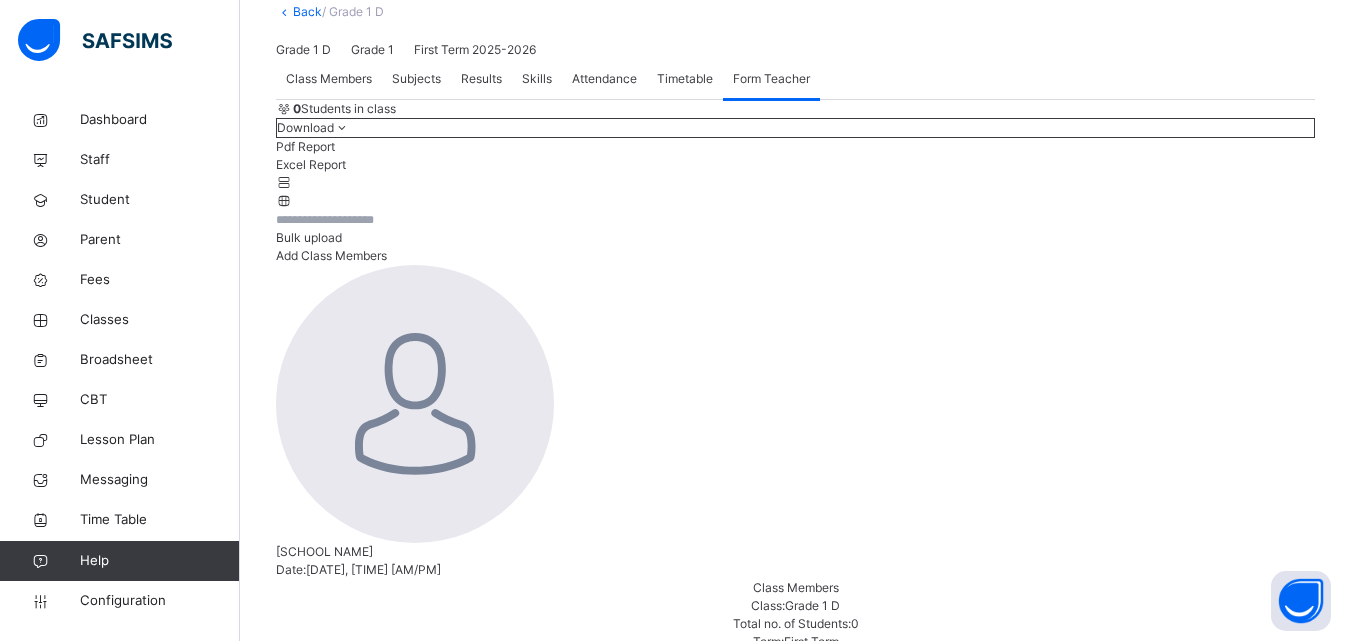 drag, startPoint x: 533, startPoint y: 399, endPoint x: 572, endPoint y: 379, distance: 43.829212 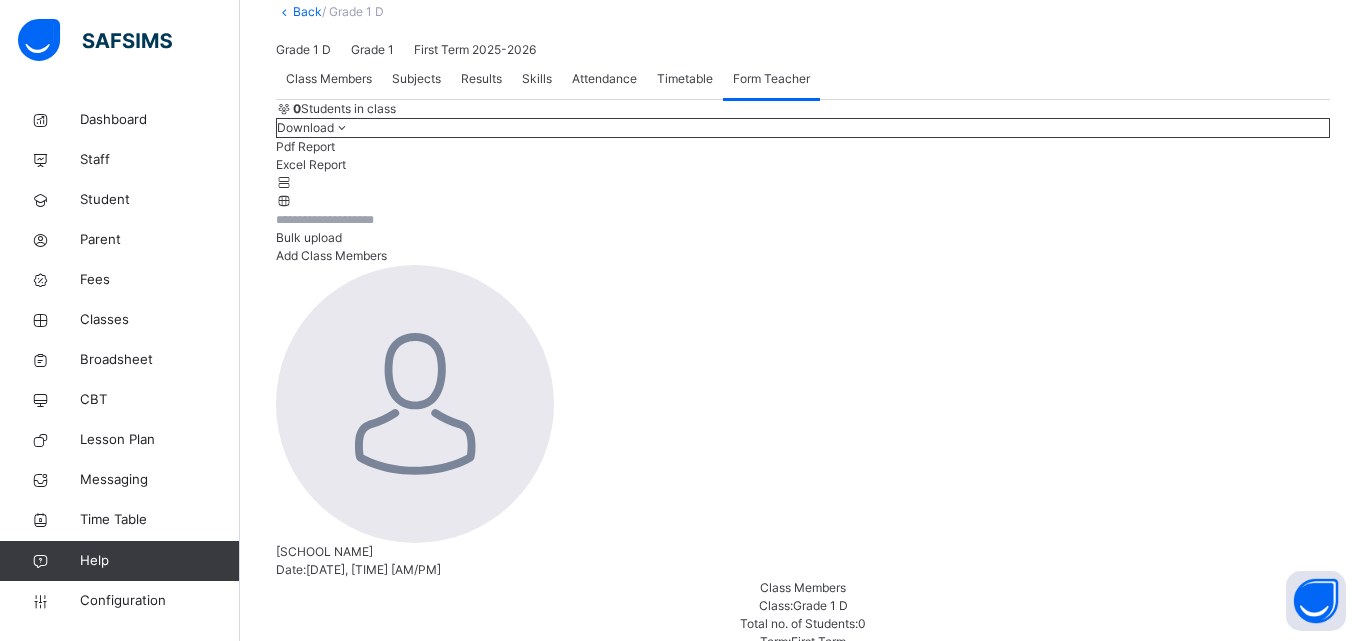 click on "× Form Teacher Select Form Teacher [FIRST] [LAST] Select Assistant Form Teacher Cancel Save" at bounding box center (803, 3600) 